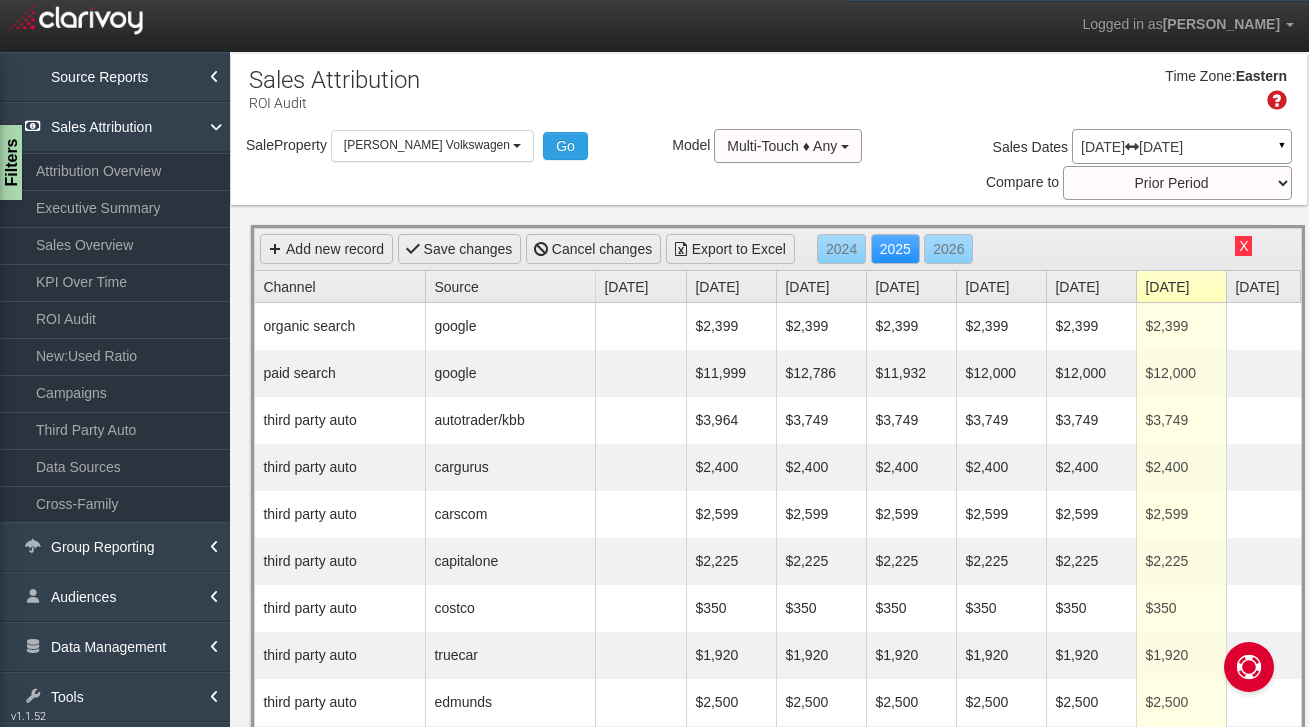 select on "object:7087" 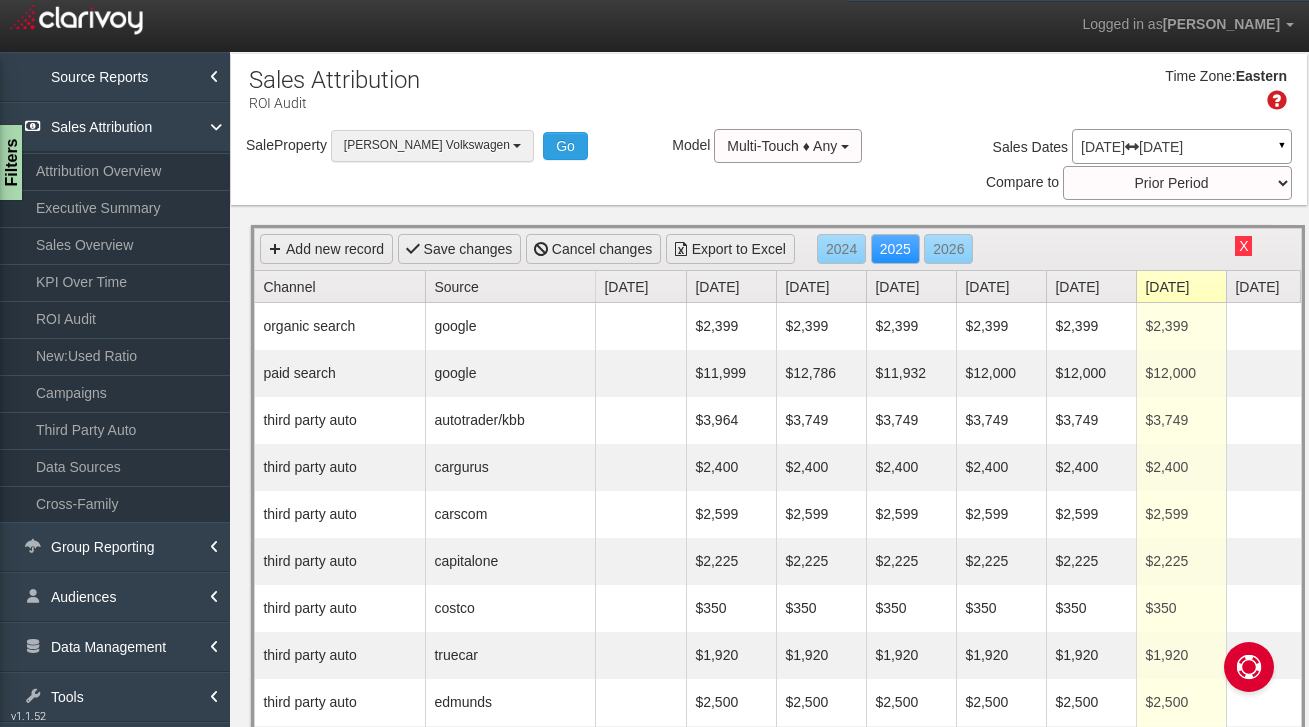 click on "[PERSON_NAME] Volkswagen" at bounding box center (427, 145) 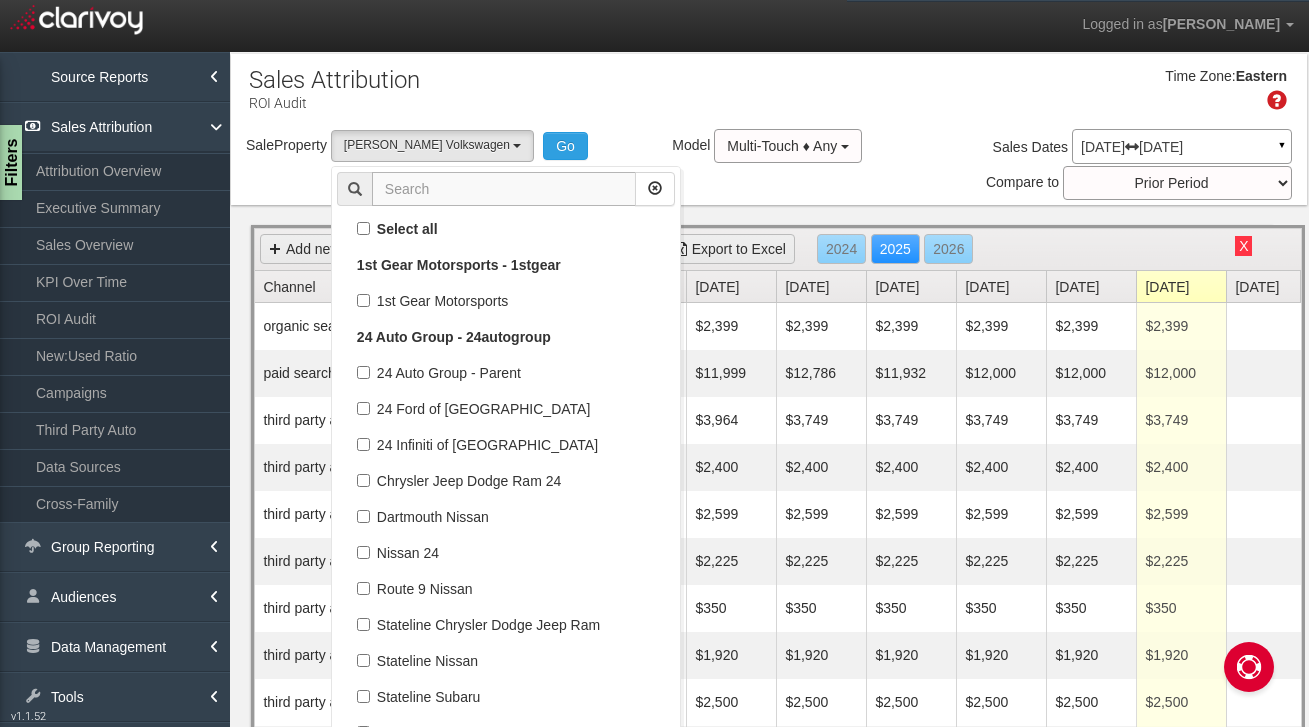 scroll, scrollTop: 71244, scrollLeft: 0, axis: vertical 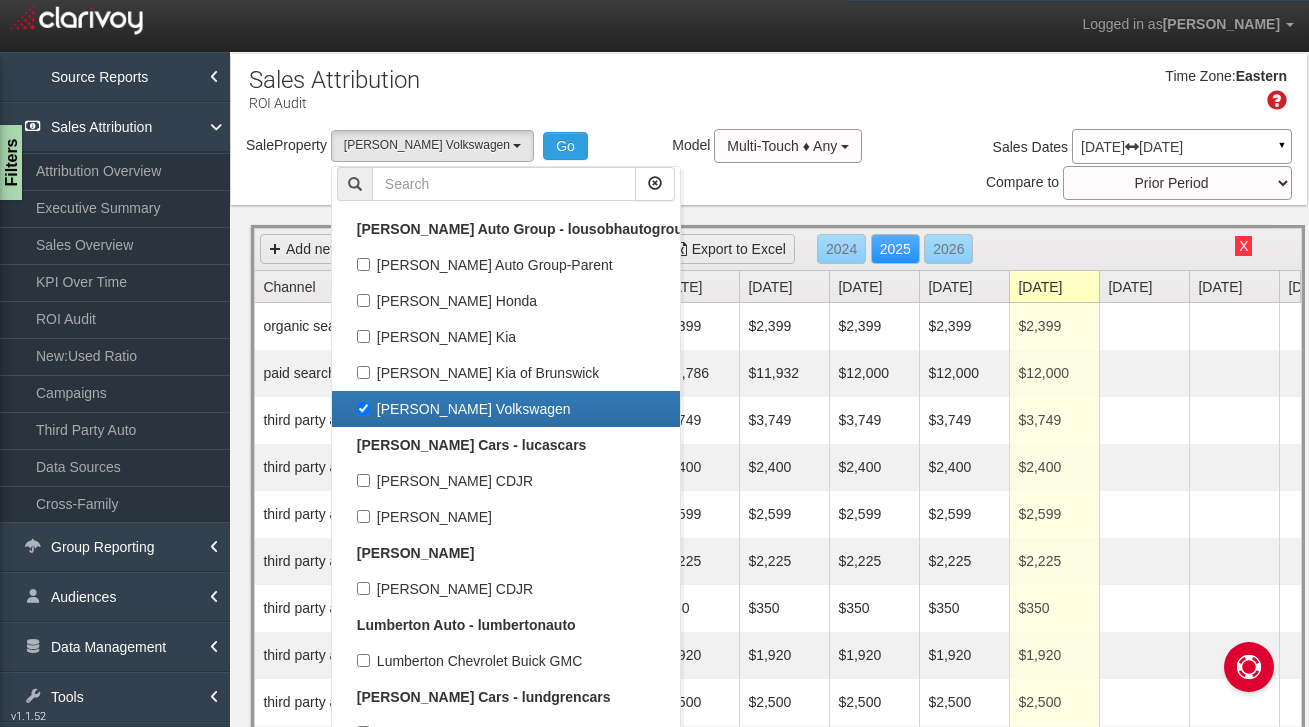 click on "[PERSON_NAME] Volkswagen" at bounding box center (506, 409) 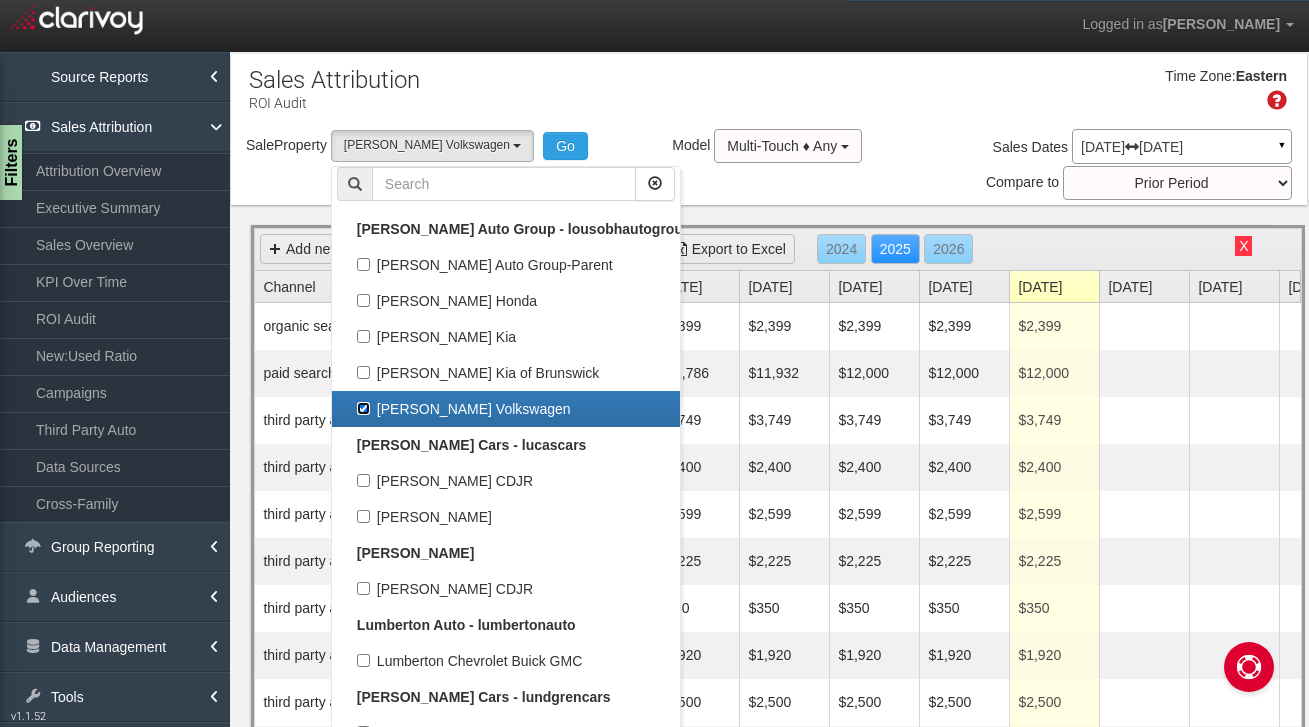 click on "[PERSON_NAME] Volkswagen" at bounding box center (363, 408) 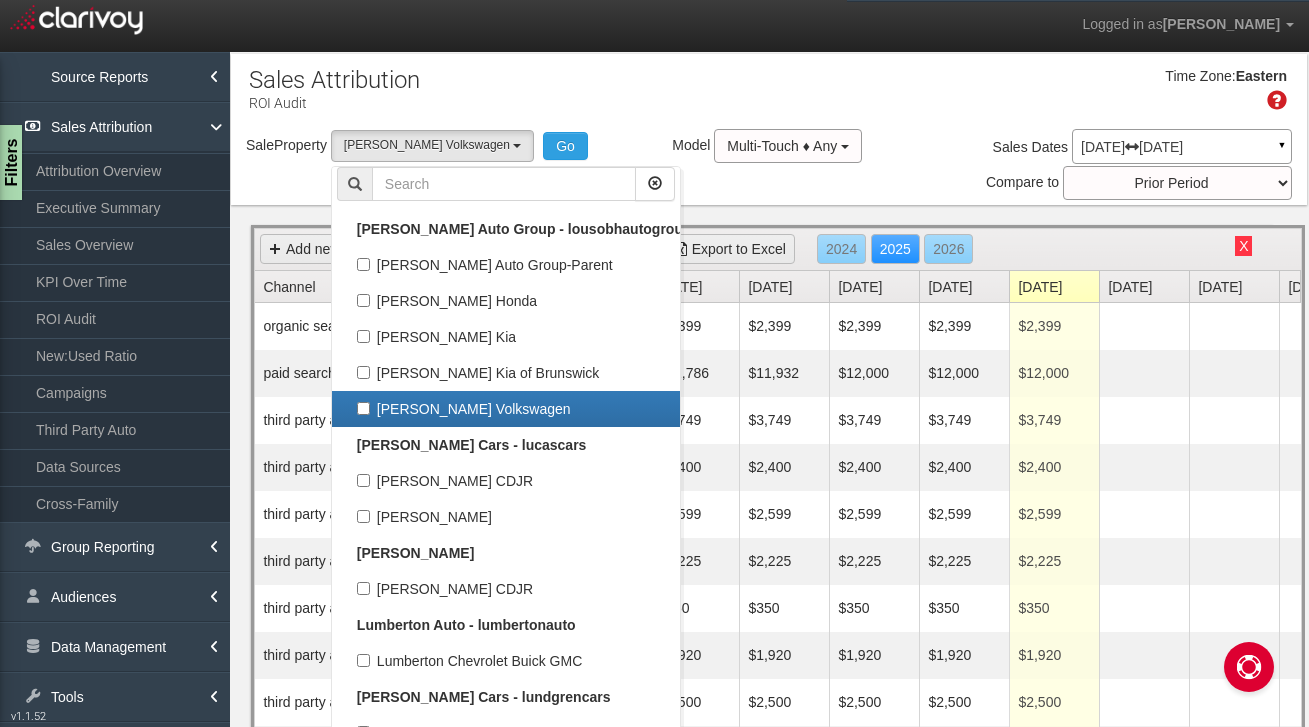 select 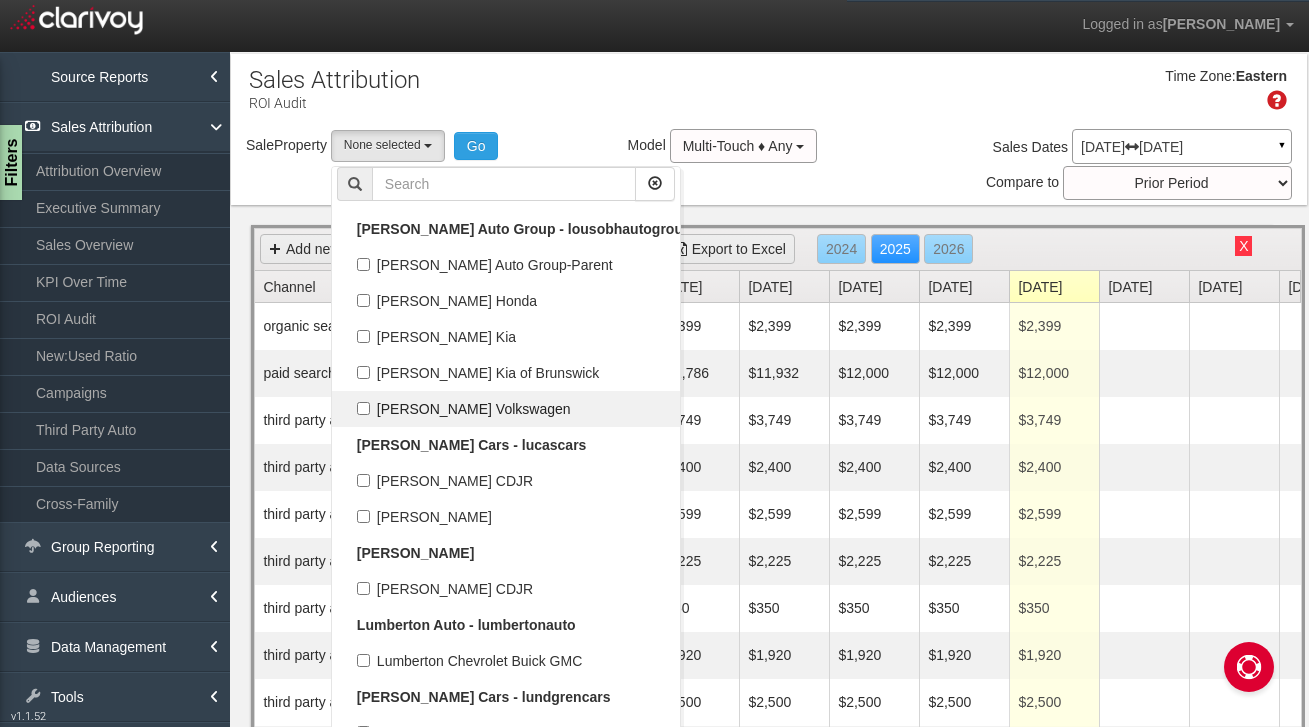 scroll, scrollTop: 35694, scrollLeft: 0, axis: vertical 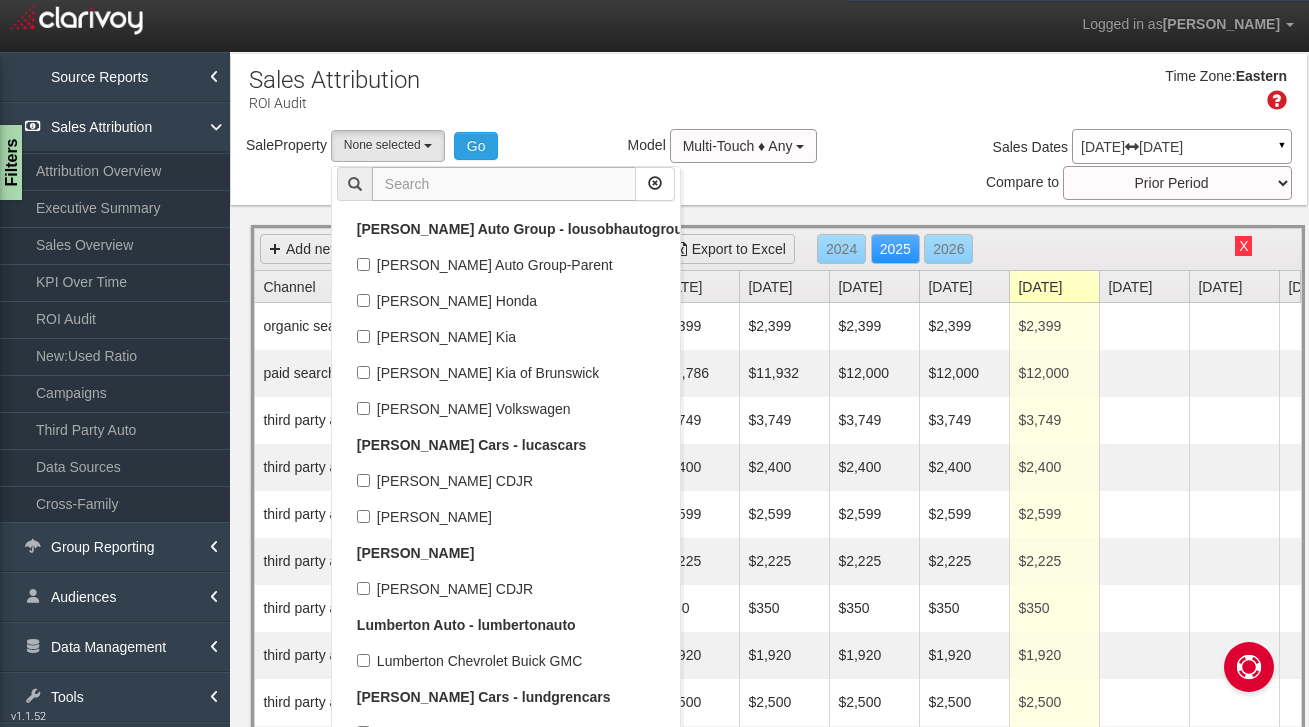 click at bounding box center (504, 184) 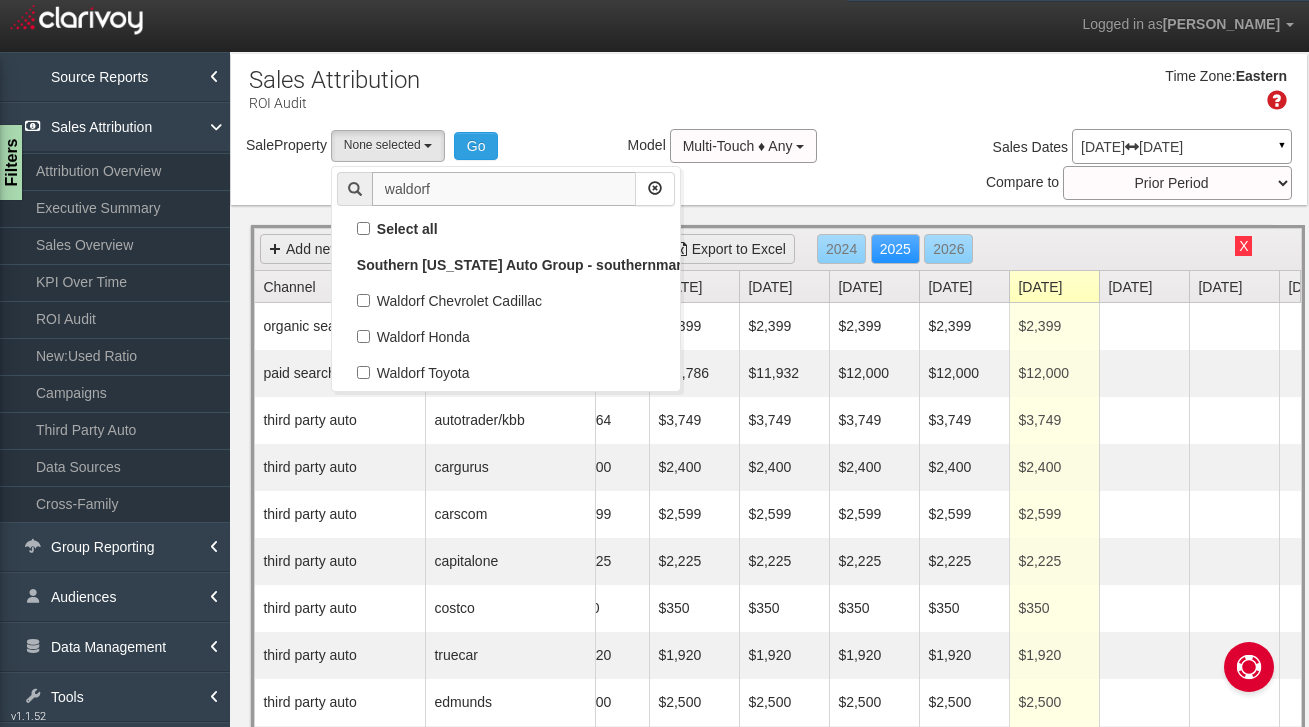scroll, scrollTop: 0, scrollLeft: 0, axis: both 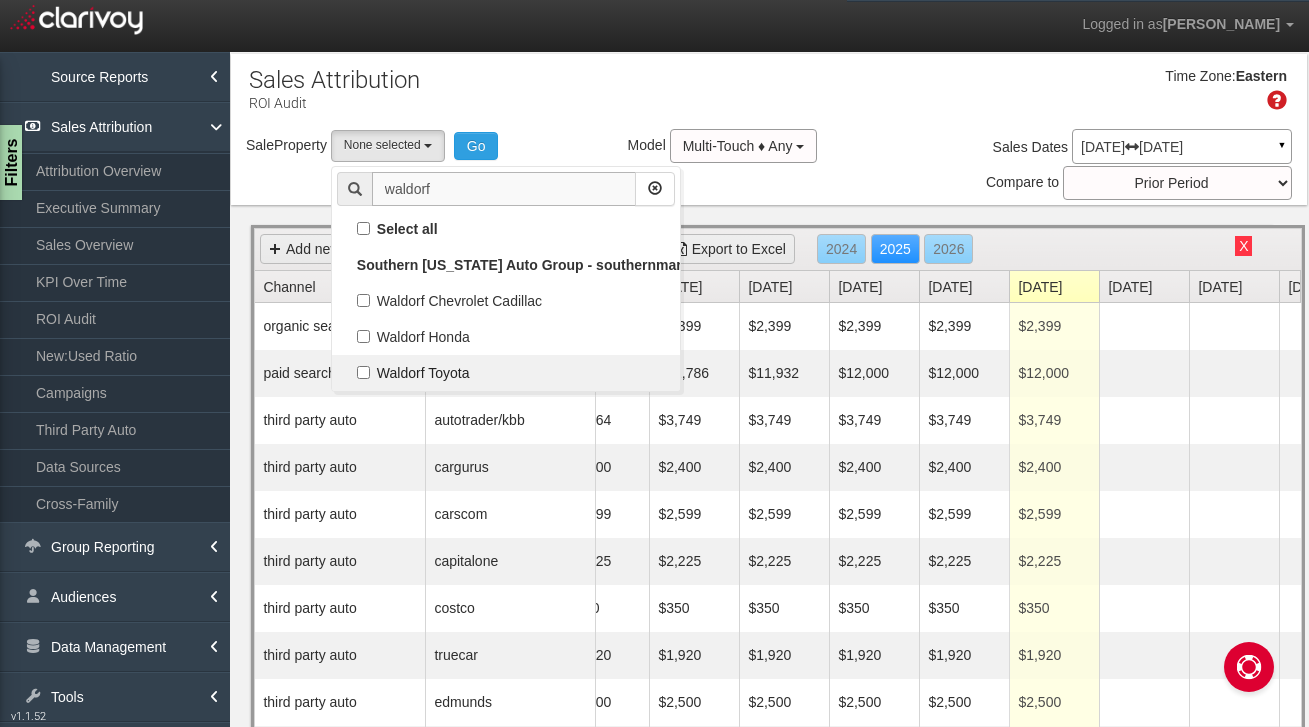 type on "waldorf" 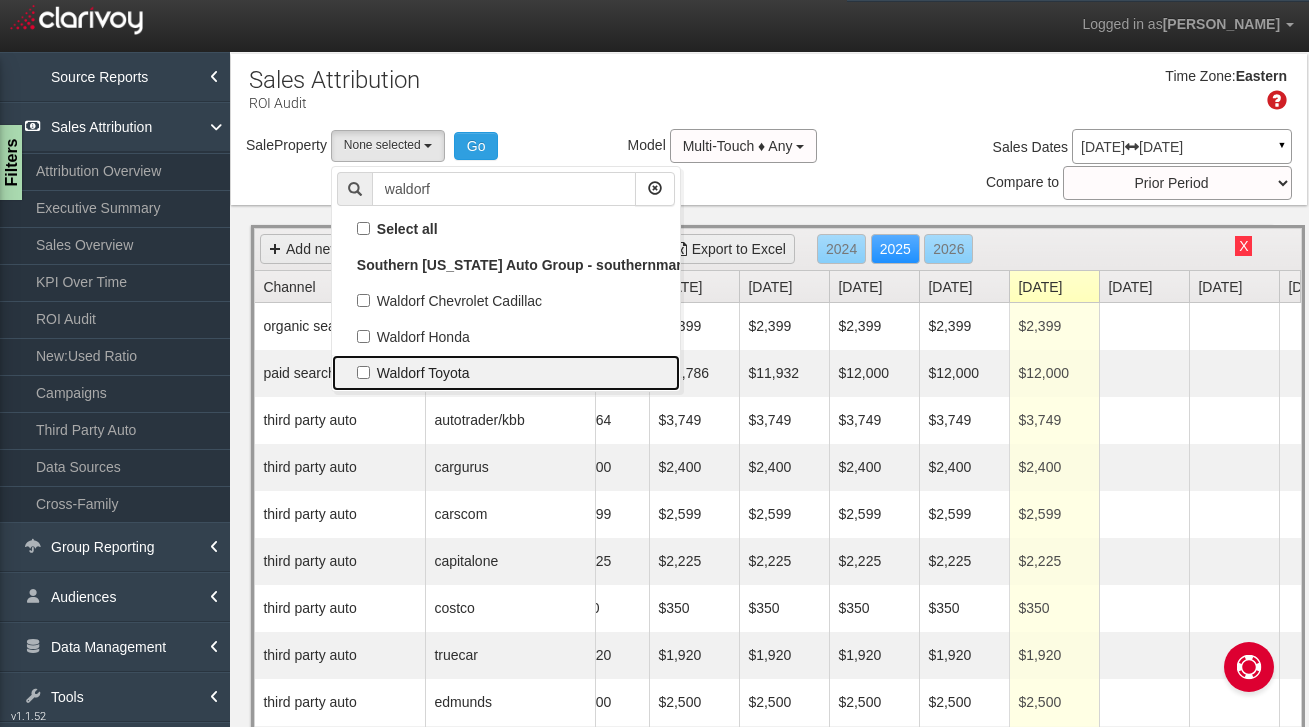 click on "Waldorf Toyota" at bounding box center [506, 373] 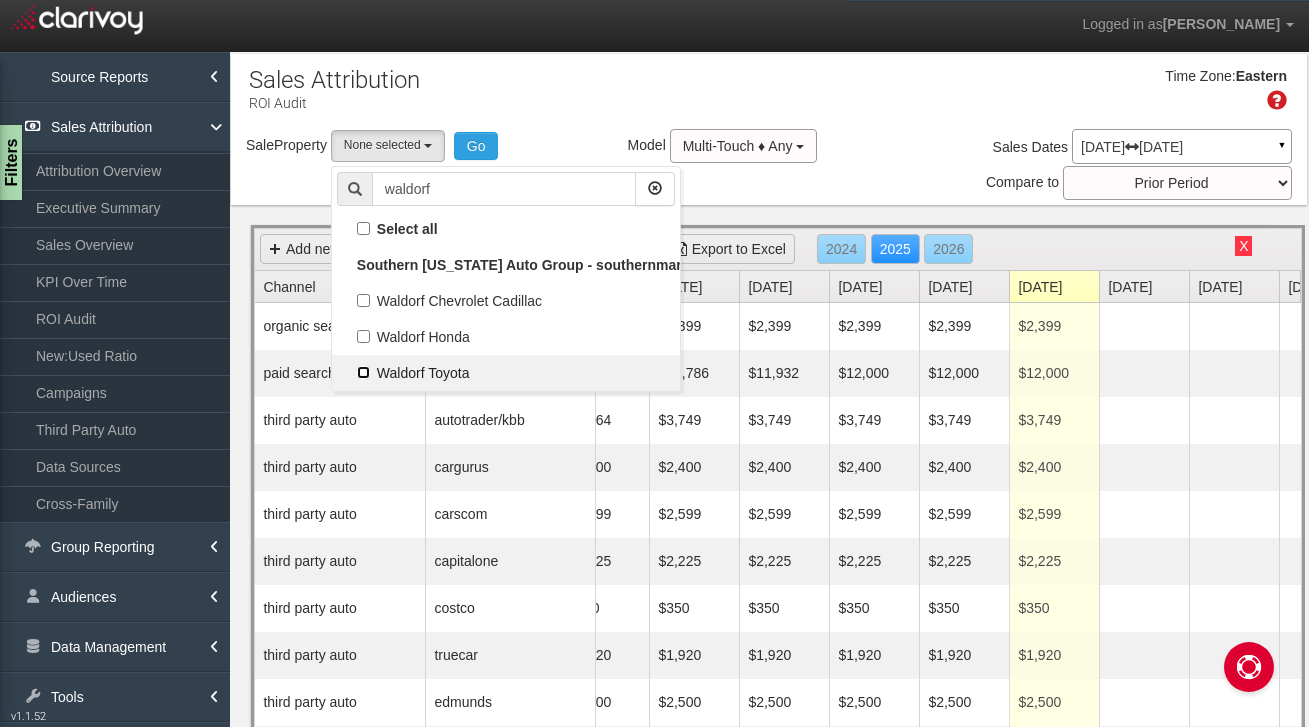 click on "Waldorf Toyota" at bounding box center (363, 372) 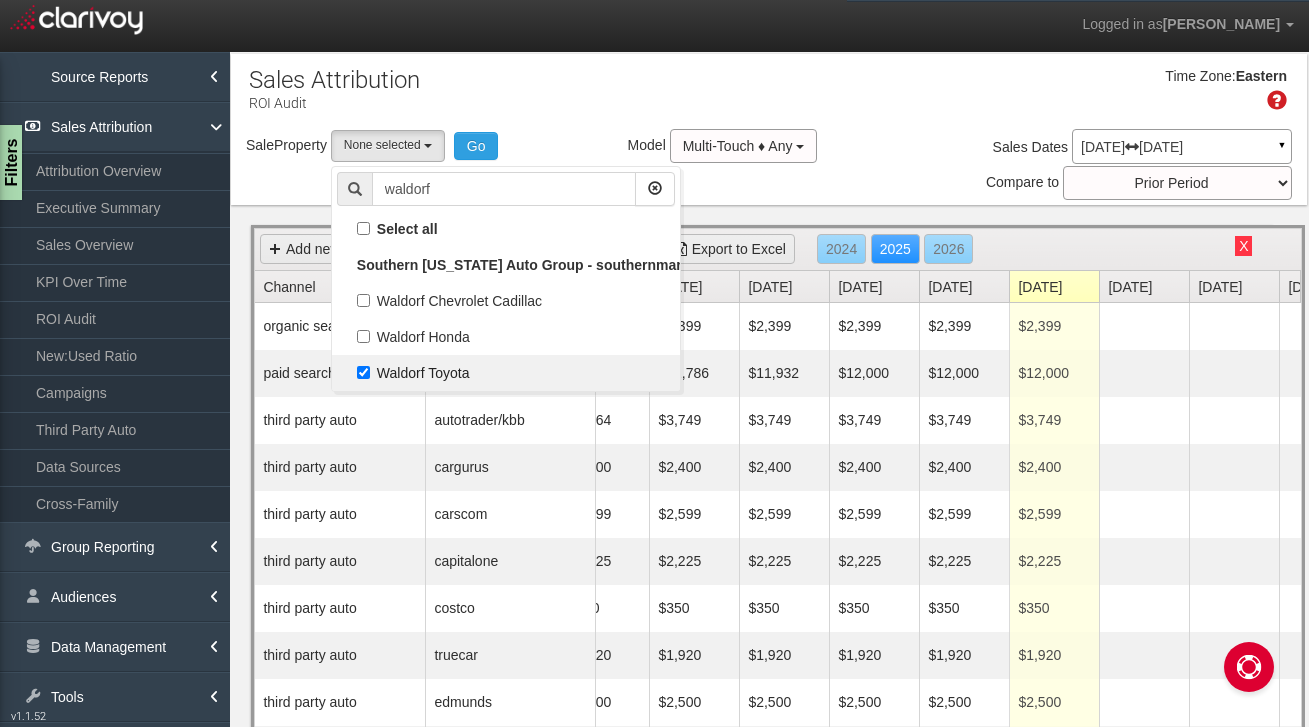 select on "object:7861" 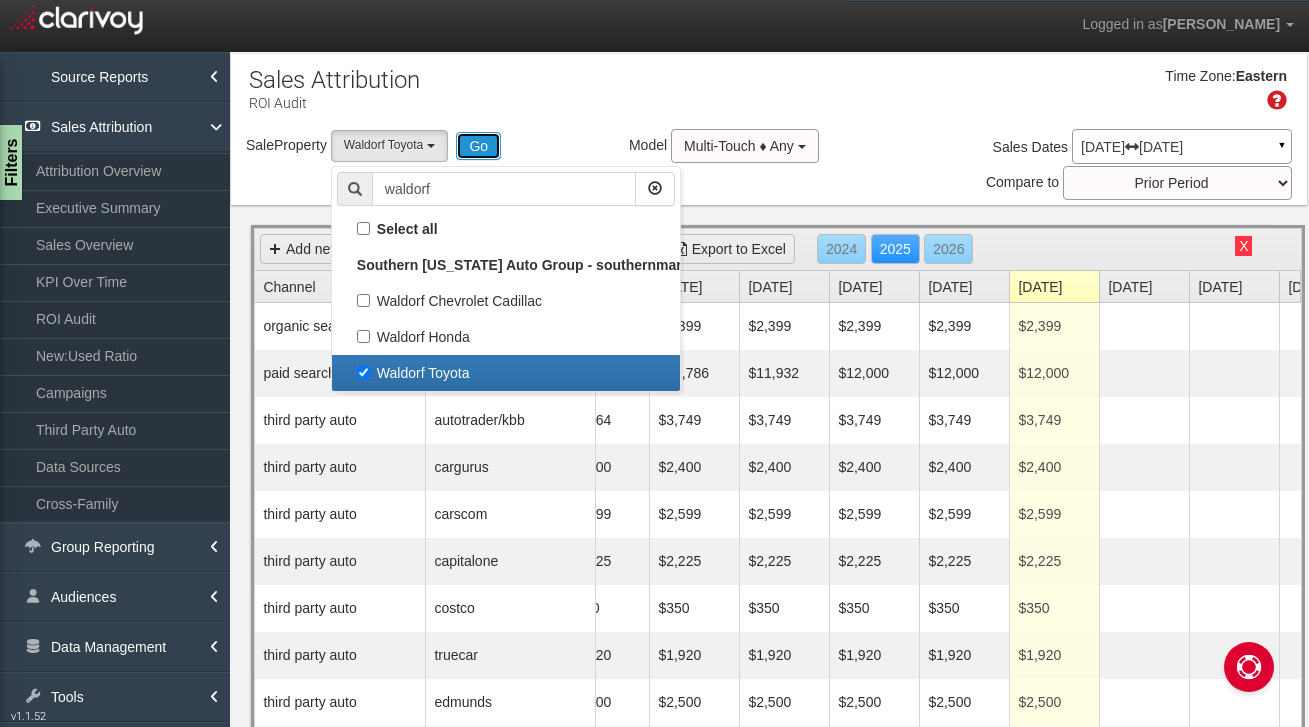 click on "Go" at bounding box center [478, 146] 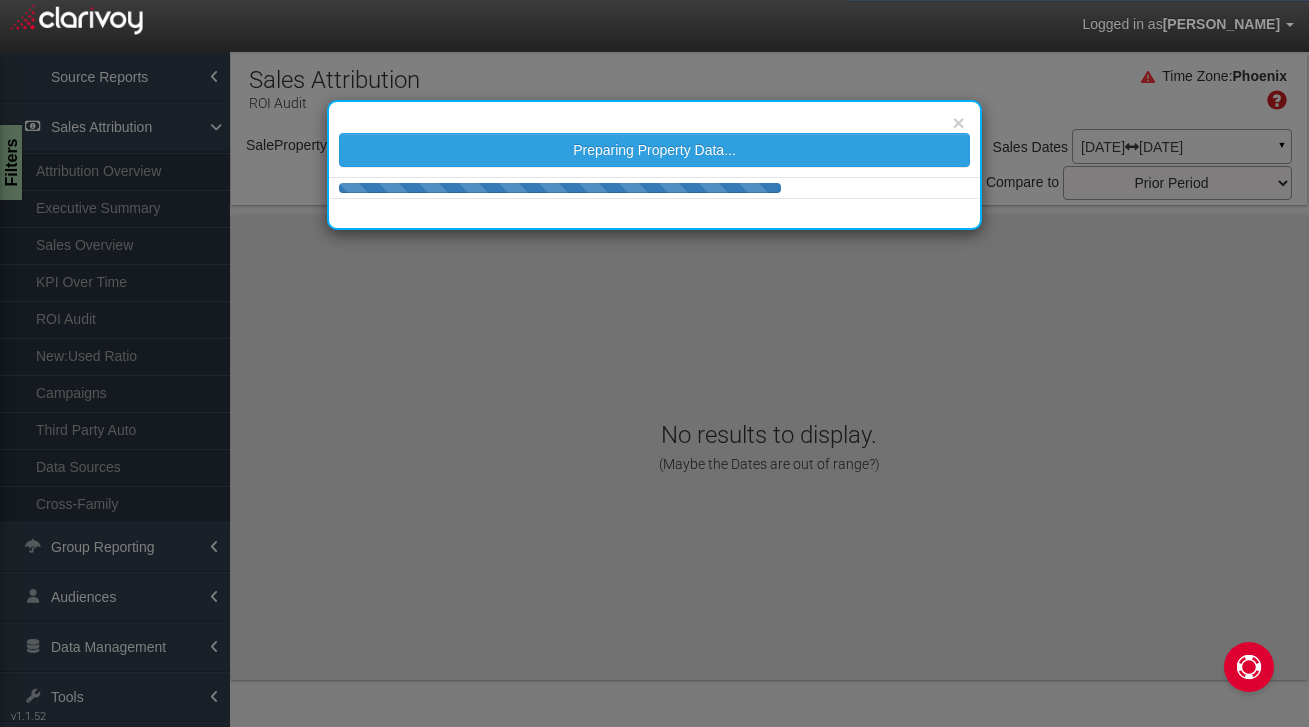 select on "object:10479" 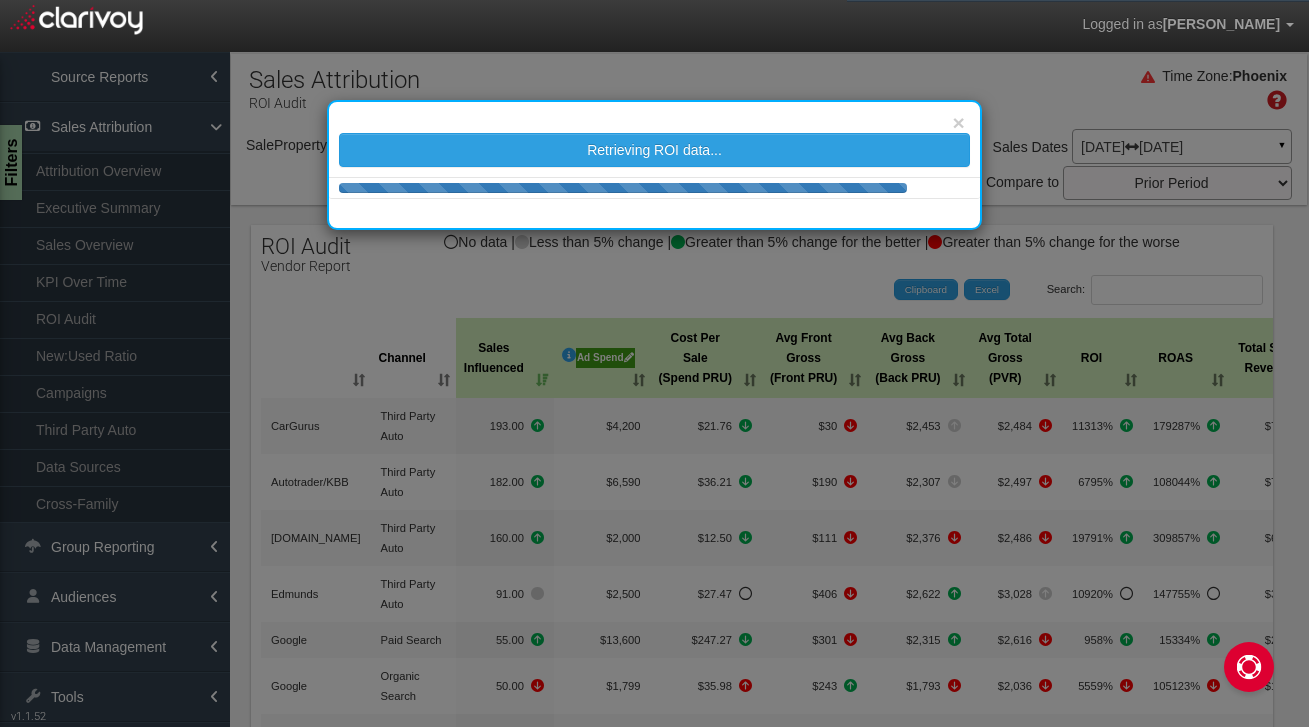 scroll, scrollTop: 0, scrollLeft: 0, axis: both 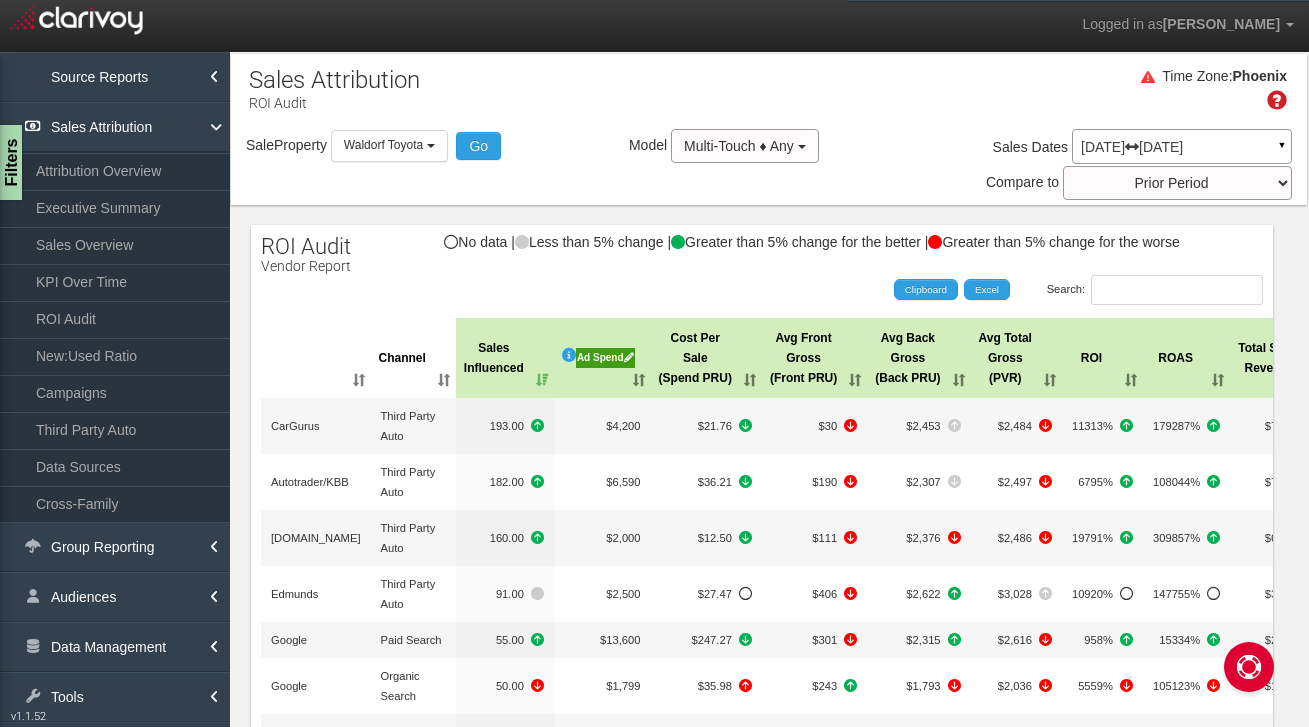 click on "Ad Spend" at bounding box center [605, 358] 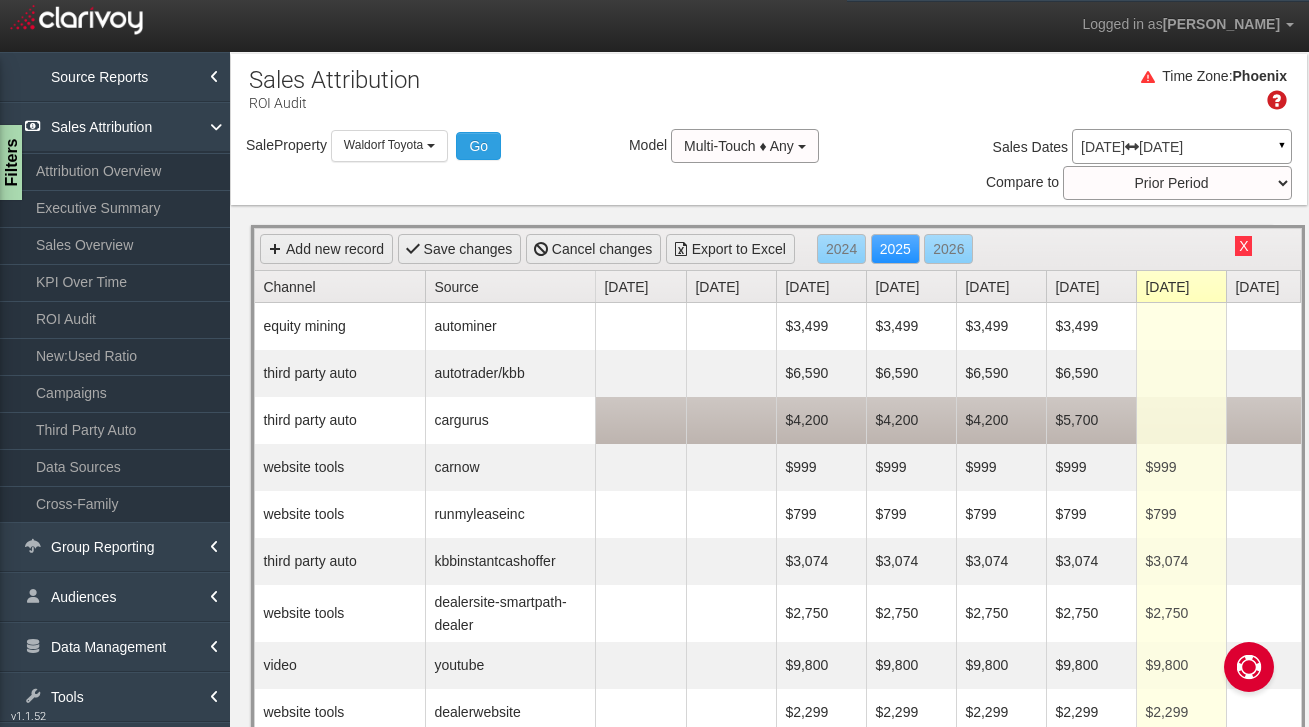 scroll, scrollTop: 0, scrollLeft: 71, axis: horizontal 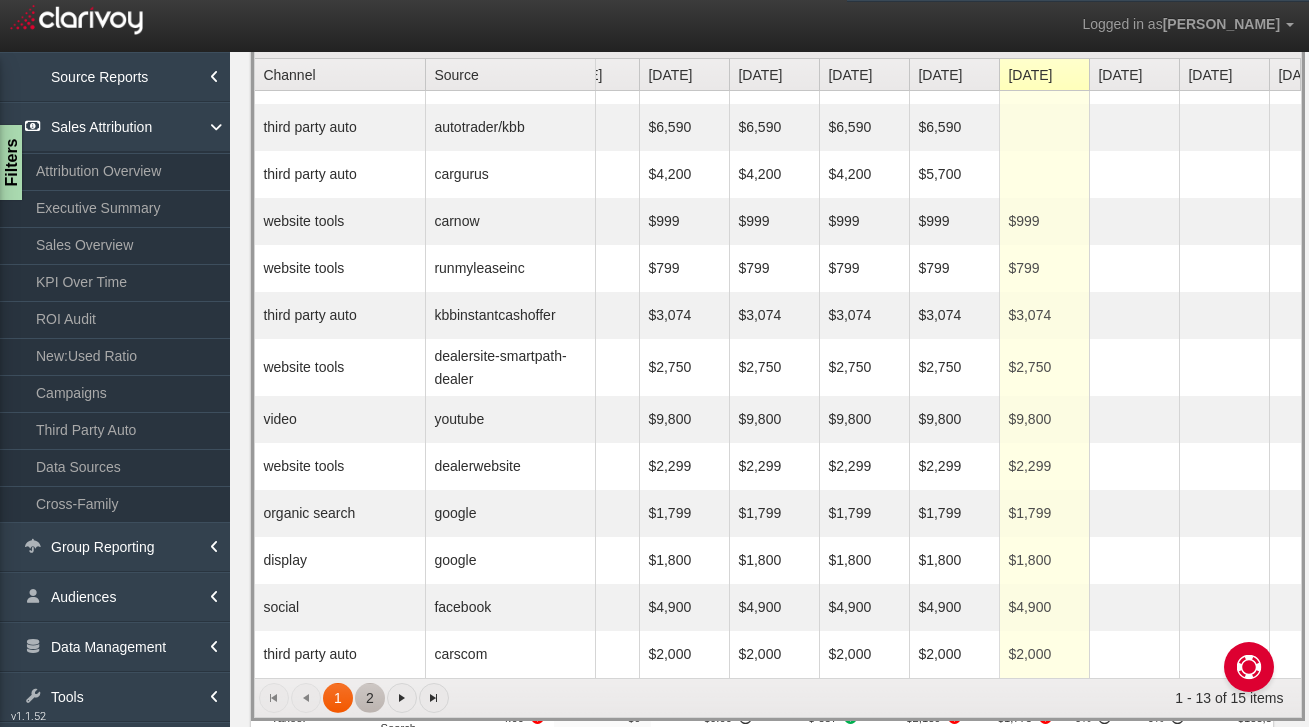 click on "2" at bounding box center [370, 698] 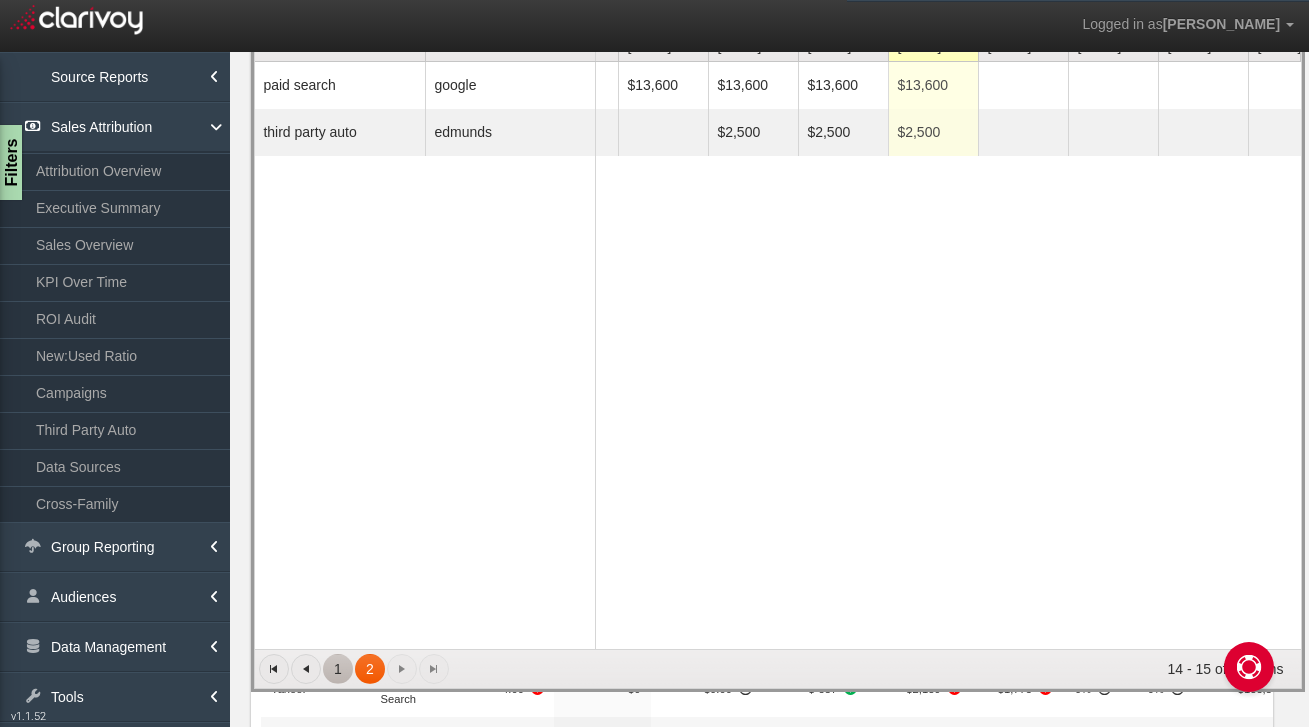 click on "1" at bounding box center (338, 669) 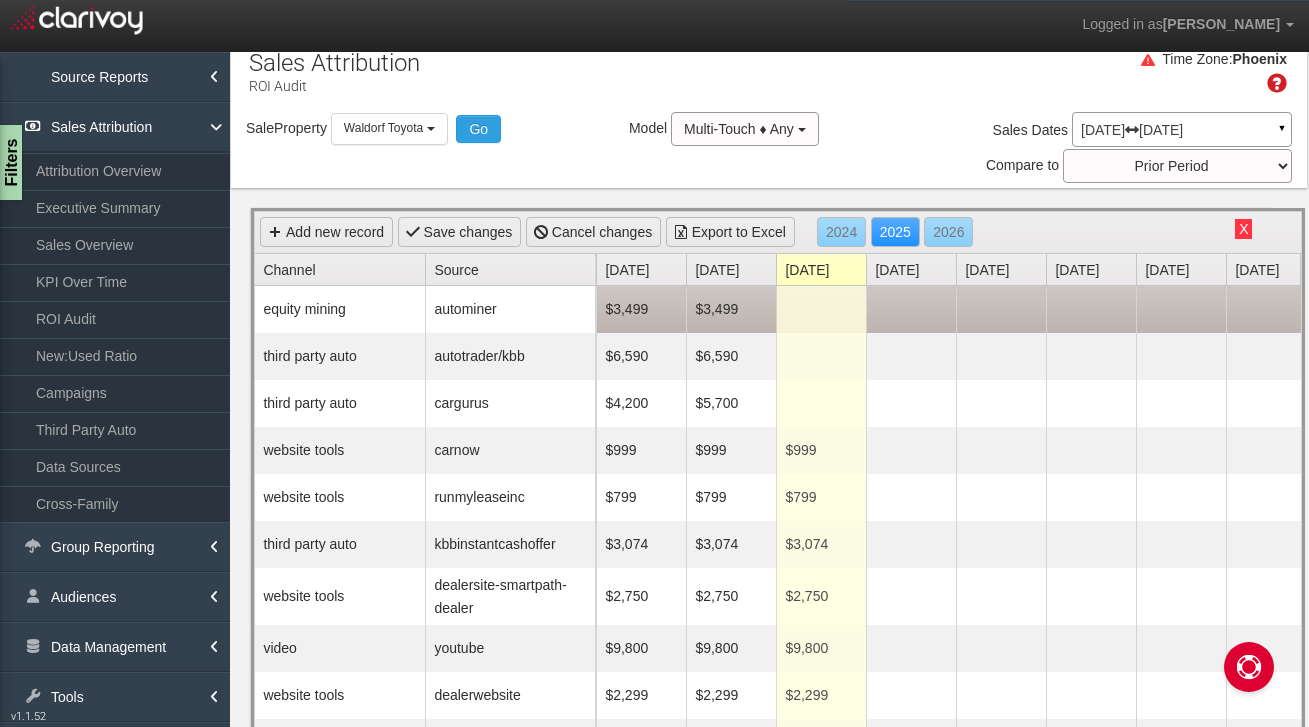 click on "$3,499" at bounding box center [731, 309] 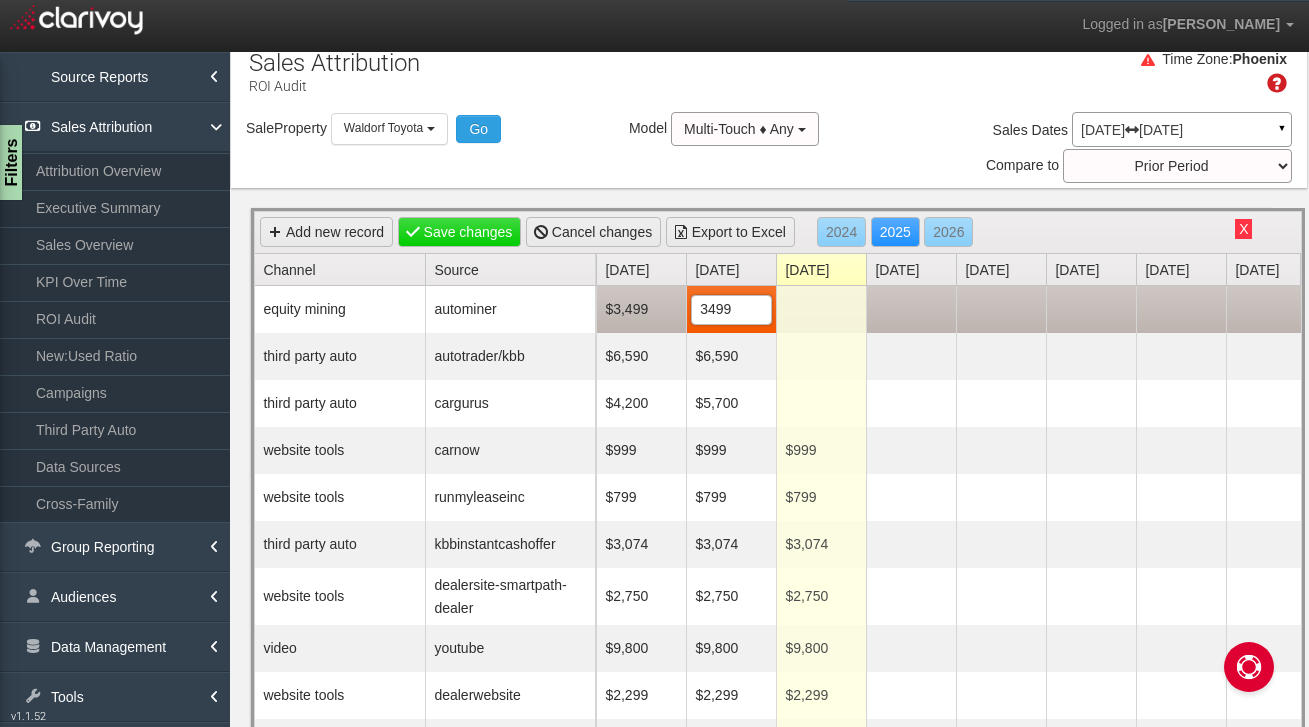 click at bounding box center [821, 309] 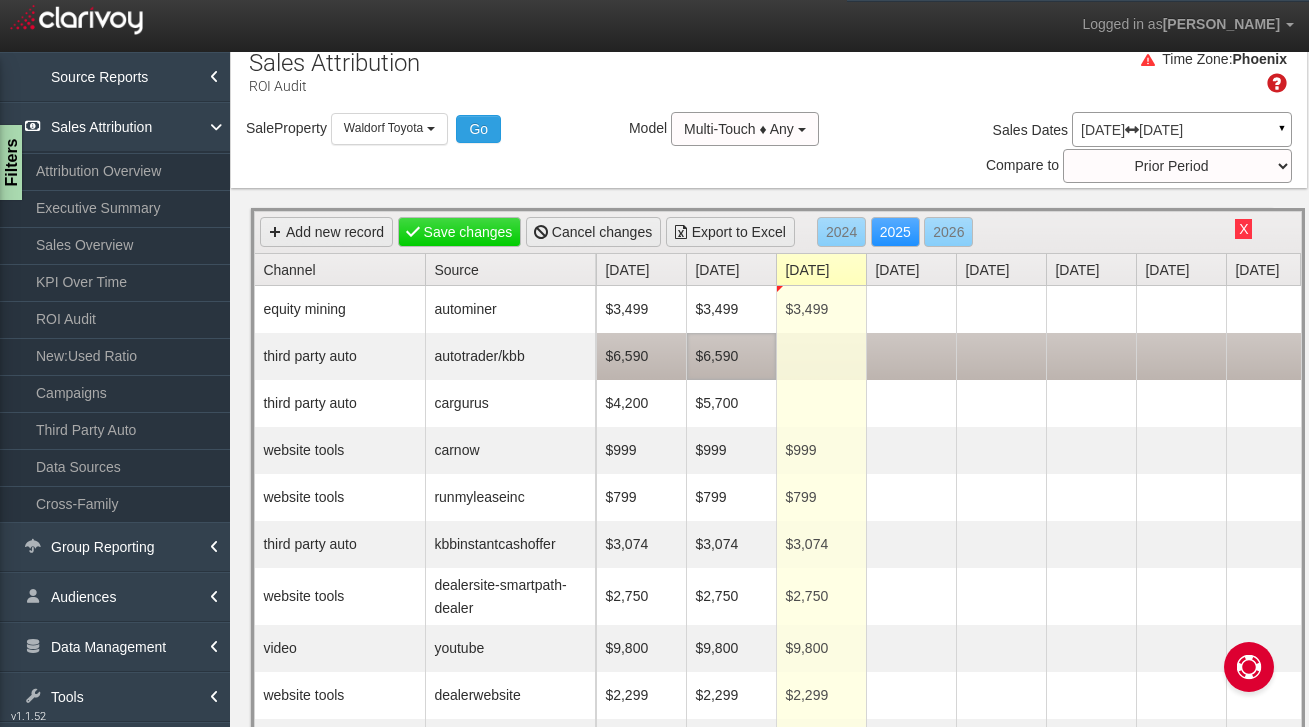 click on "$6,590" at bounding box center (731, 356) 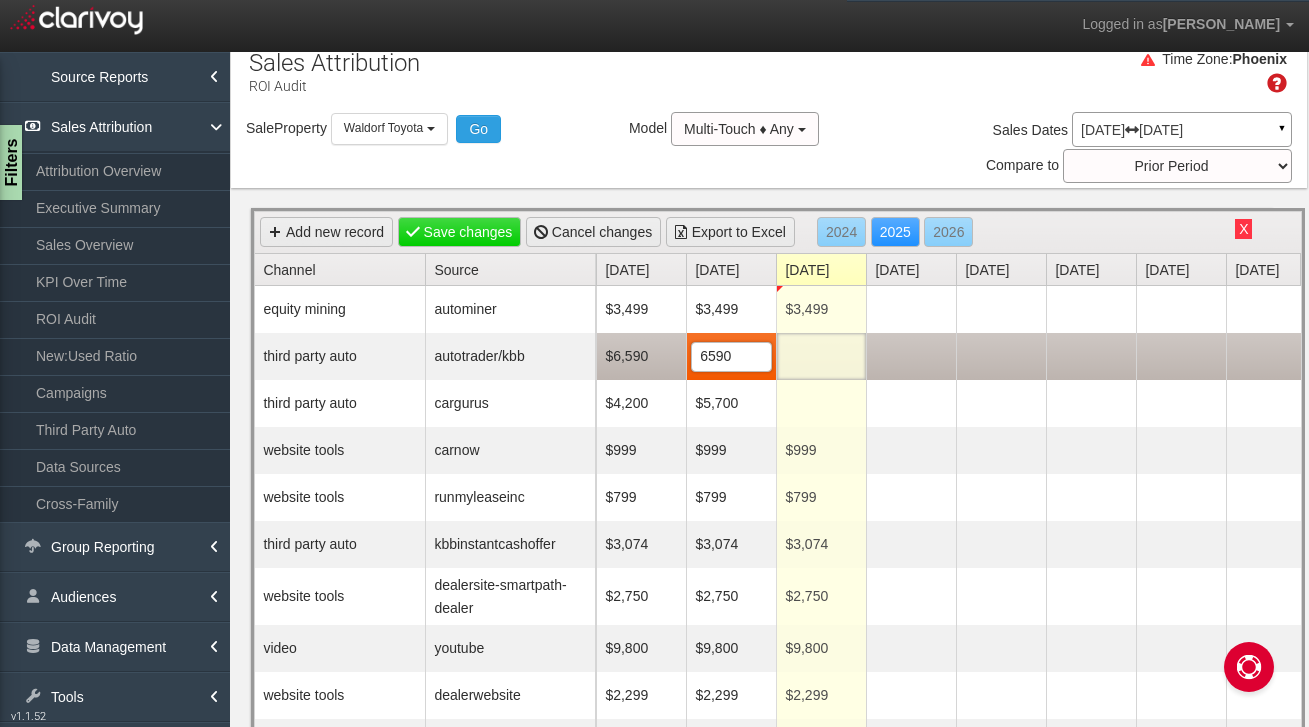 click at bounding box center (821, 356) 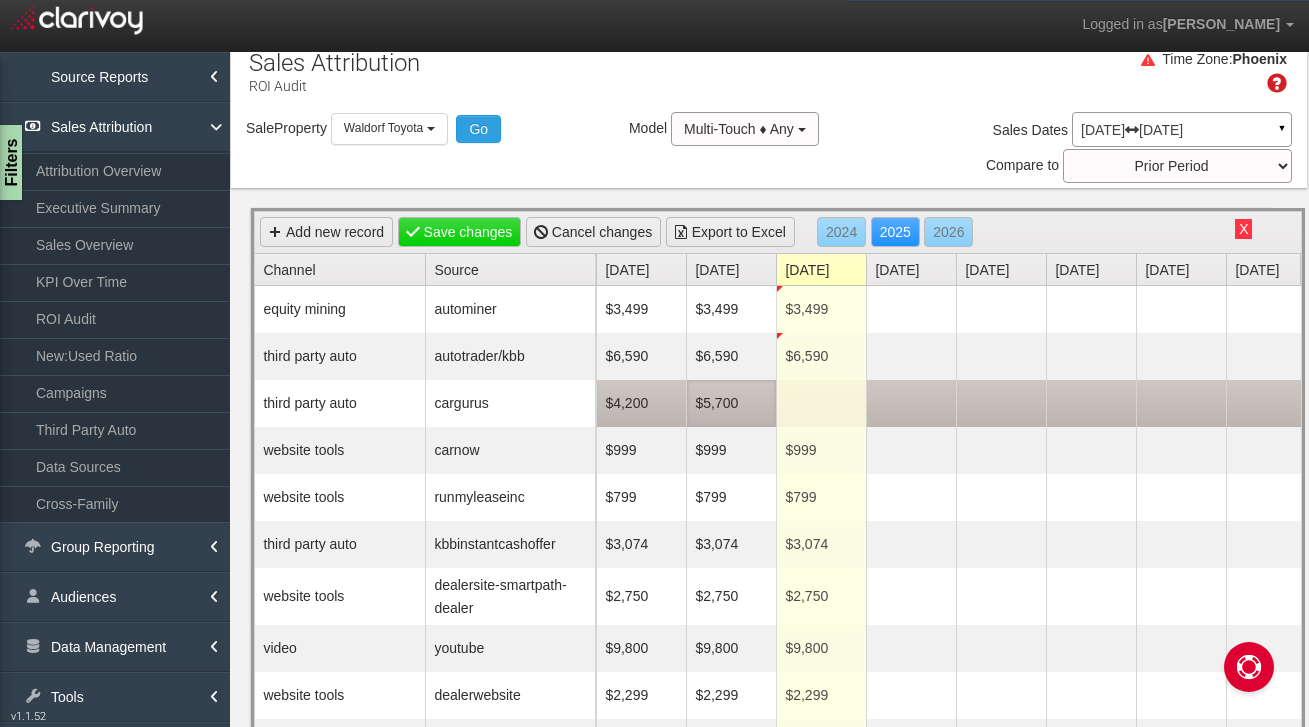 click on "$5,700" at bounding box center [731, 403] 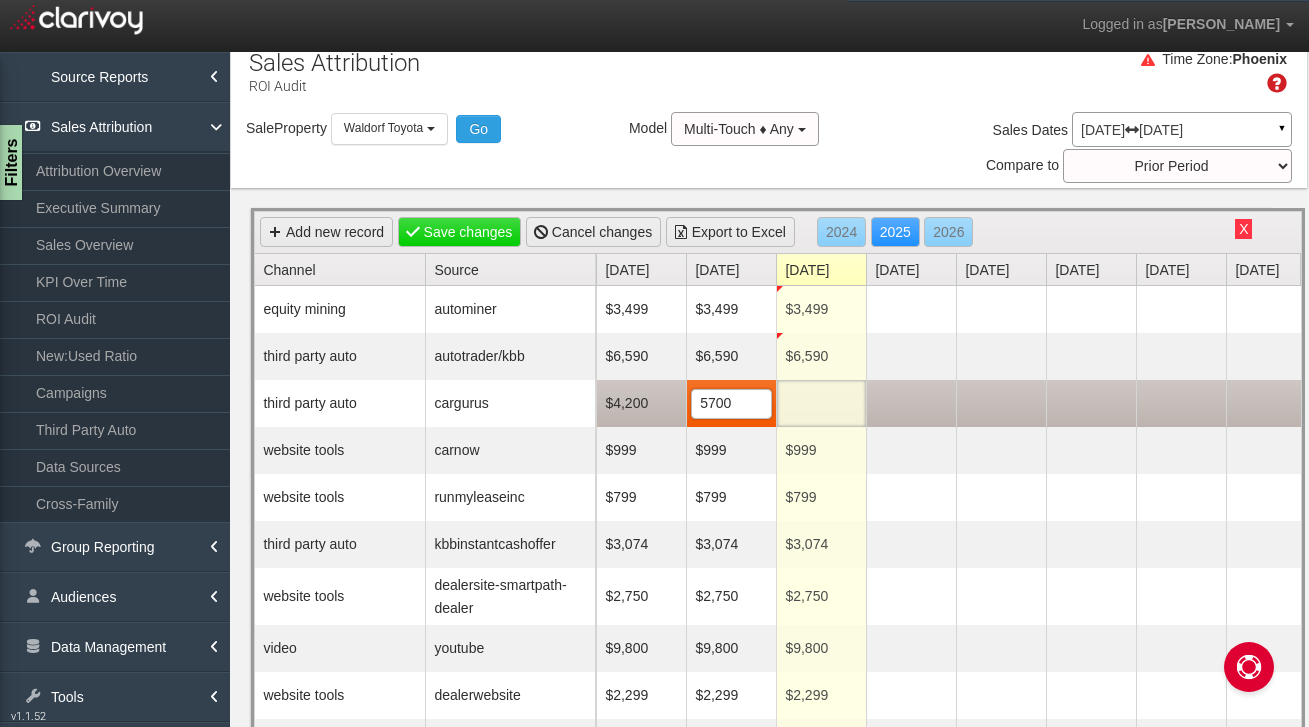 click at bounding box center [821, 403] 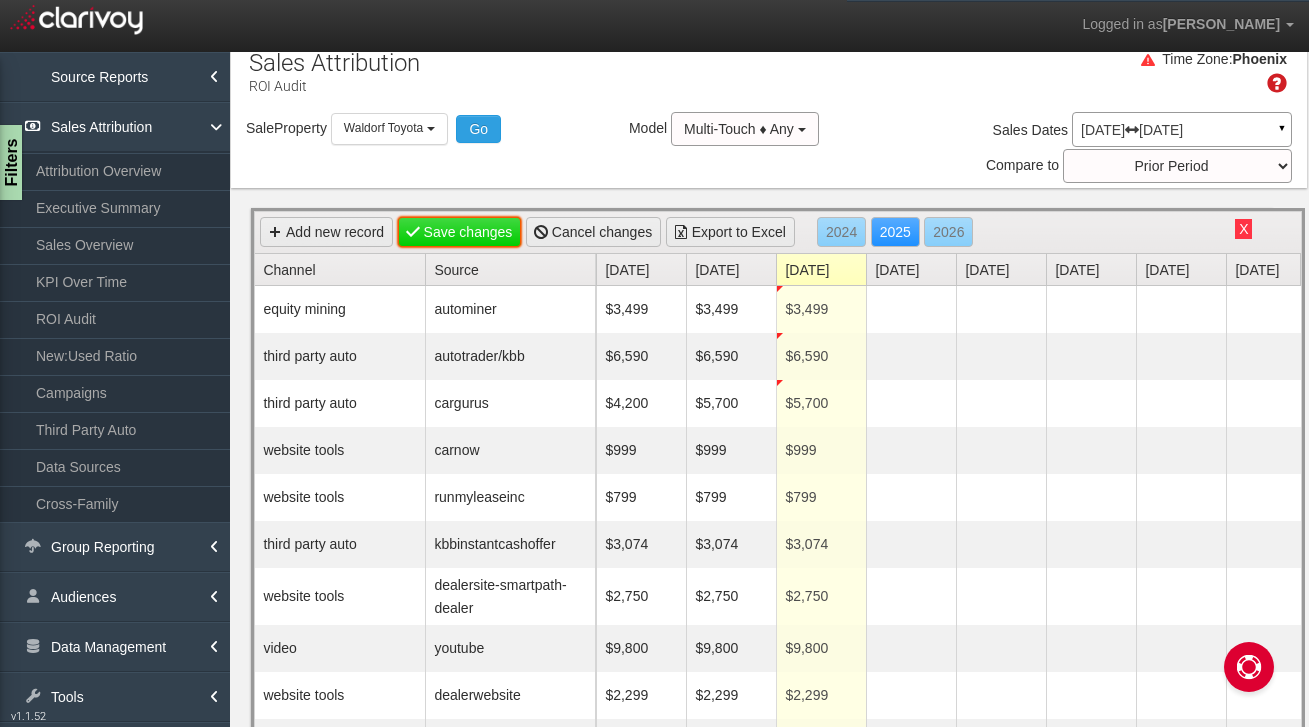 click on "Save changes" at bounding box center (460, 232) 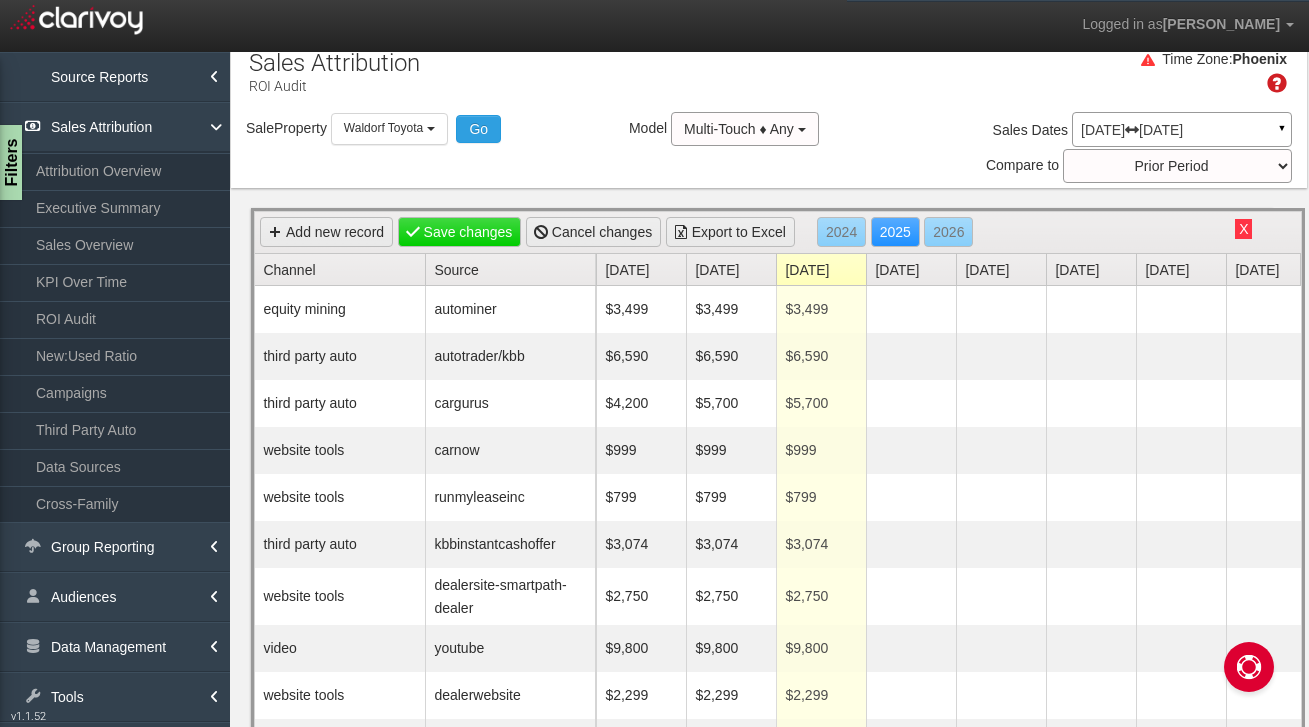 click on "[DATE]   [DATE]
▼" at bounding box center [1182, 129] 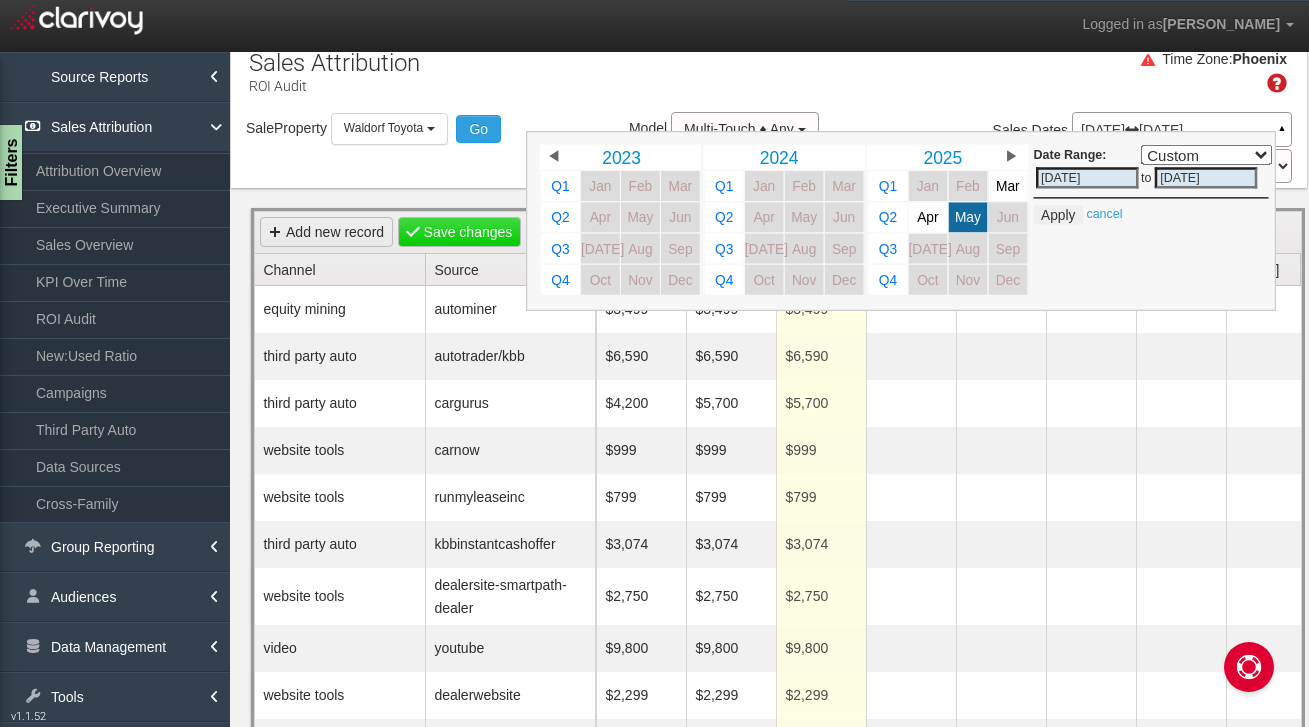 click on "Time Zone:
[GEOGRAPHIC_DATA]" at bounding box center [769, 79] 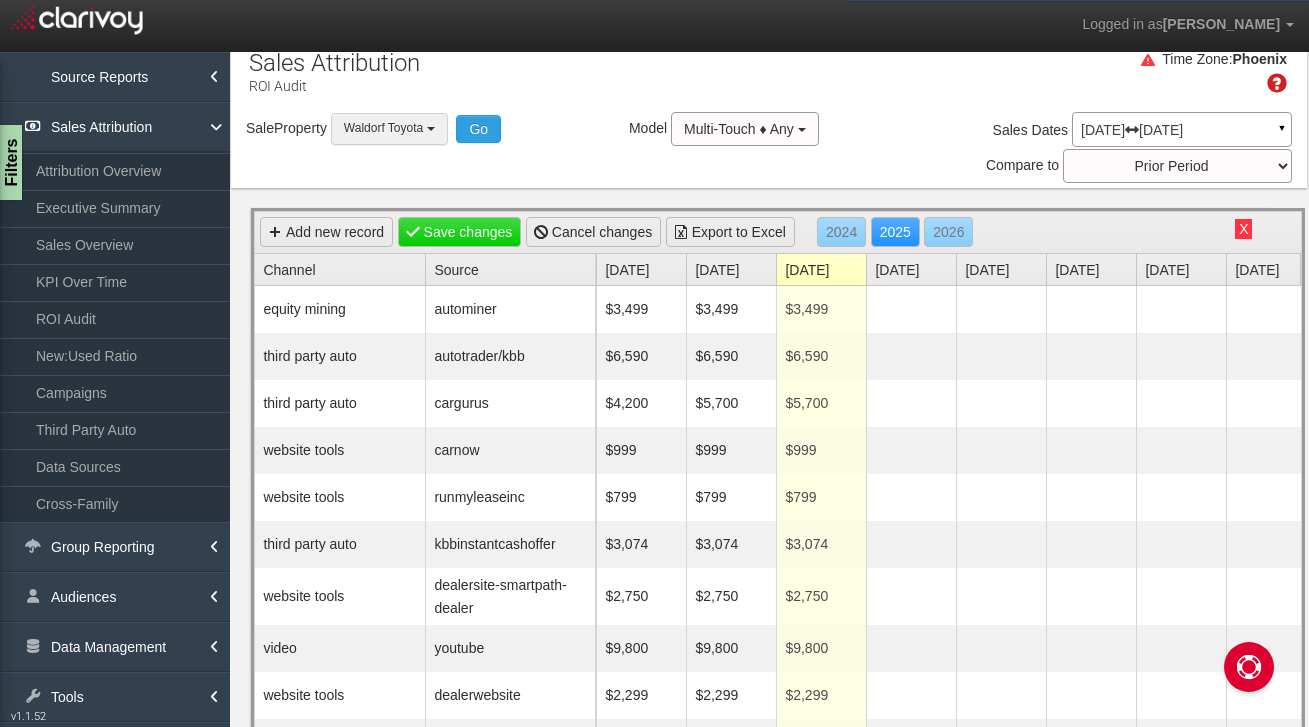 click on "Waldorf Toyota" at bounding box center (389, 128) 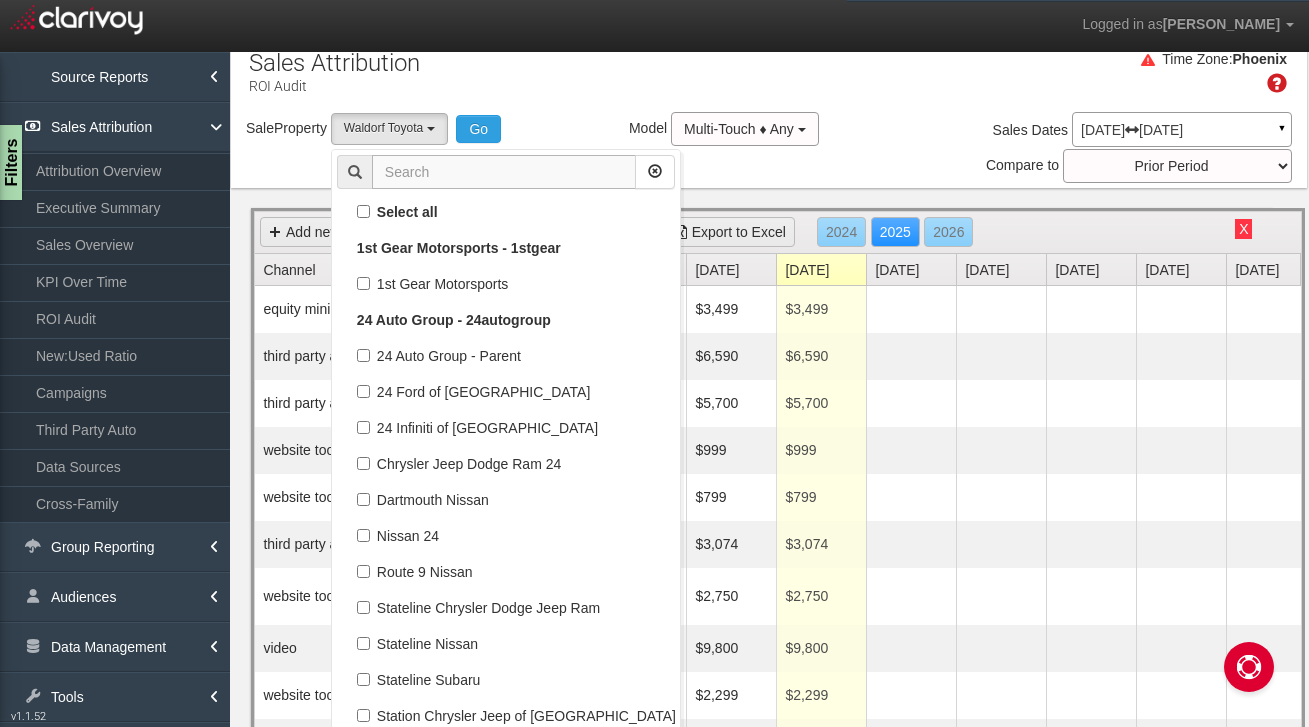 scroll, scrollTop: 109368, scrollLeft: 0, axis: vertical 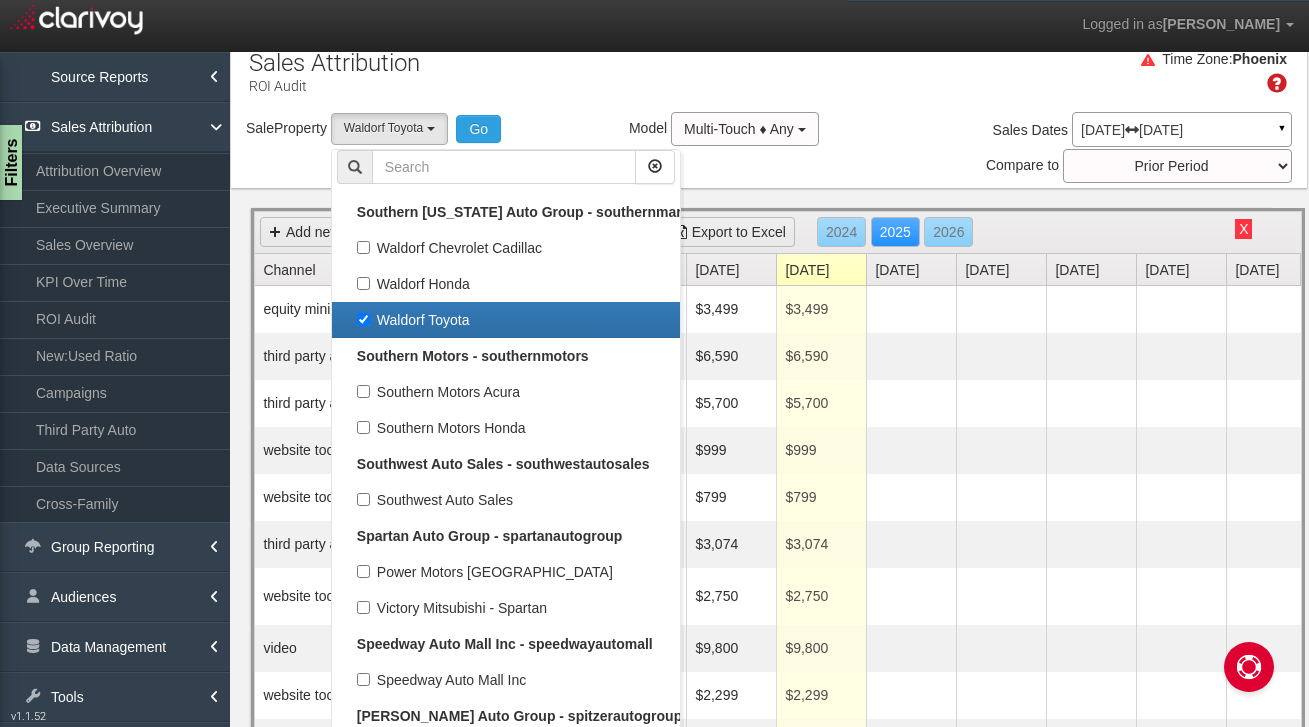 click on "Waldorf Toyota" at bounding box center (506, 320) 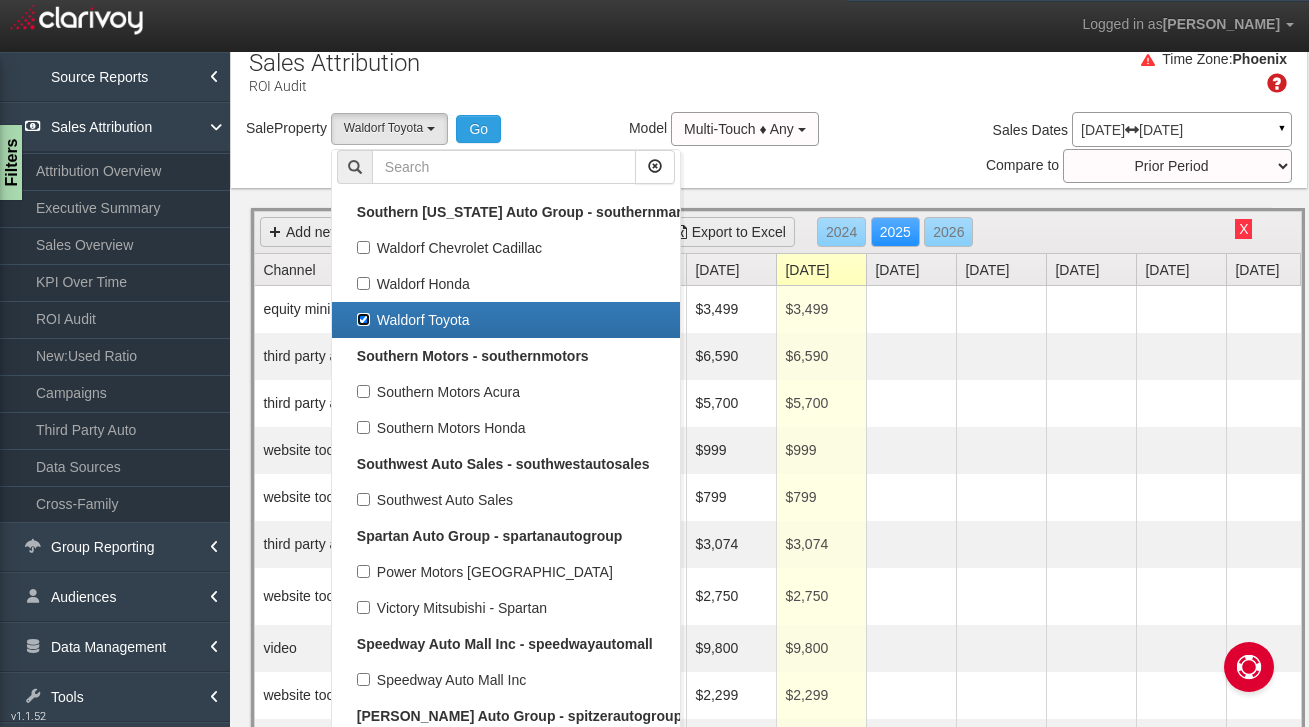 click on "Waldorf Toyota" at bounding box center (363, 319) 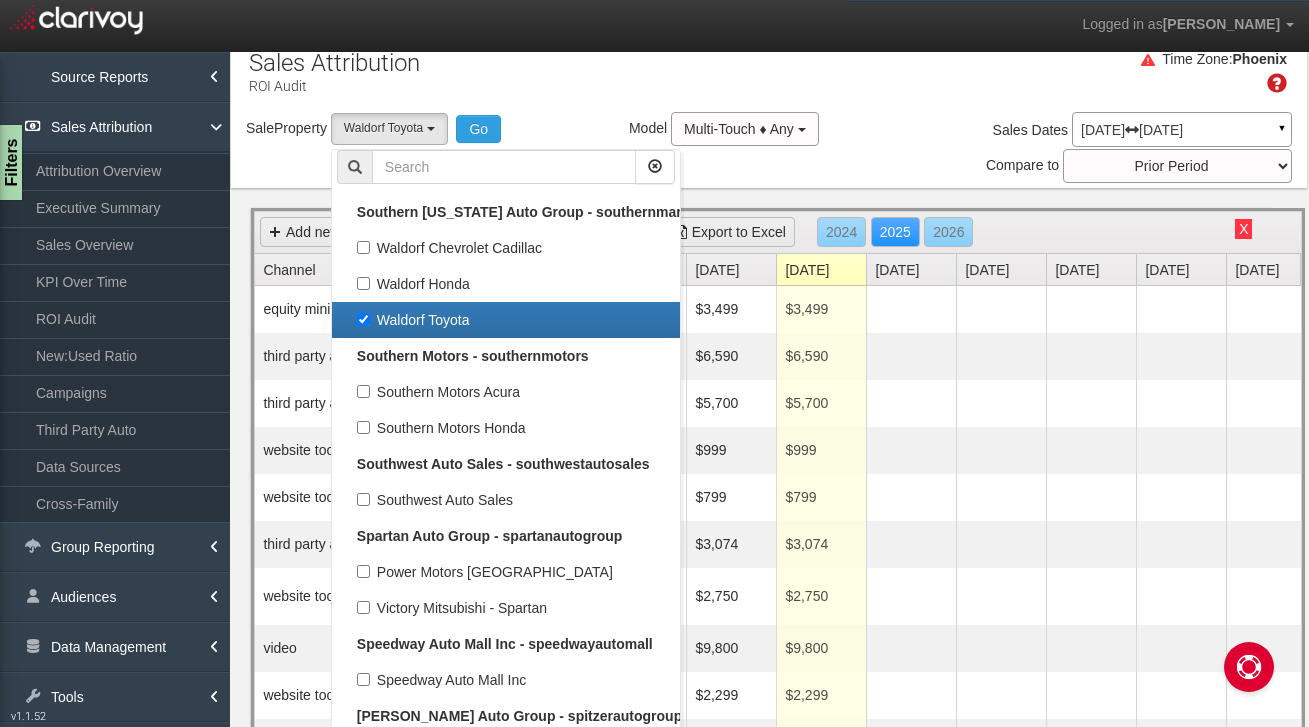 checkbox on "false" 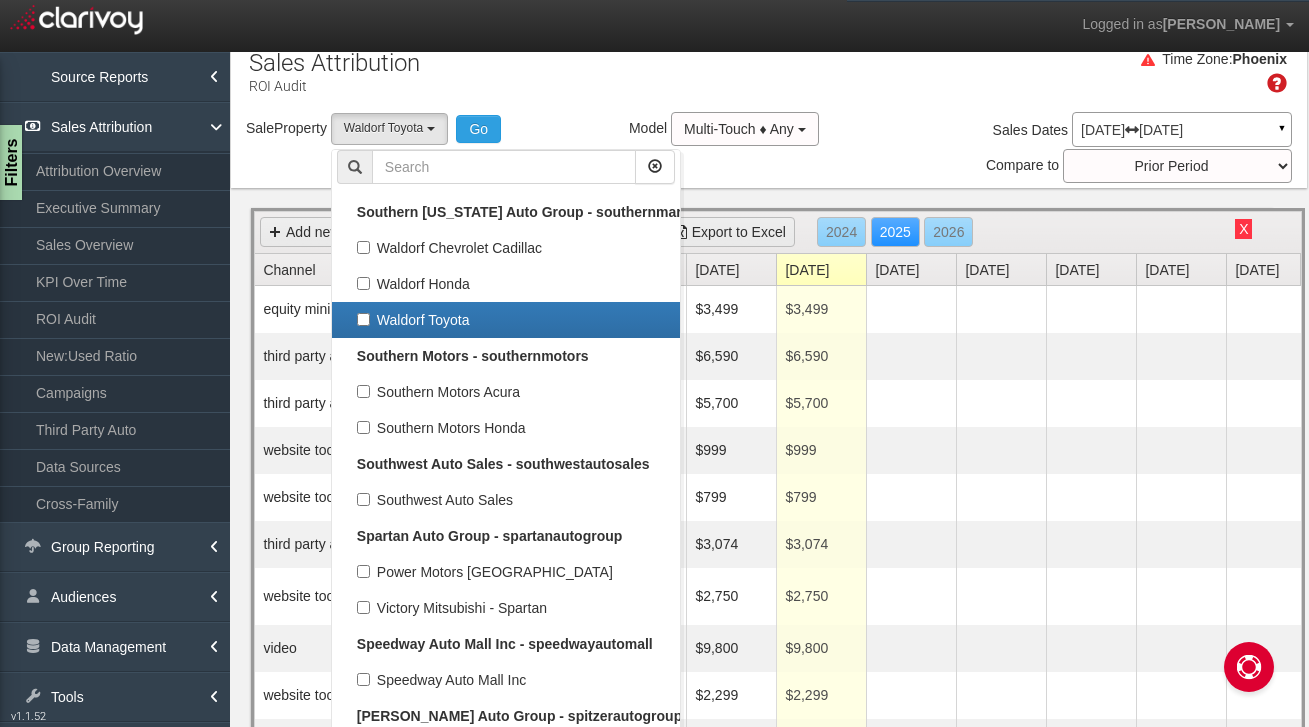 select 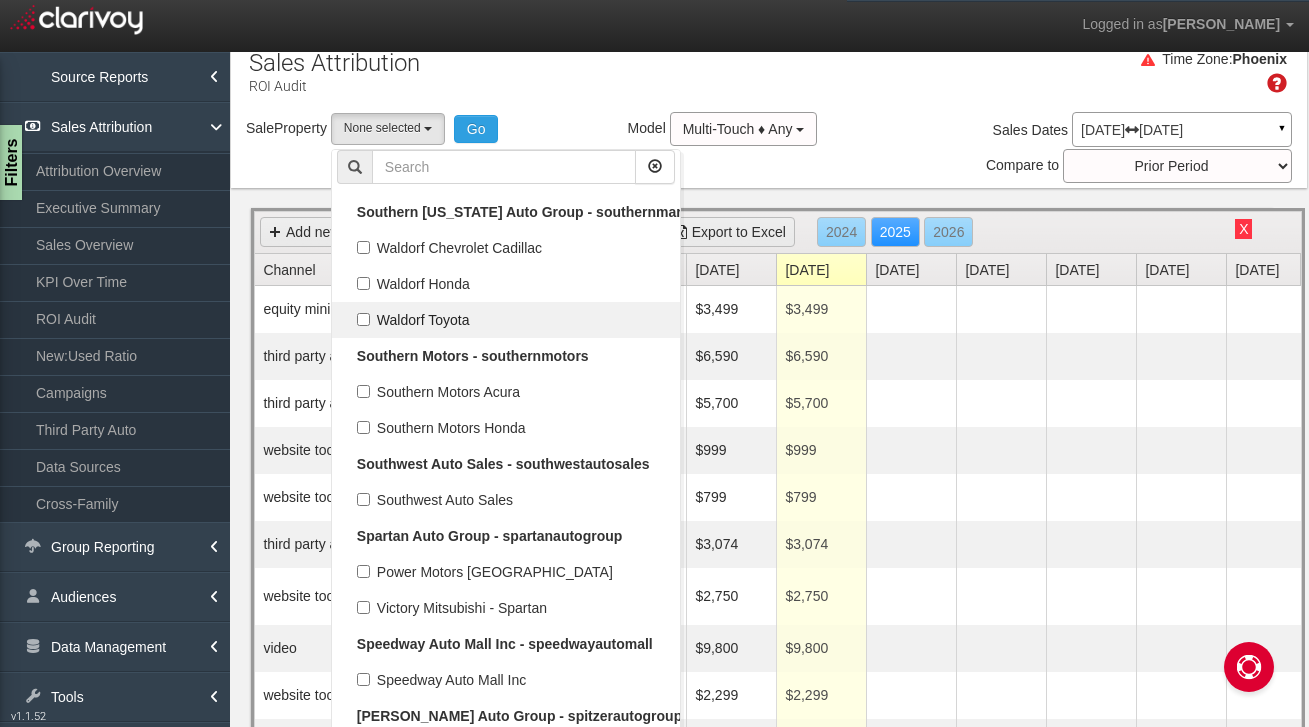 scroll, scrollTop: 54720, scrollLeft: 0, axis: vertical 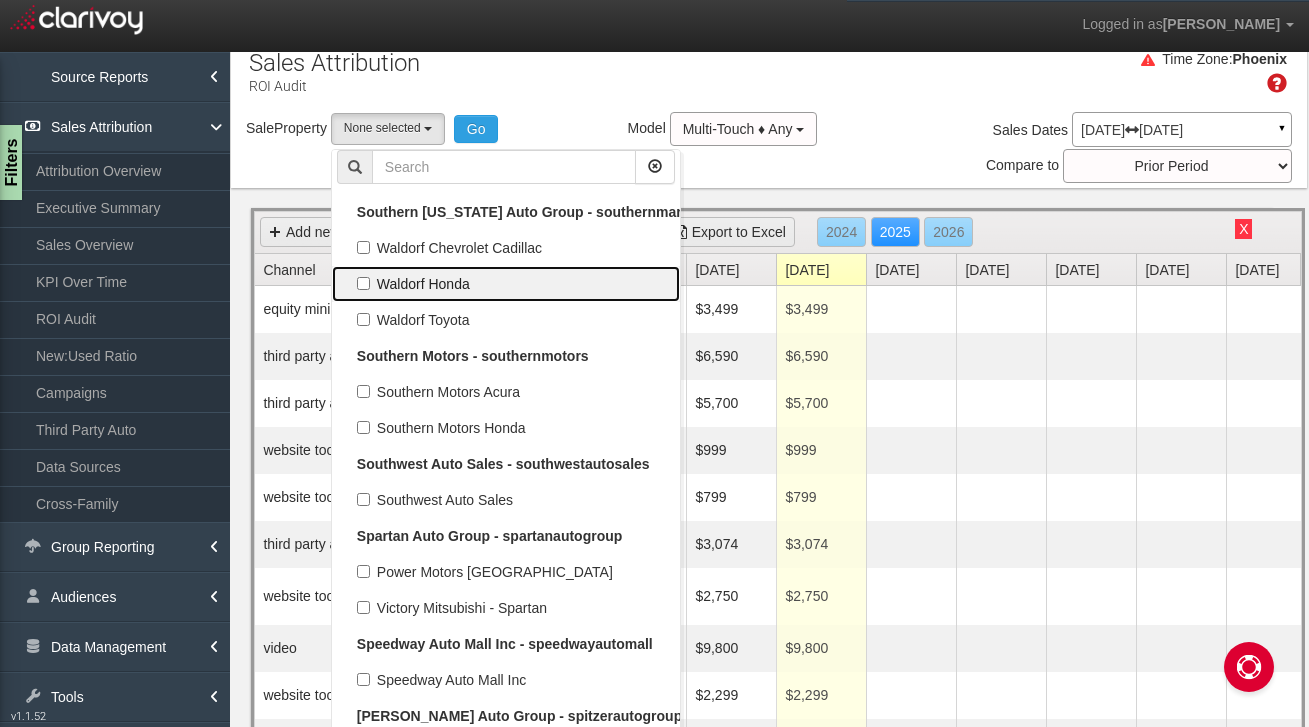 click on "Waldorf Honda" at bounding box center (506, 284) 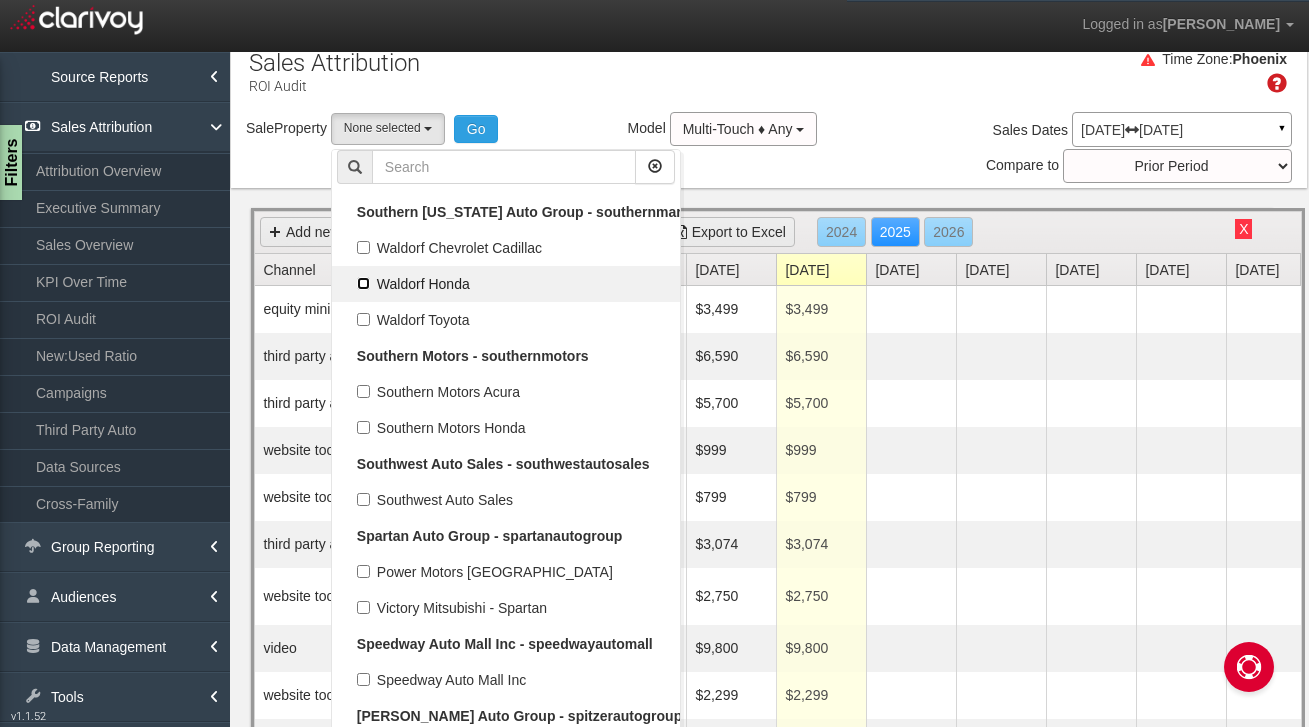 click on "Waldorf Honda" at bounding box center [363, 283] 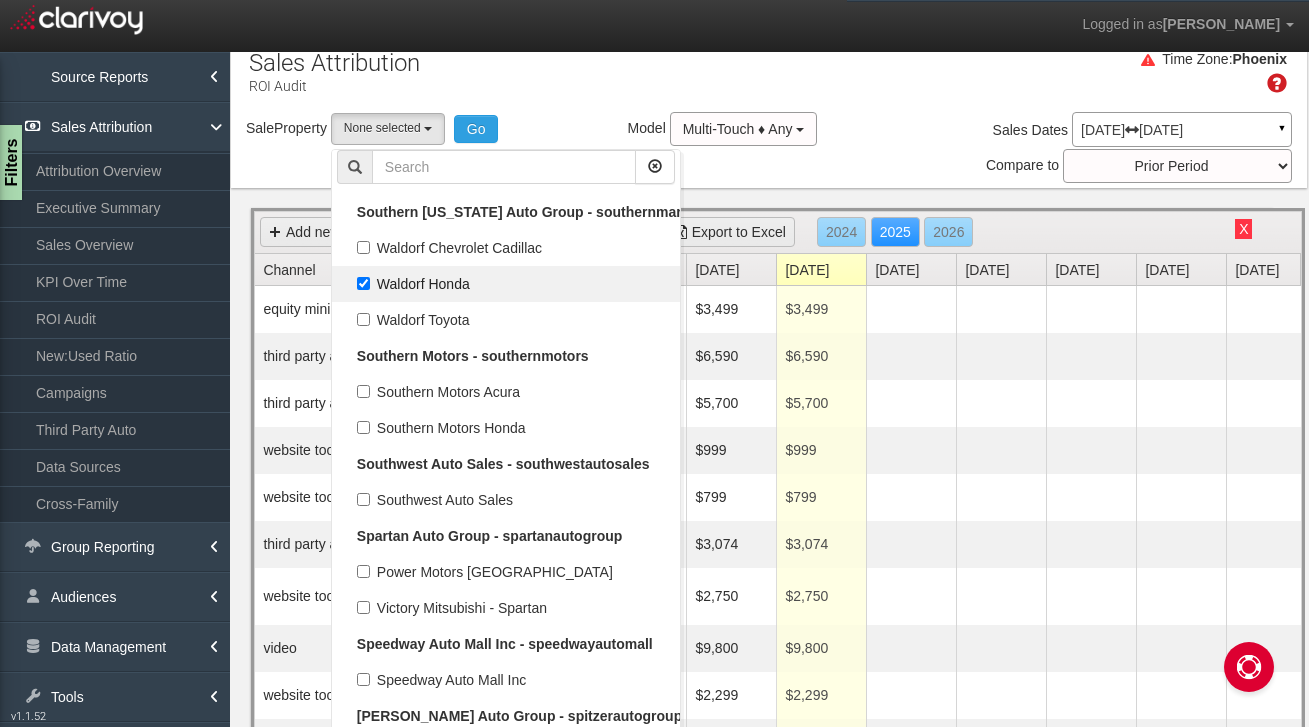 select on "object:10478" 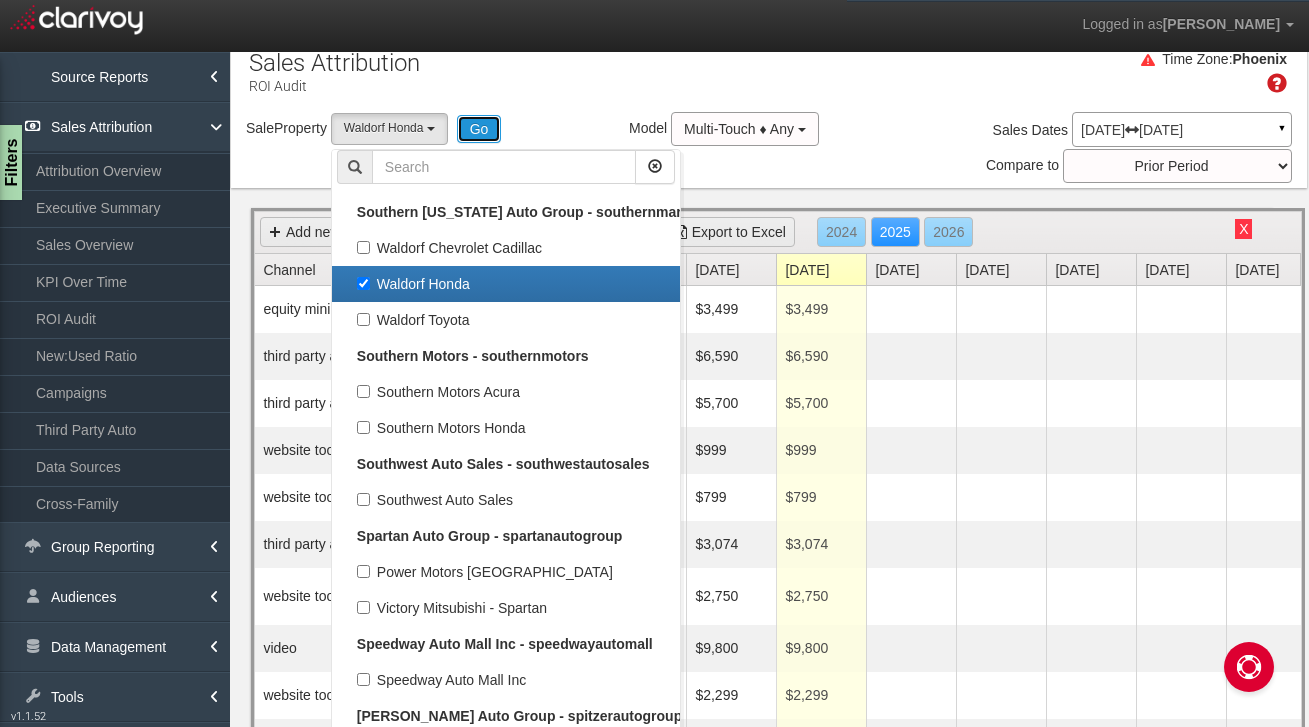 click on "Go" at bounding box center (479, 129) 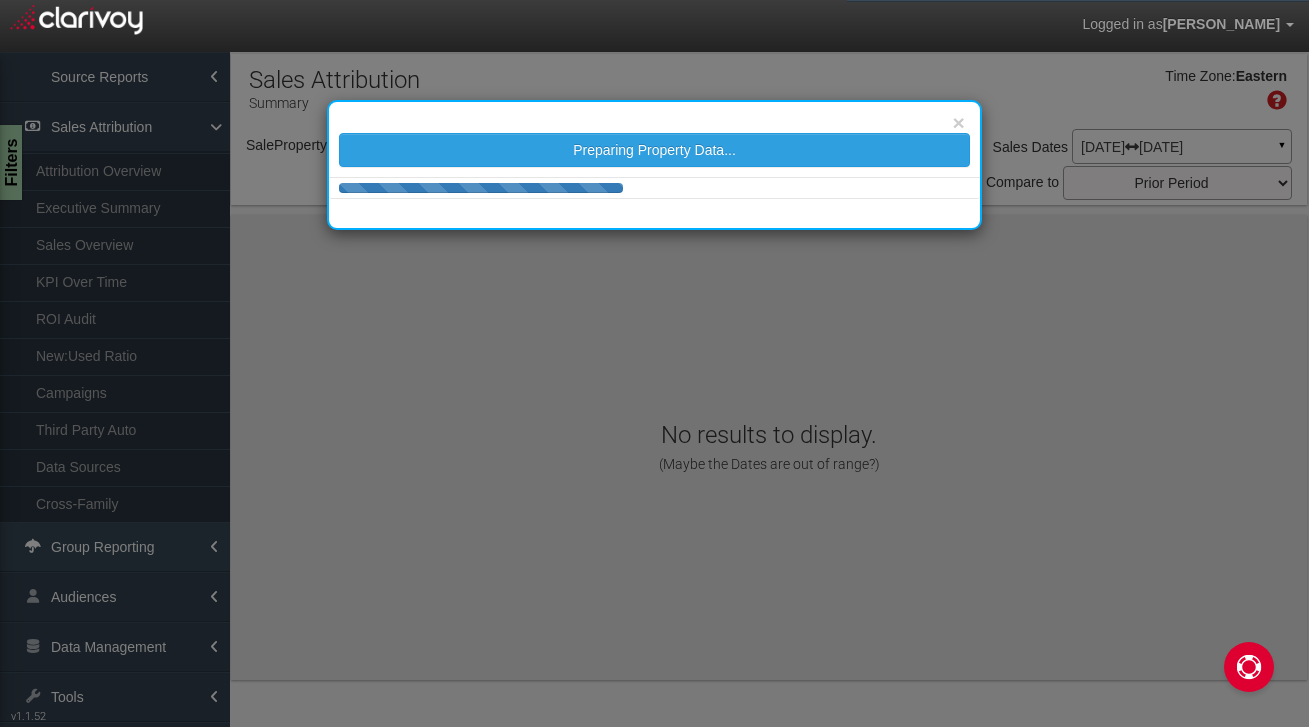 scroll, scrollTop: 0, scrollLeft: 0, axis: both 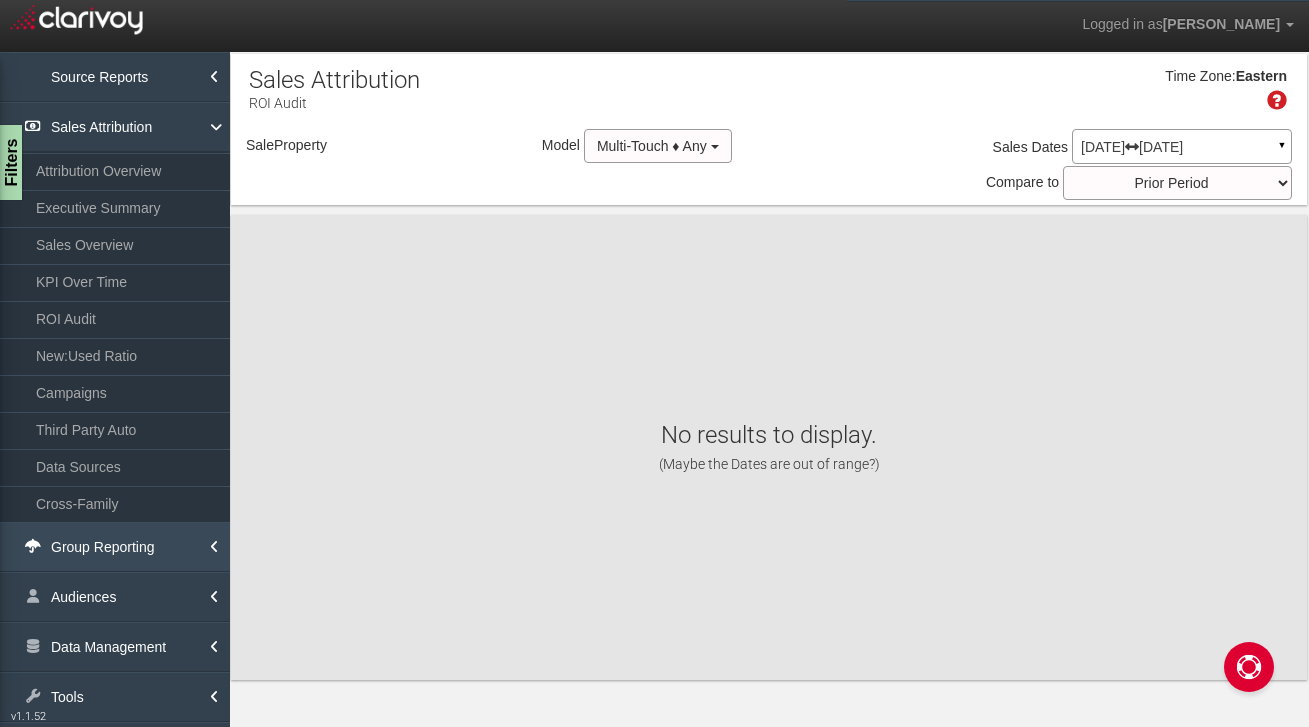 select on "object:13096" 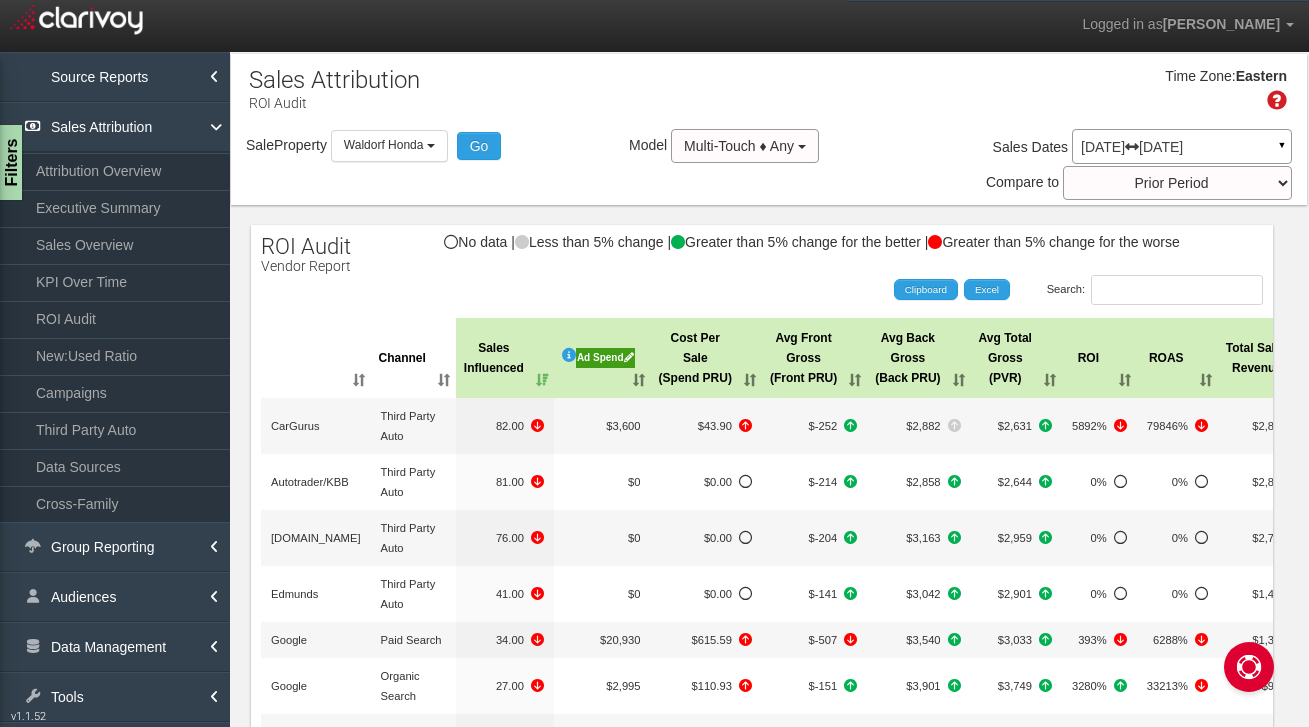 click on "Ad Spend" at bounding box center (605, 358) 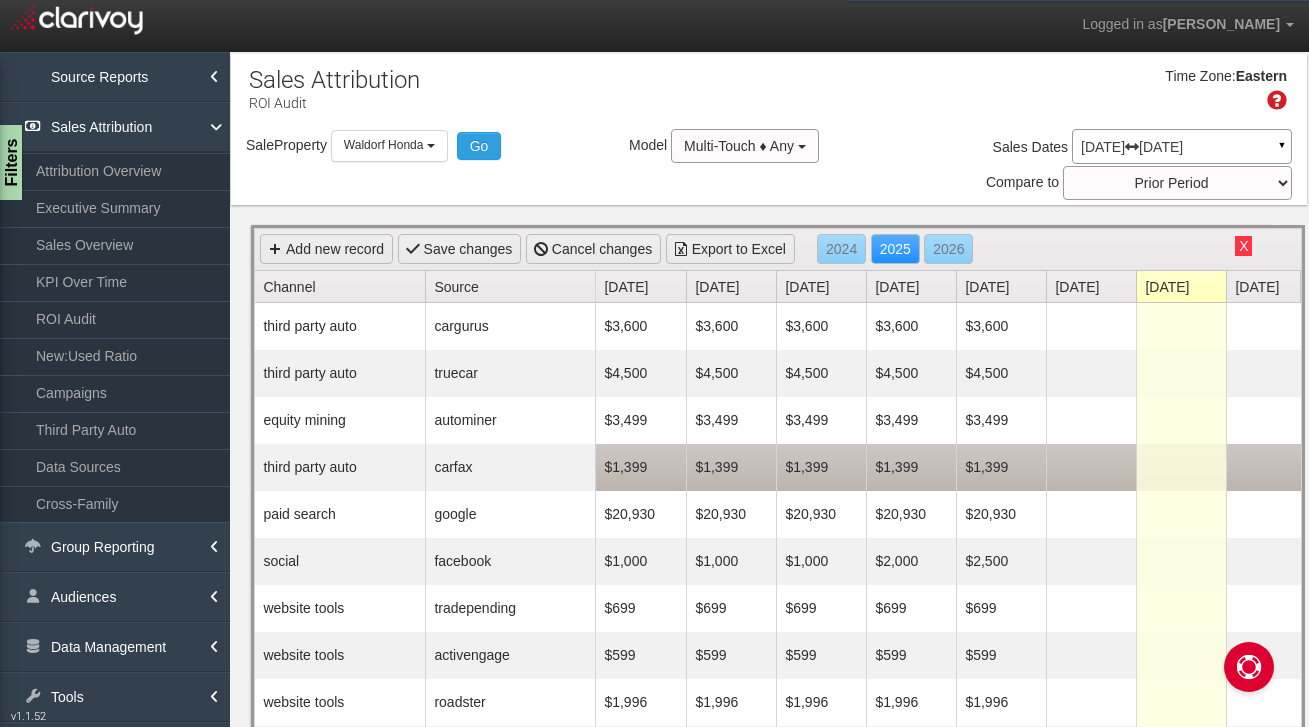 scroll, scrollTop: 0, scrollLeft: 187, axis: horizontal 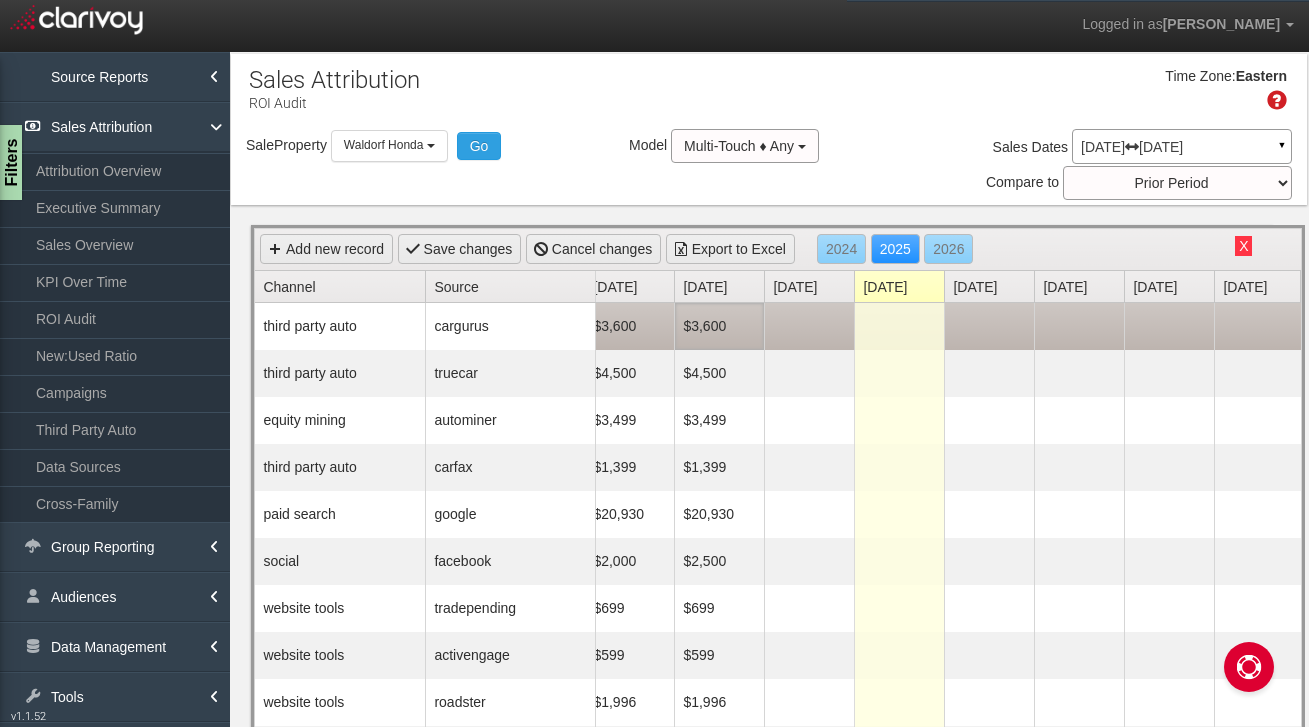 click on "$3,600" at bounding box center [719, 326] 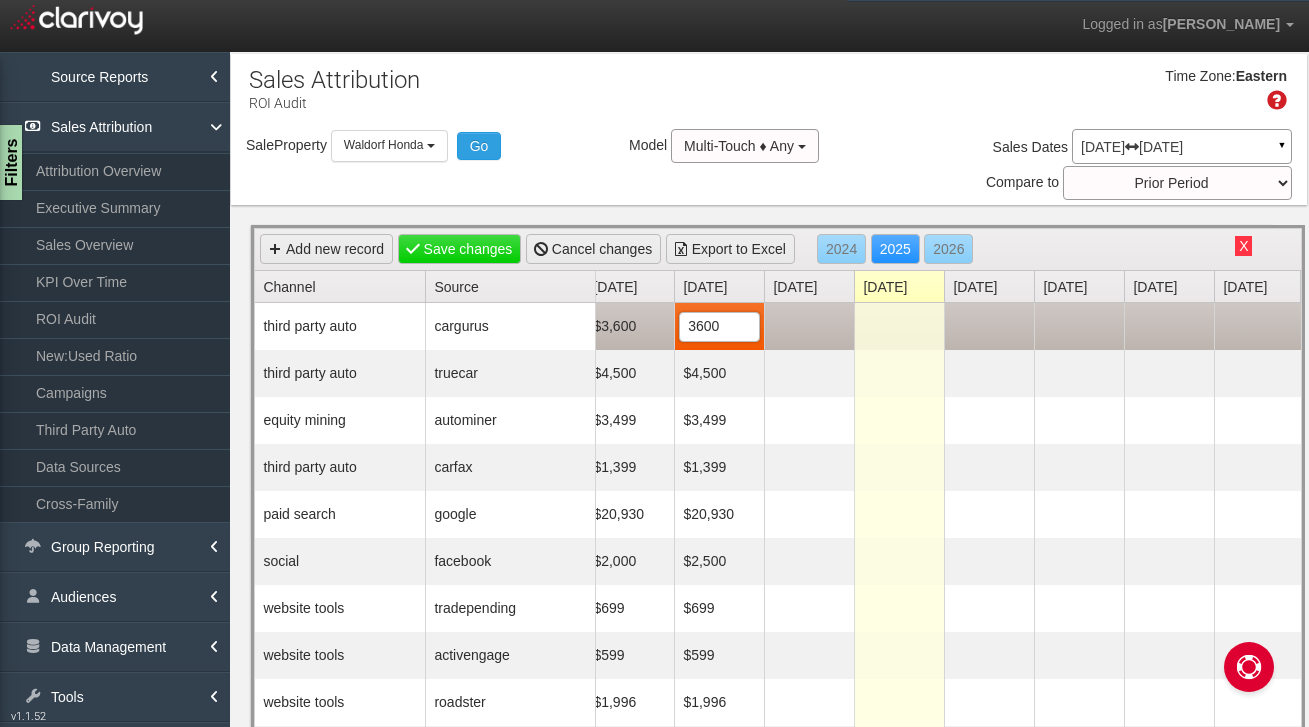 click at bounding box center [809, 326] 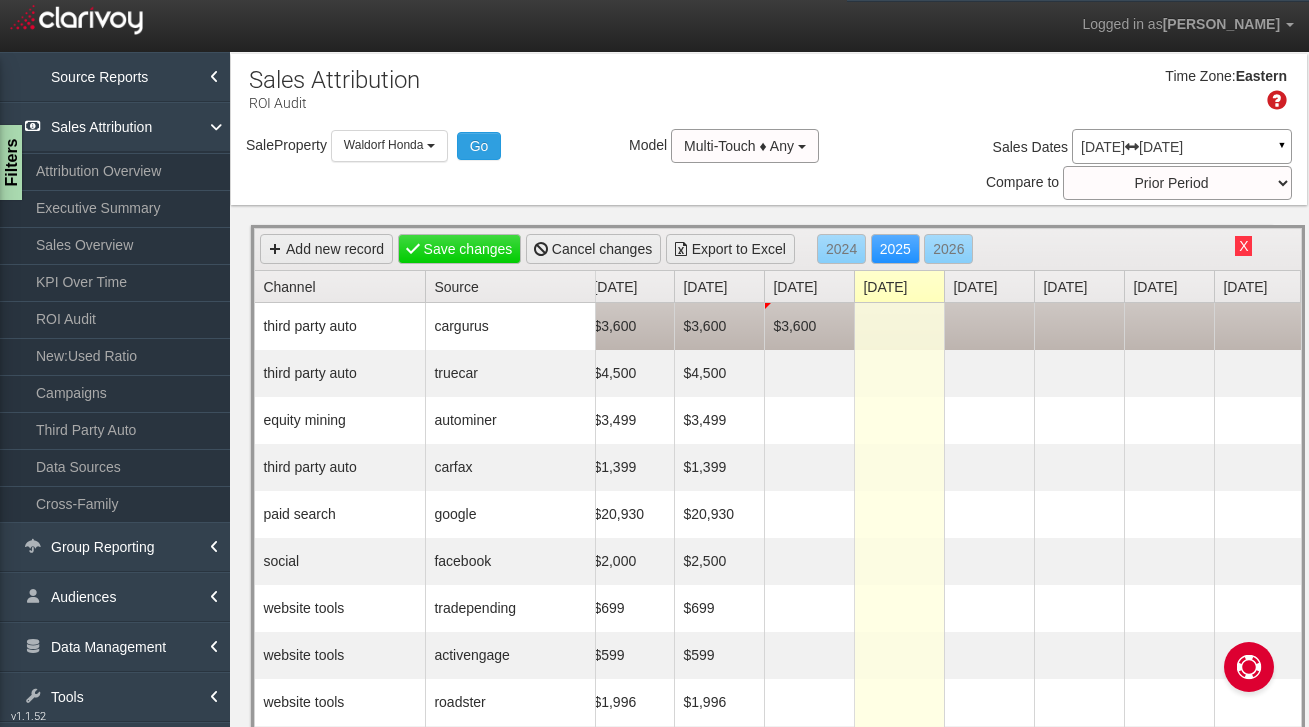 click at bounding box center (899, 326) 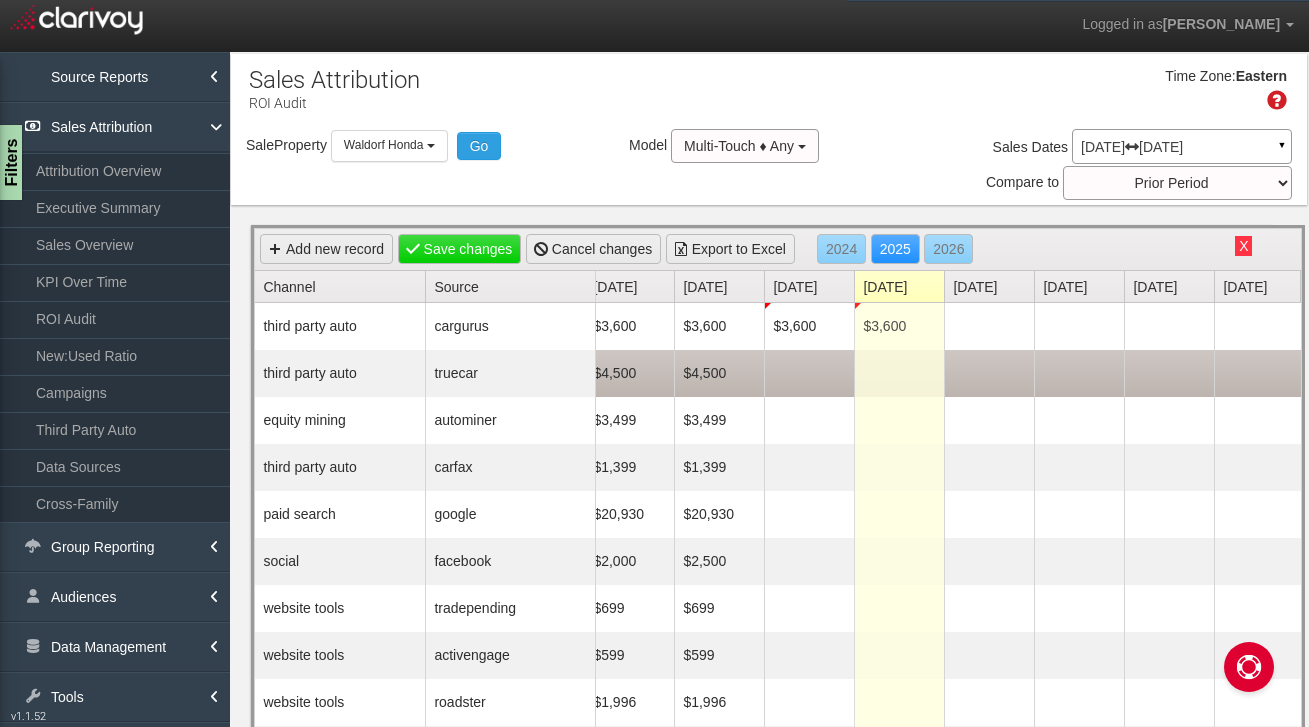 click on "$4,500" at bounding box center [719, 373] 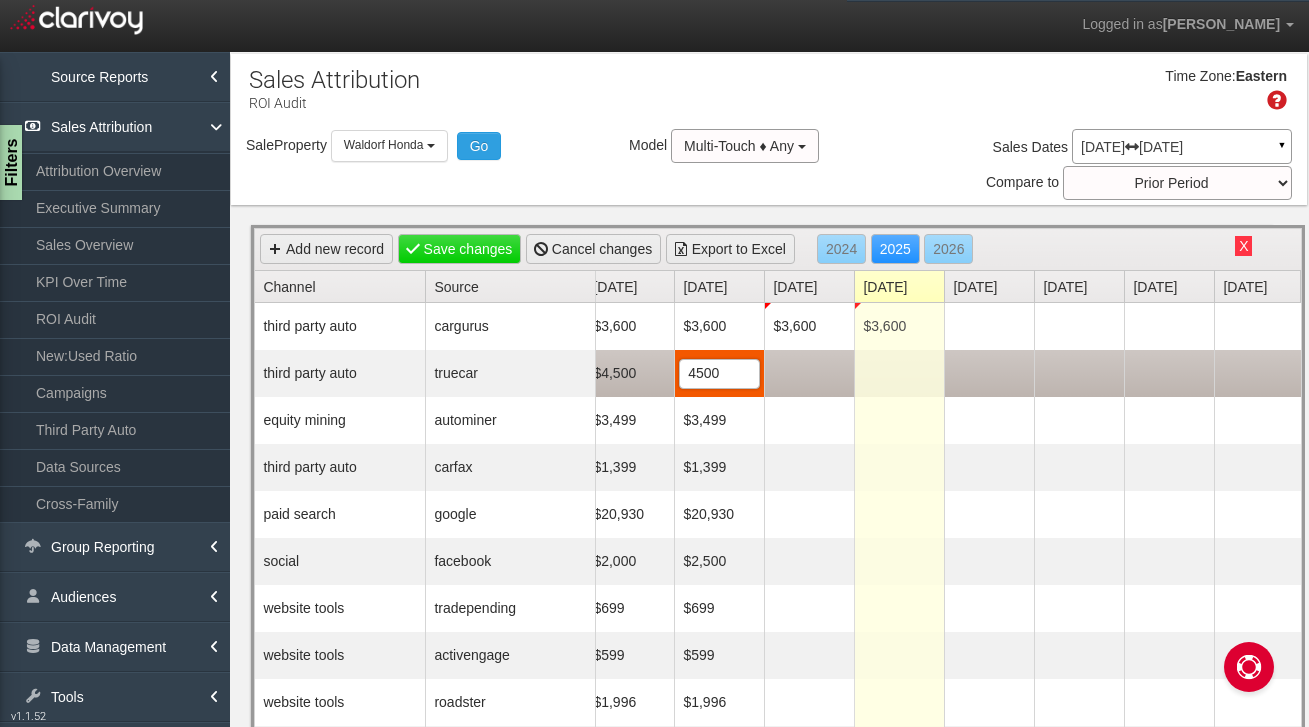 scroll, scrollTop: 0, scrollLeft: 0, axis: both 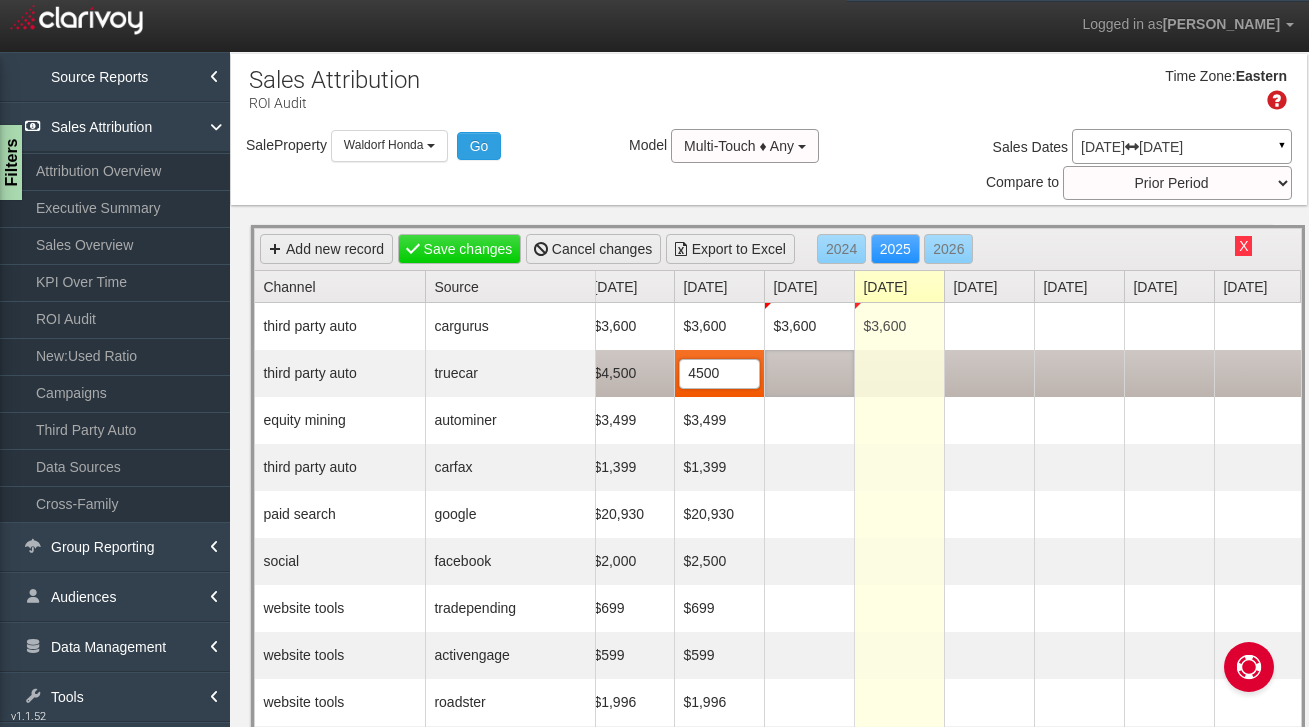 click at bounding box center (809, 373) 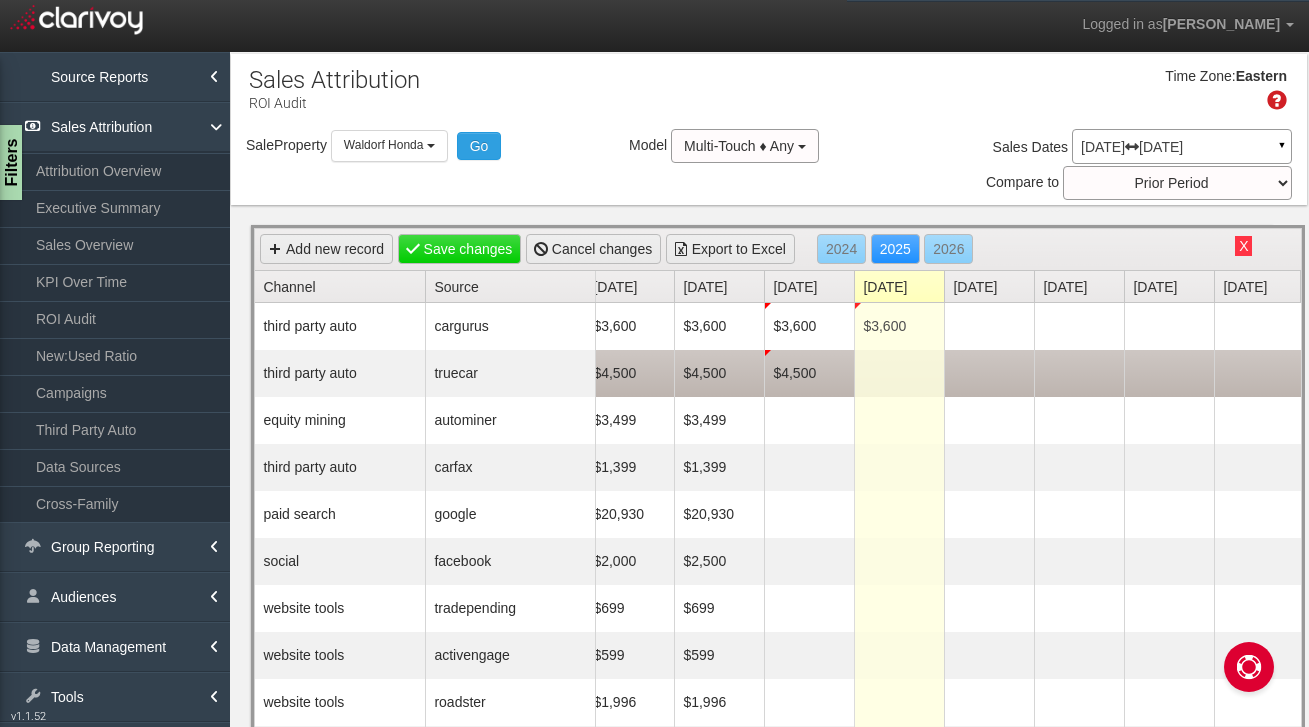 click at bounding box center (899, 373) 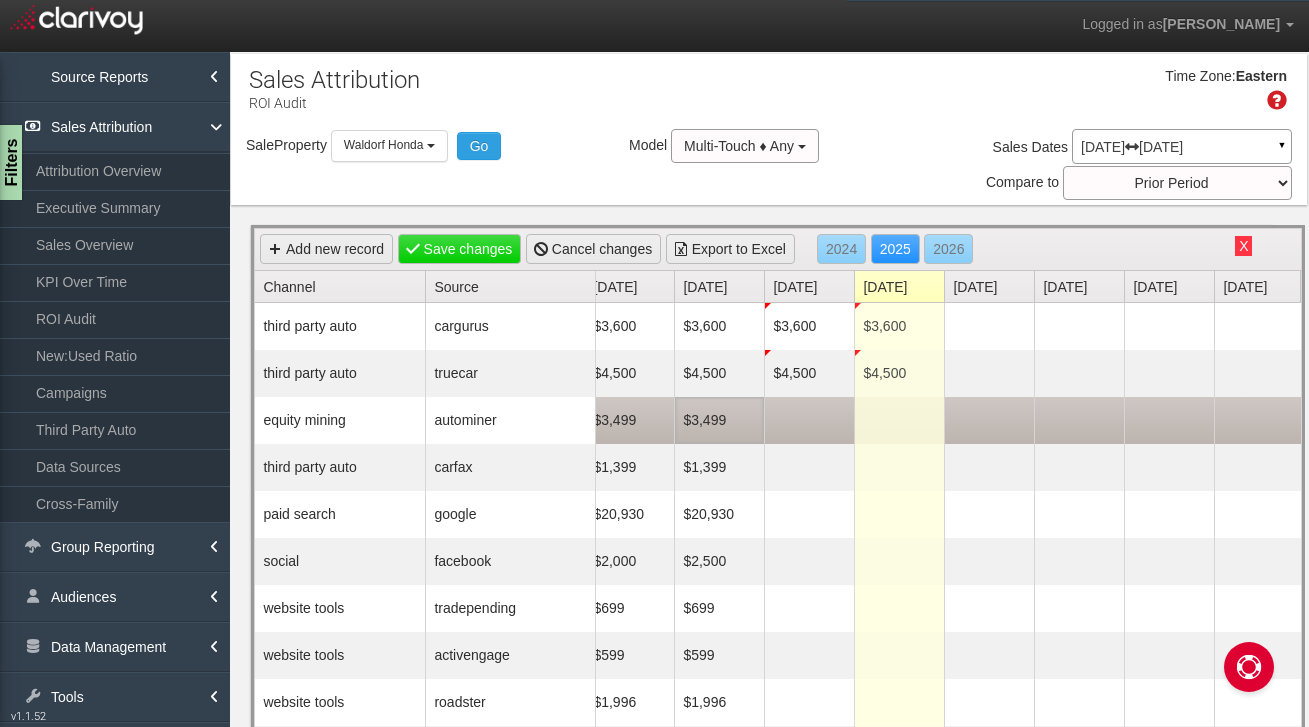 scroll, scrollTop: 0, scrollLeft: 0, axis: both 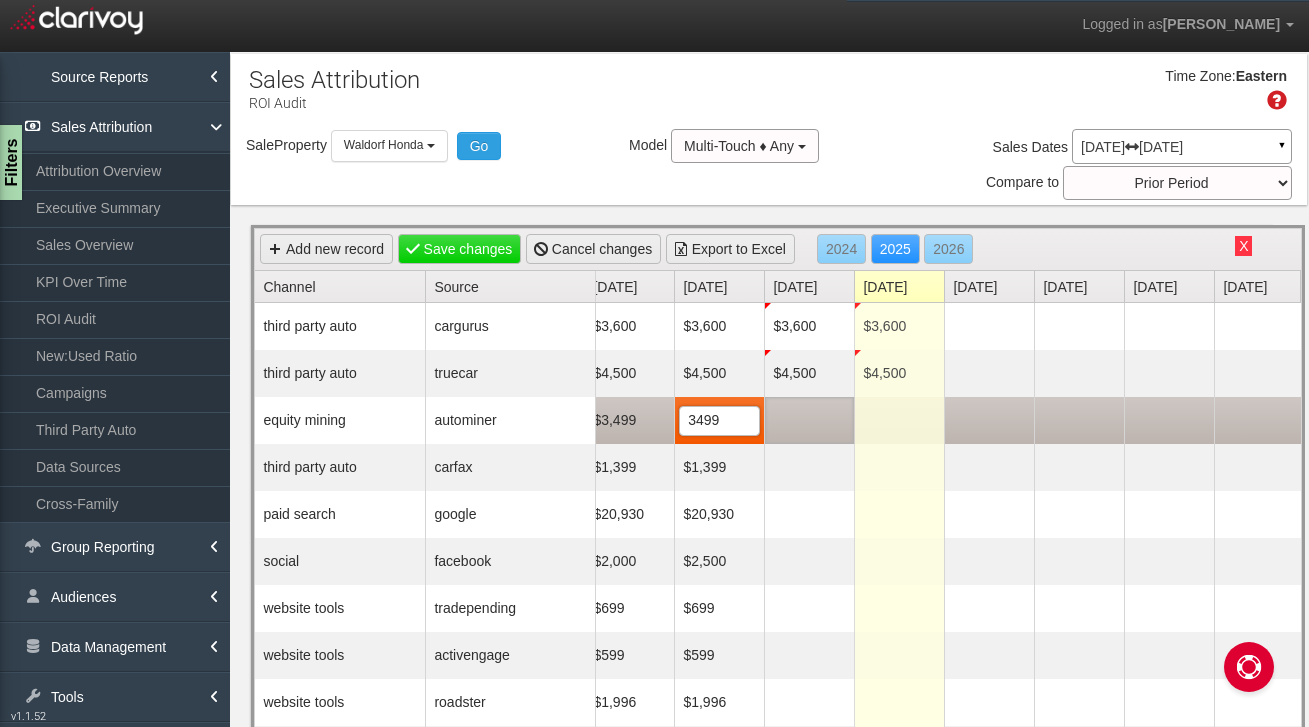 click at bounding box center (809, 420) 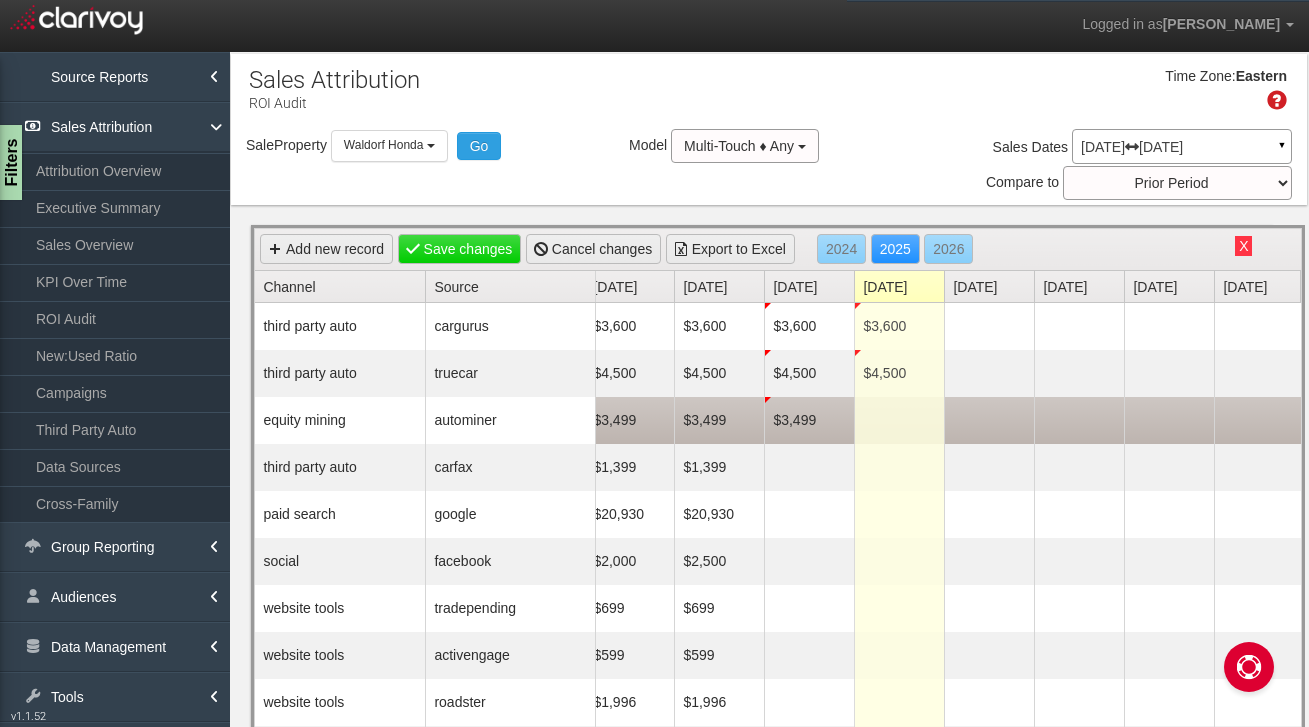 click at bounding box center [899, 420] 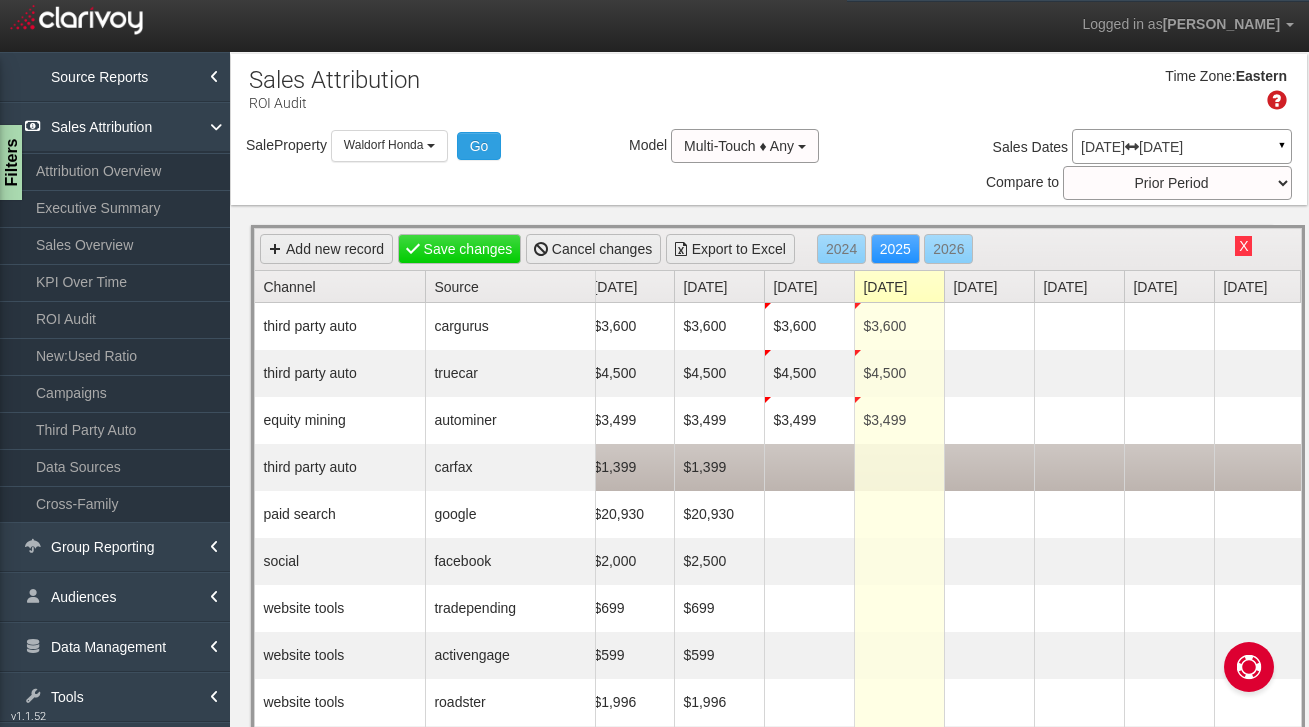 click on "$1,399" at bounding box center [719, 467] 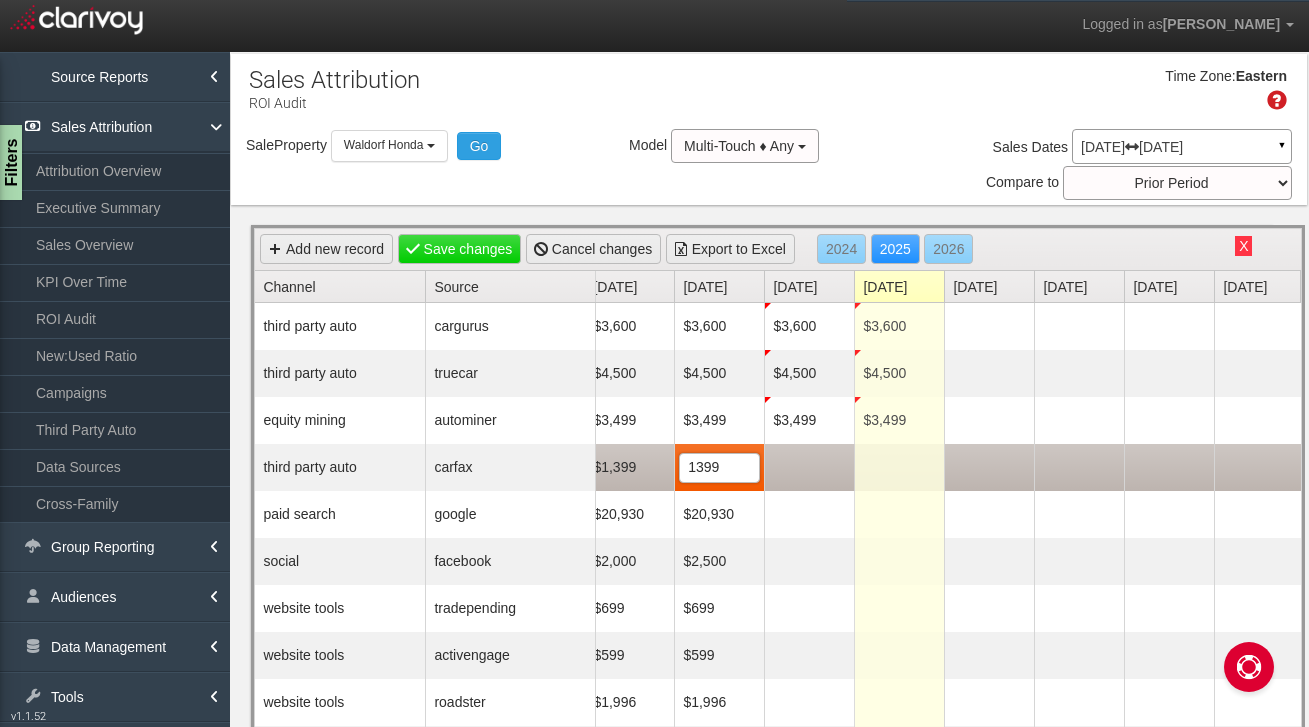 click at bounding box center [809, 467] 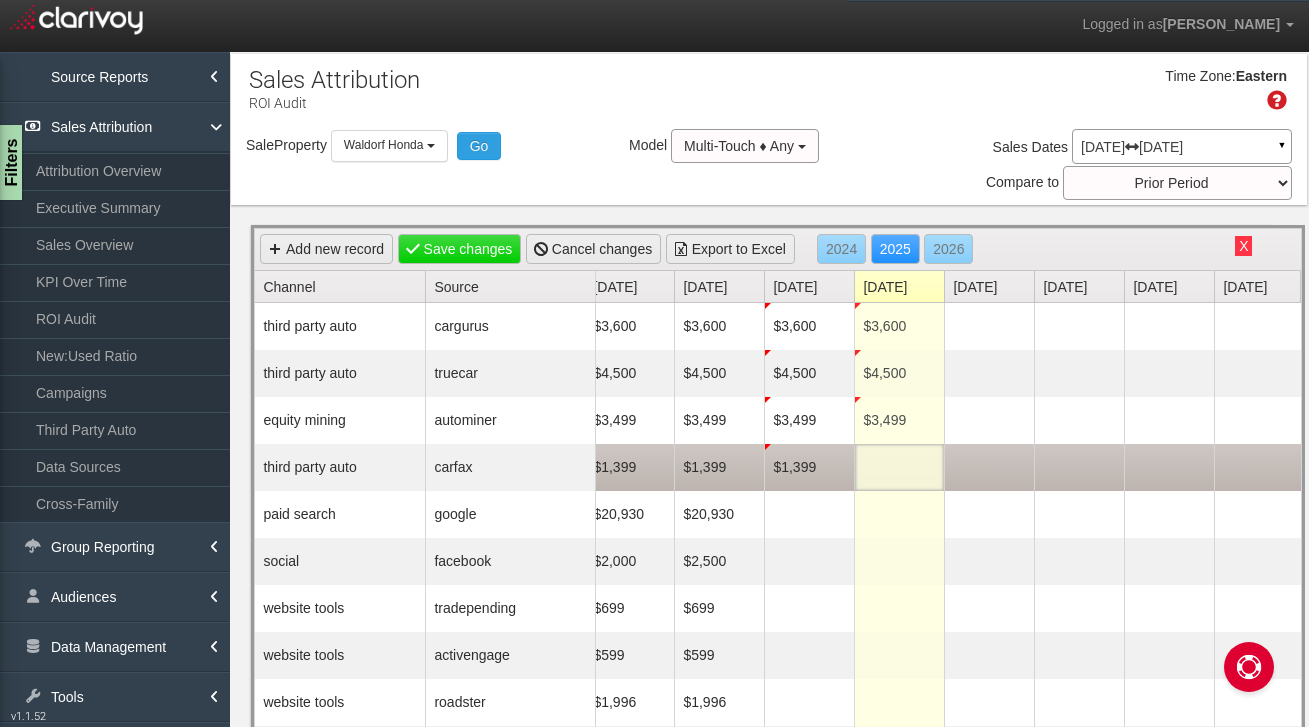 click at bounding box center [899, 467] 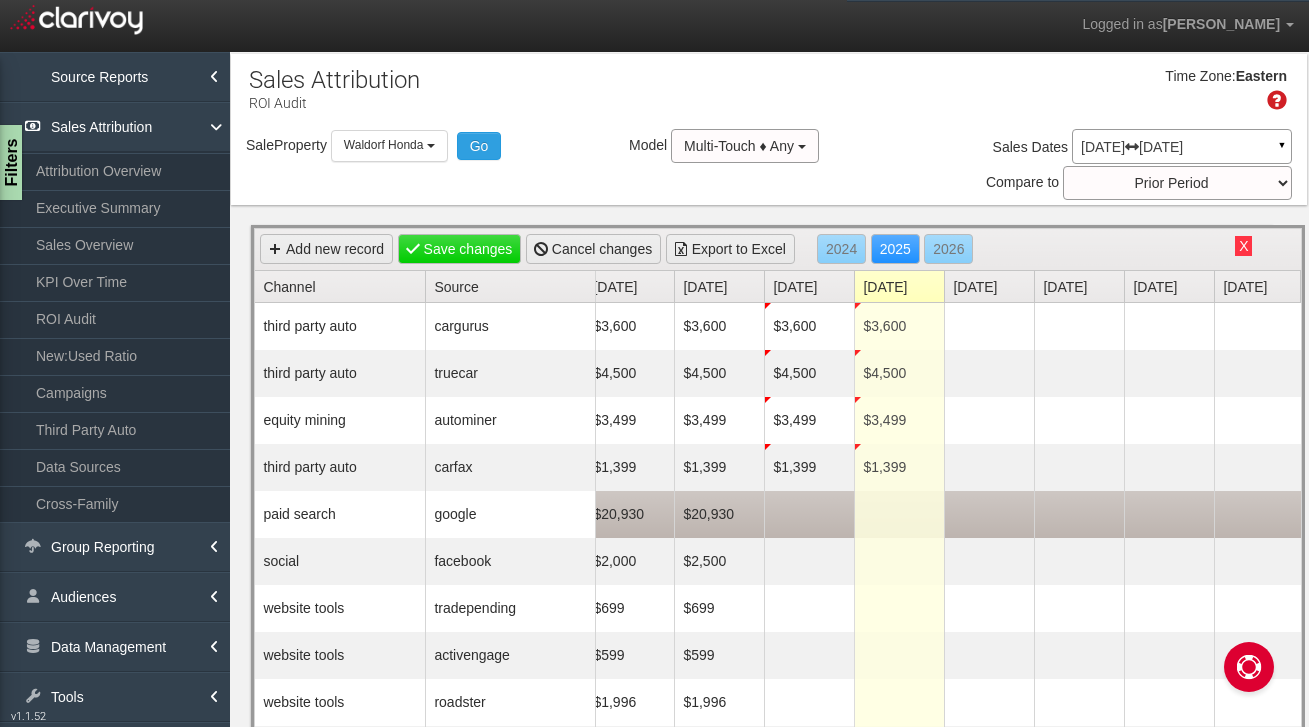 scroll, scrollTop: 0, scrollLeft: 0, axis: both 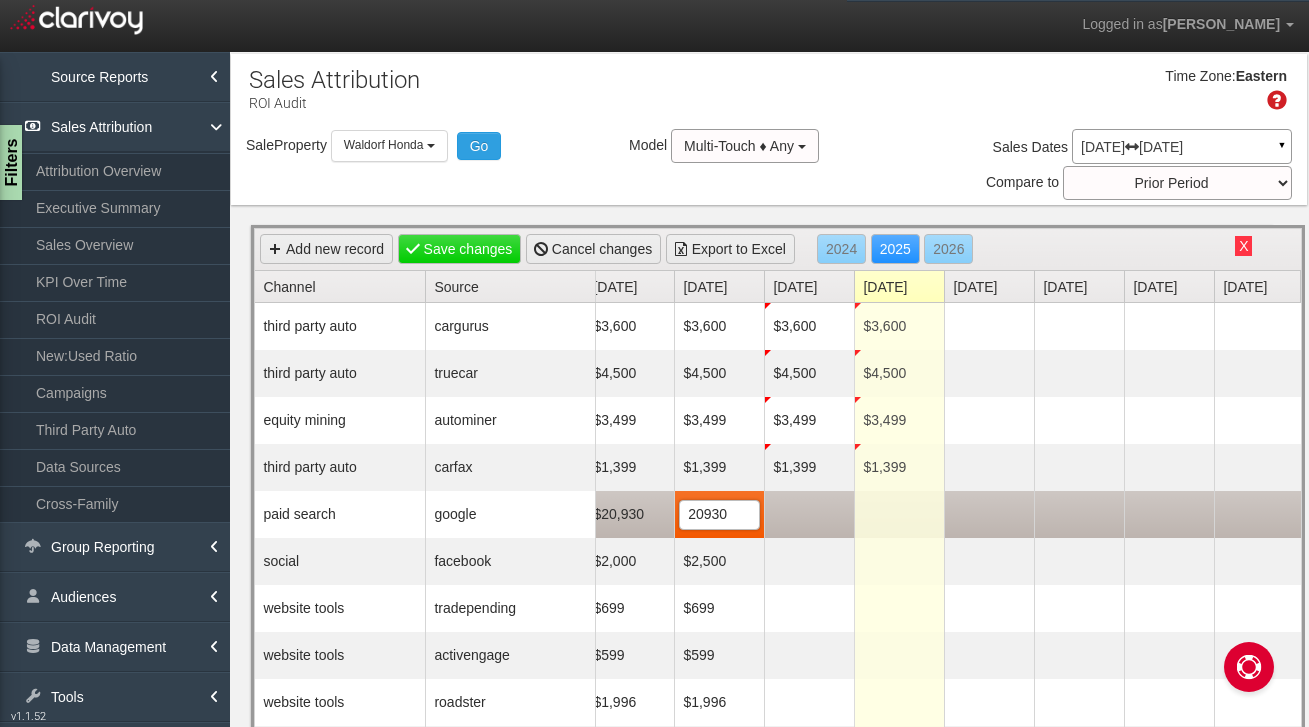 click at bounding box center (809, 514) 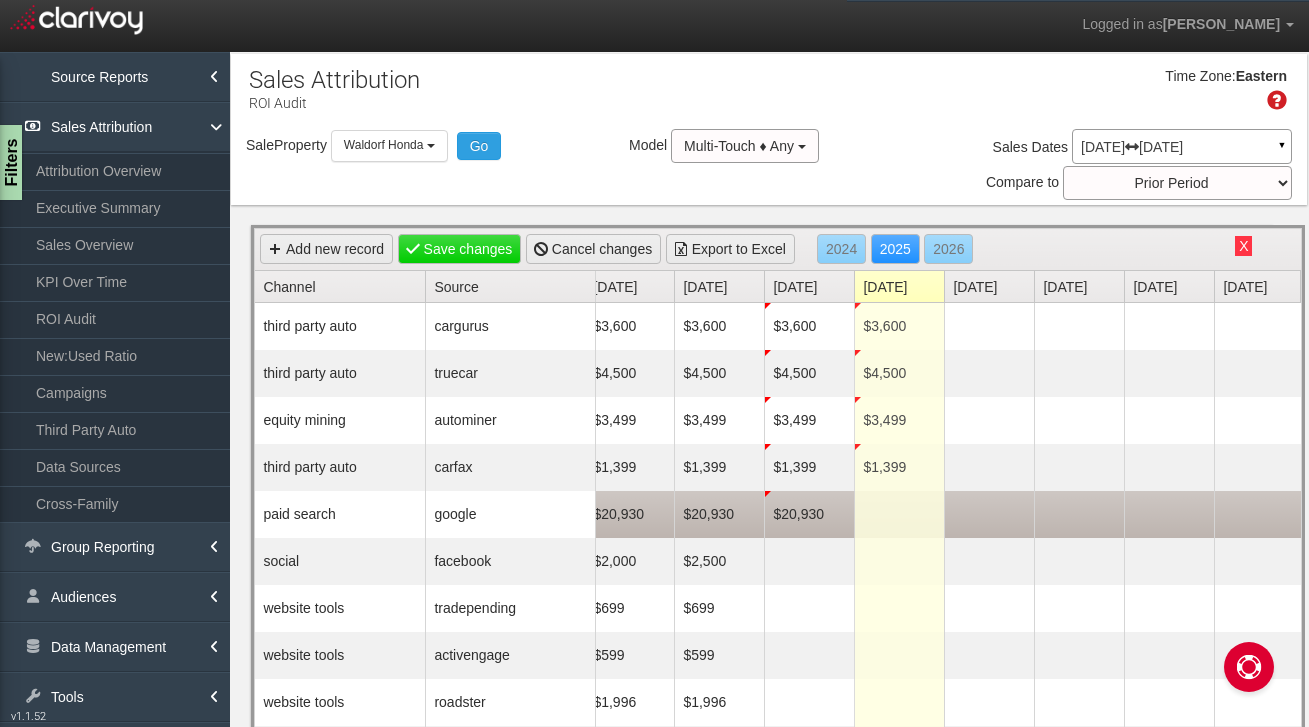 click at bounding box center (899, 514) 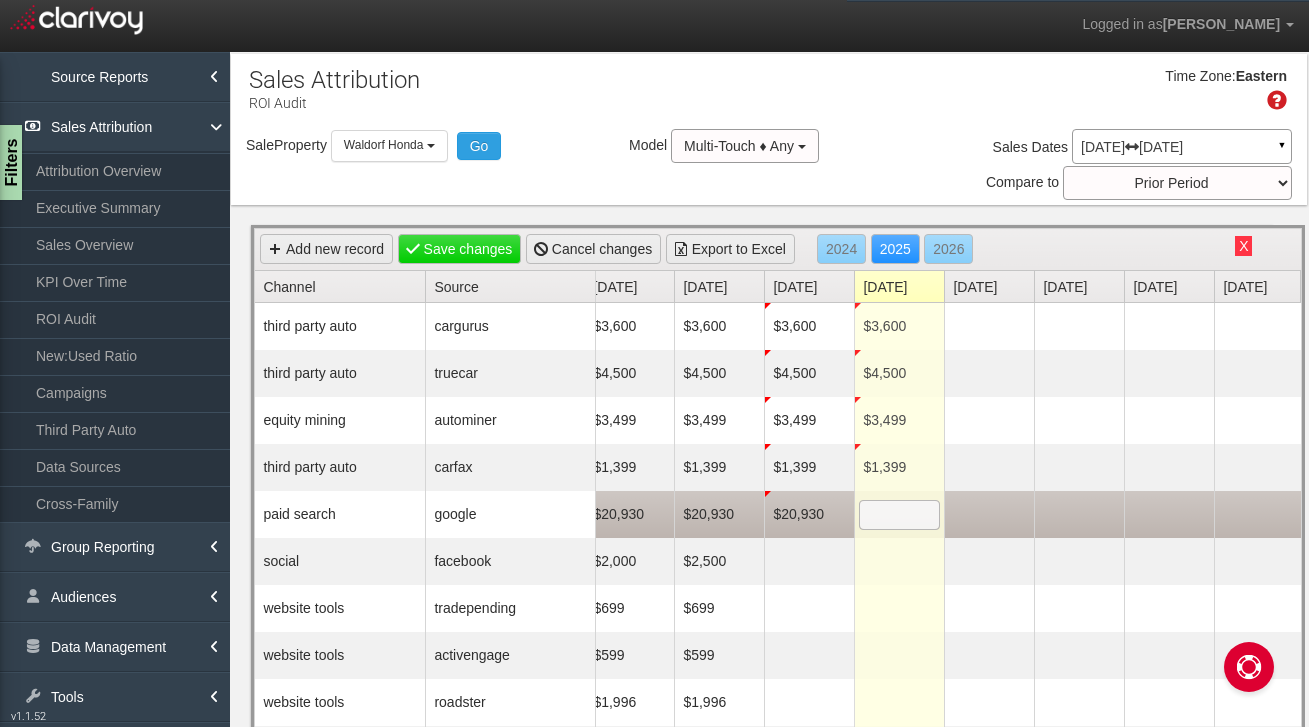 scroll, scrollTop: 0, scrollLeft: 0, axis: both 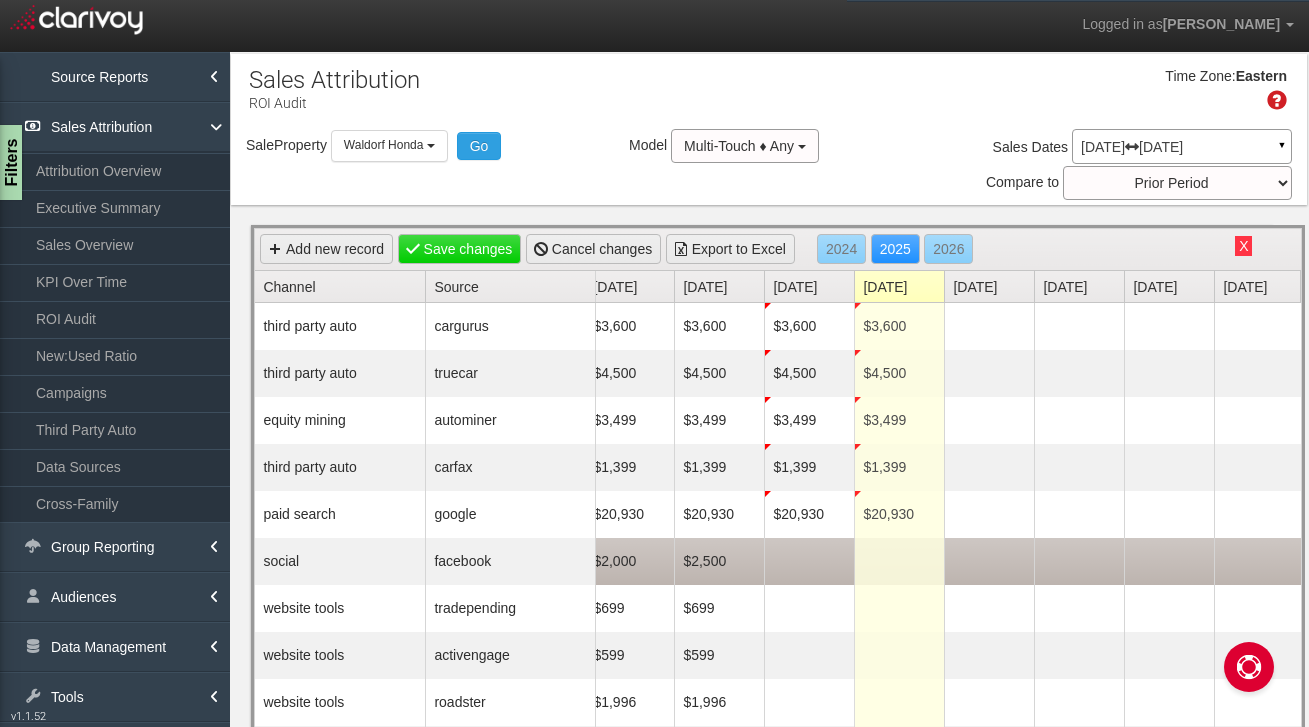 click on "$2,500" at bounding box center (719, 561) 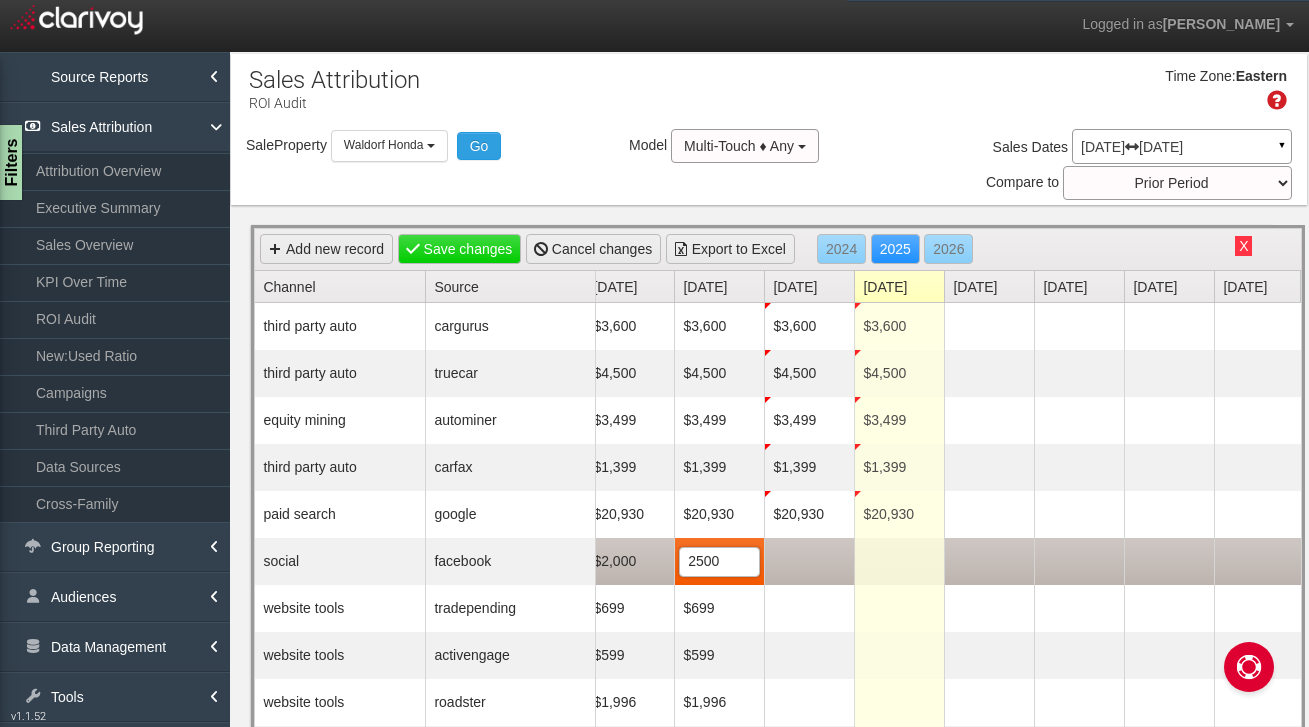click at bounding box center [809, 561] 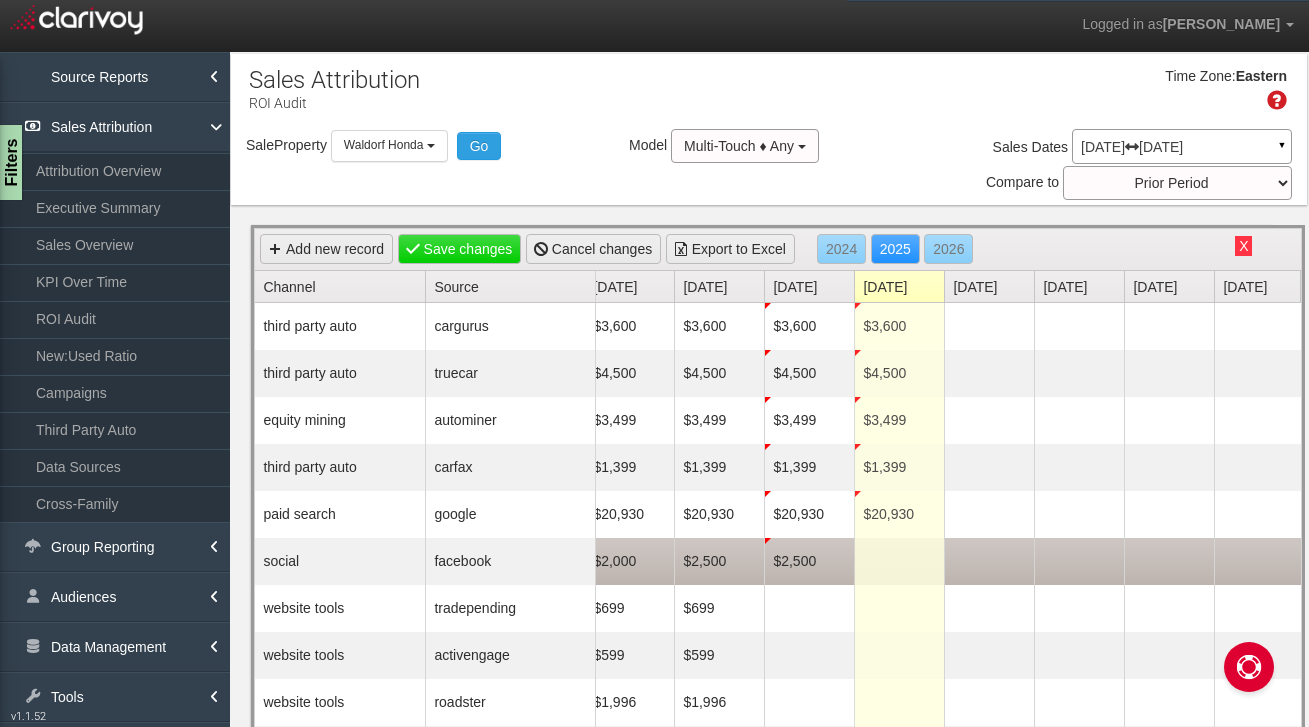 click at bounding box center (899, 561) 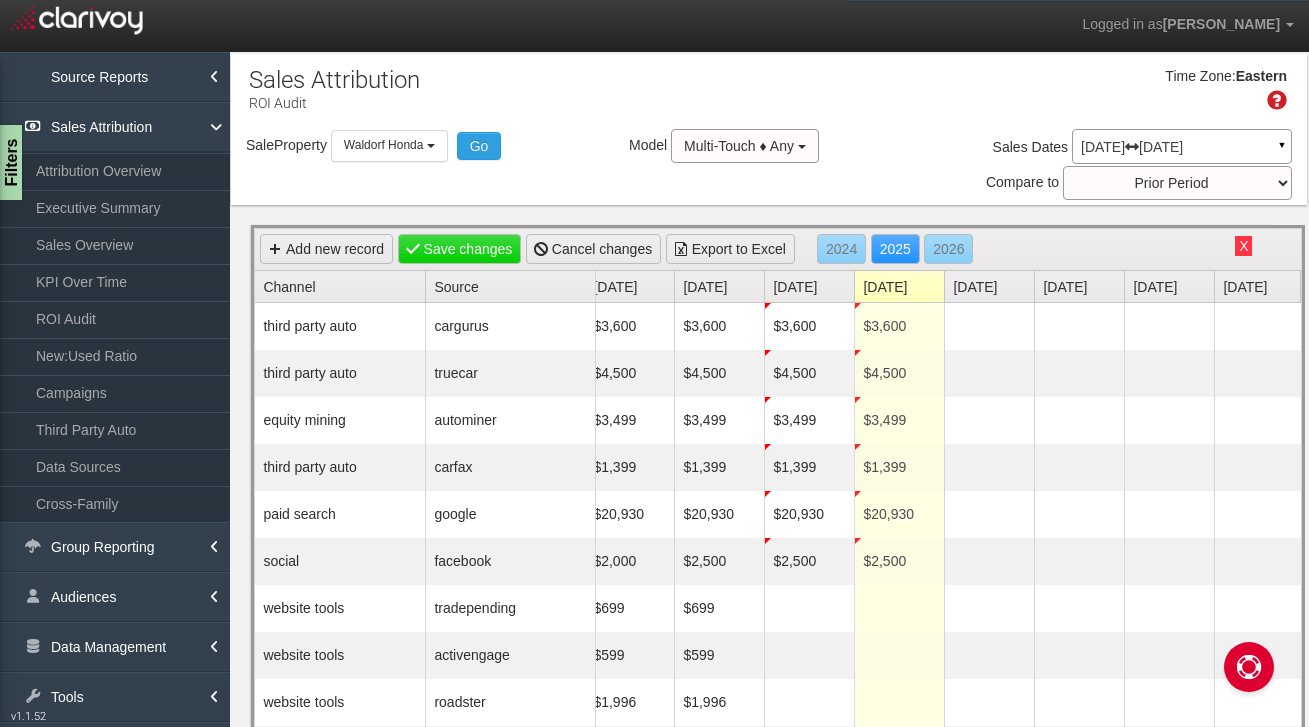 scroll, scrollTop: 24, scrollLeft: 282, axis: both 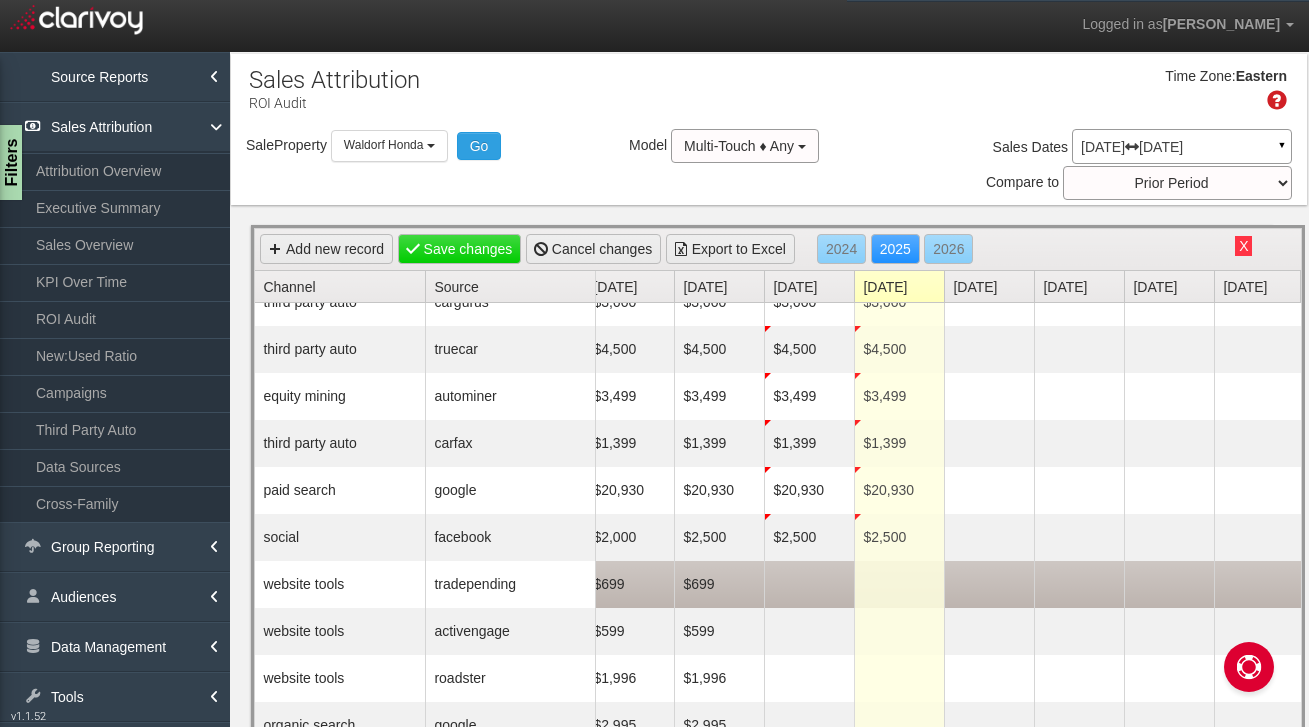 click on "$699" at bounding box center (719, 584) 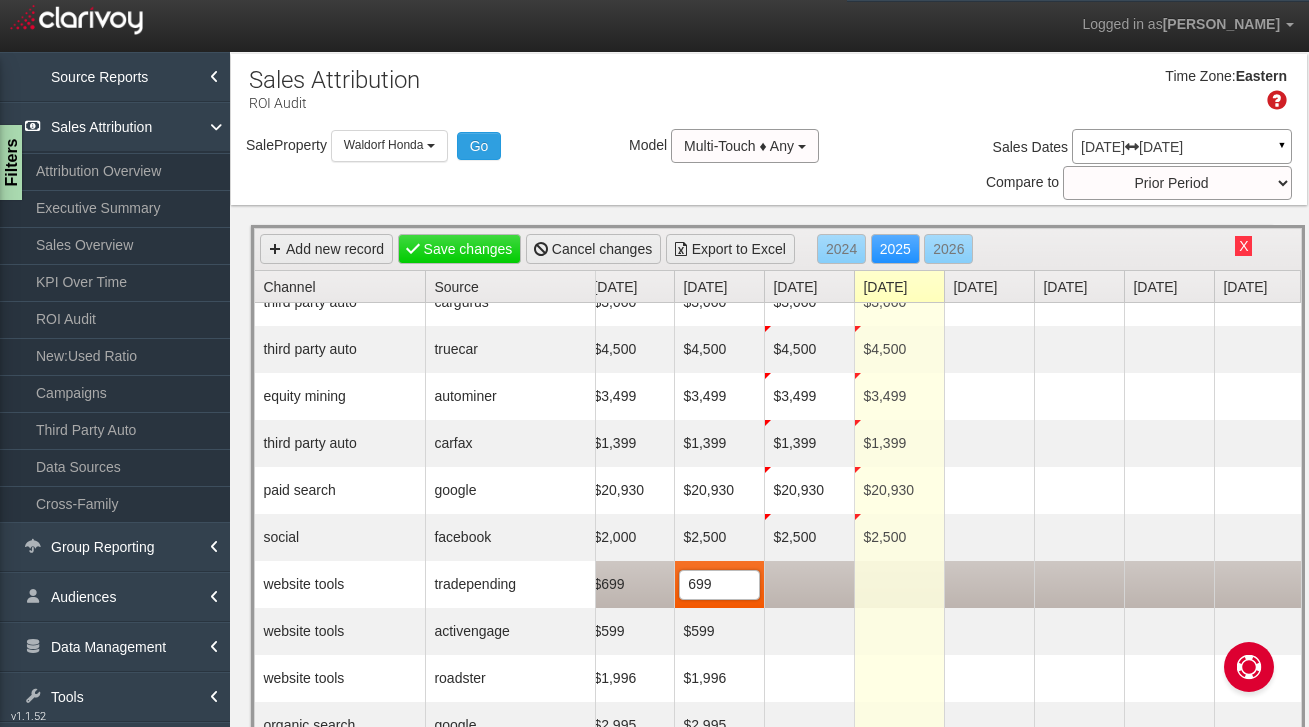 click at bounding box center (809, 584) 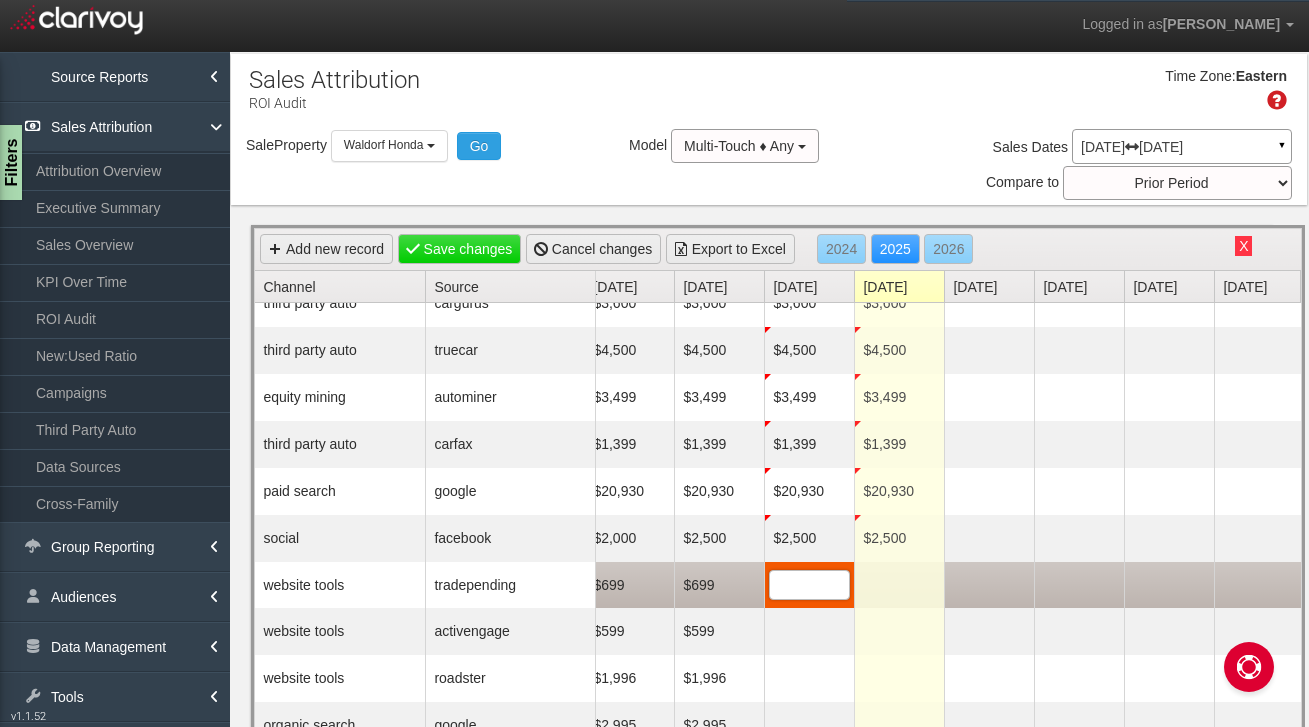 scroll, scrollTop: 23, scrollLeft: 0, axis: vertical 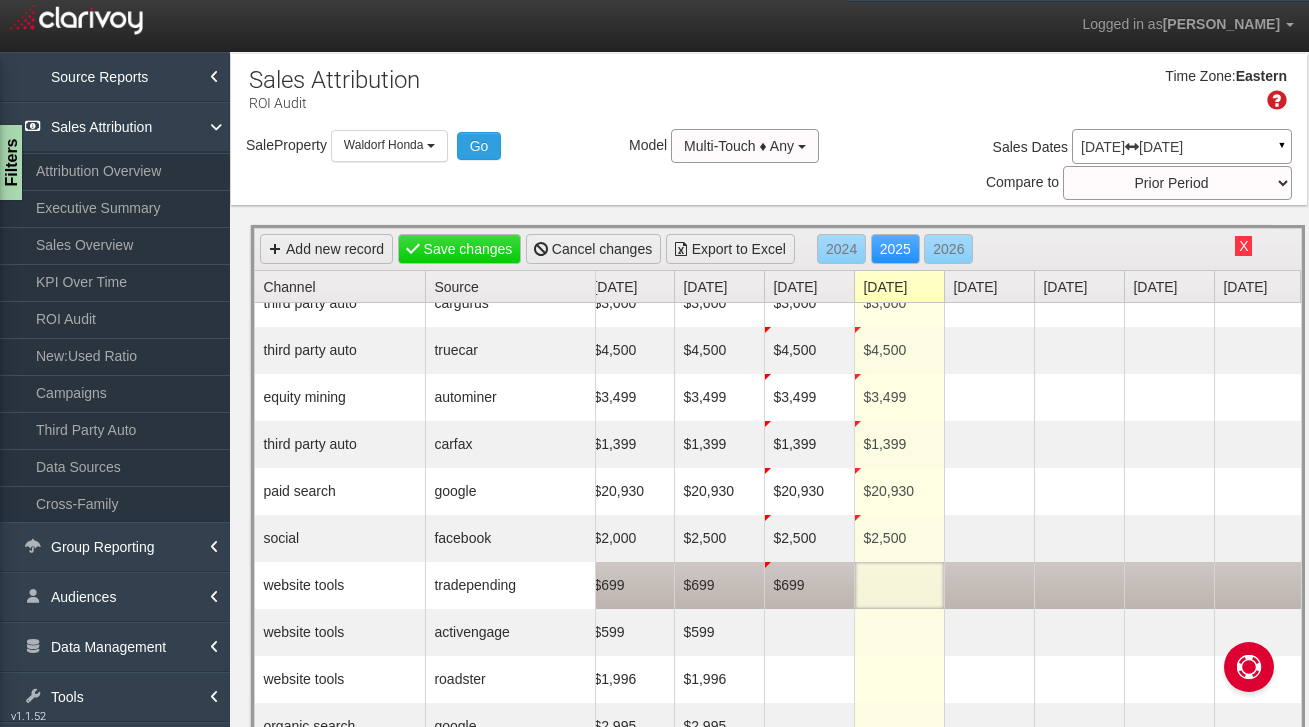 click at bounding box center [899, 585] 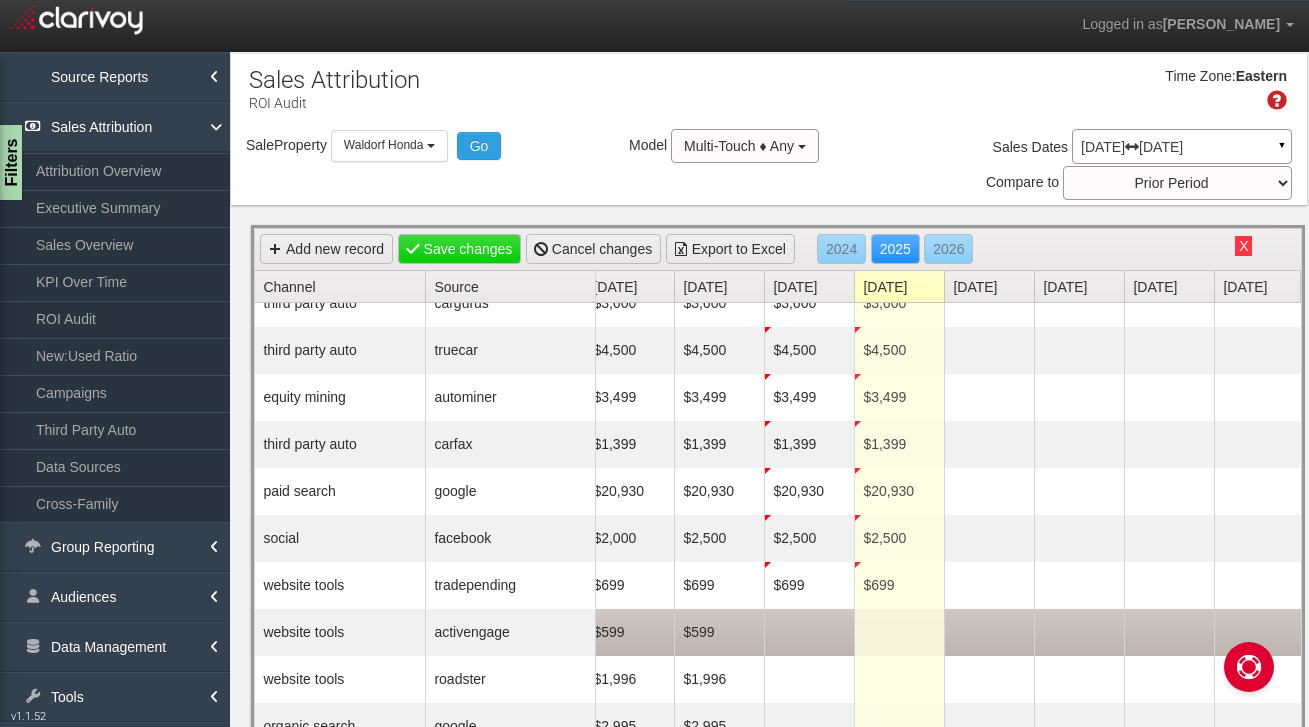 click on "$599" at bounding box center (719, 632) 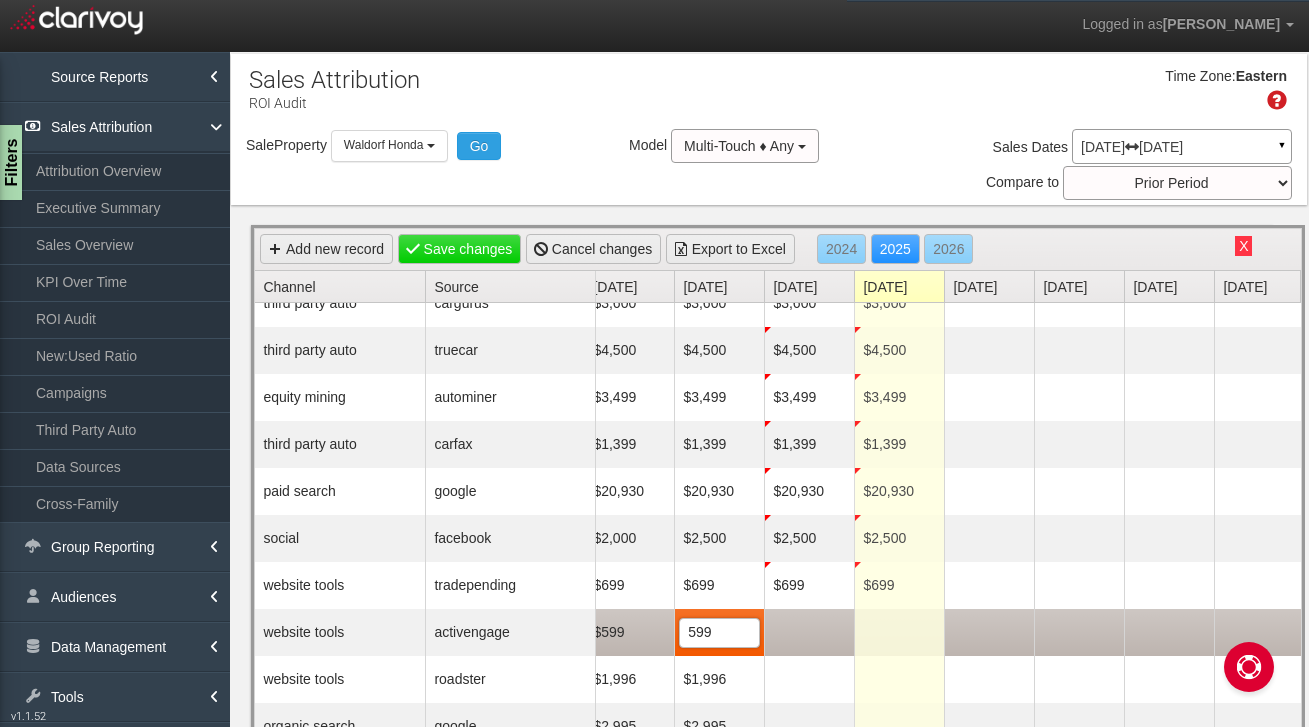 click at bounding box center [809, 632] 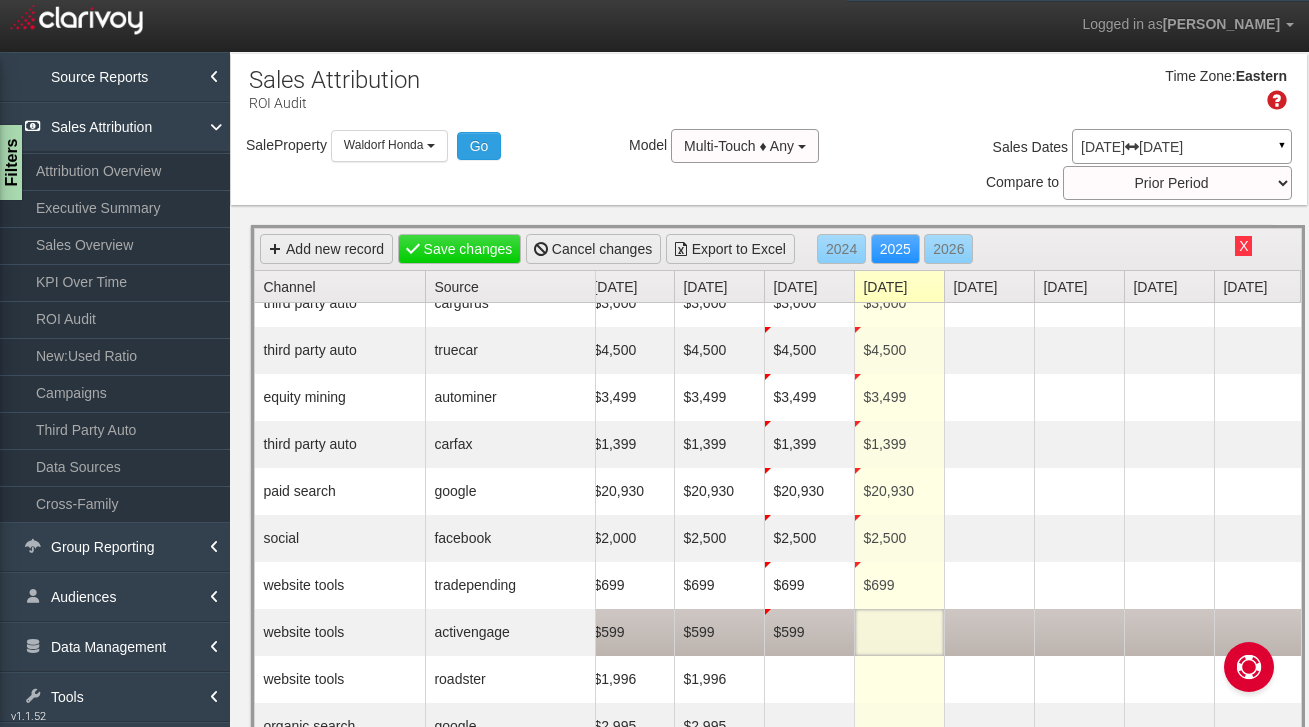 scroll, scrollTop: 0, scrollLeft: 0, axis: both 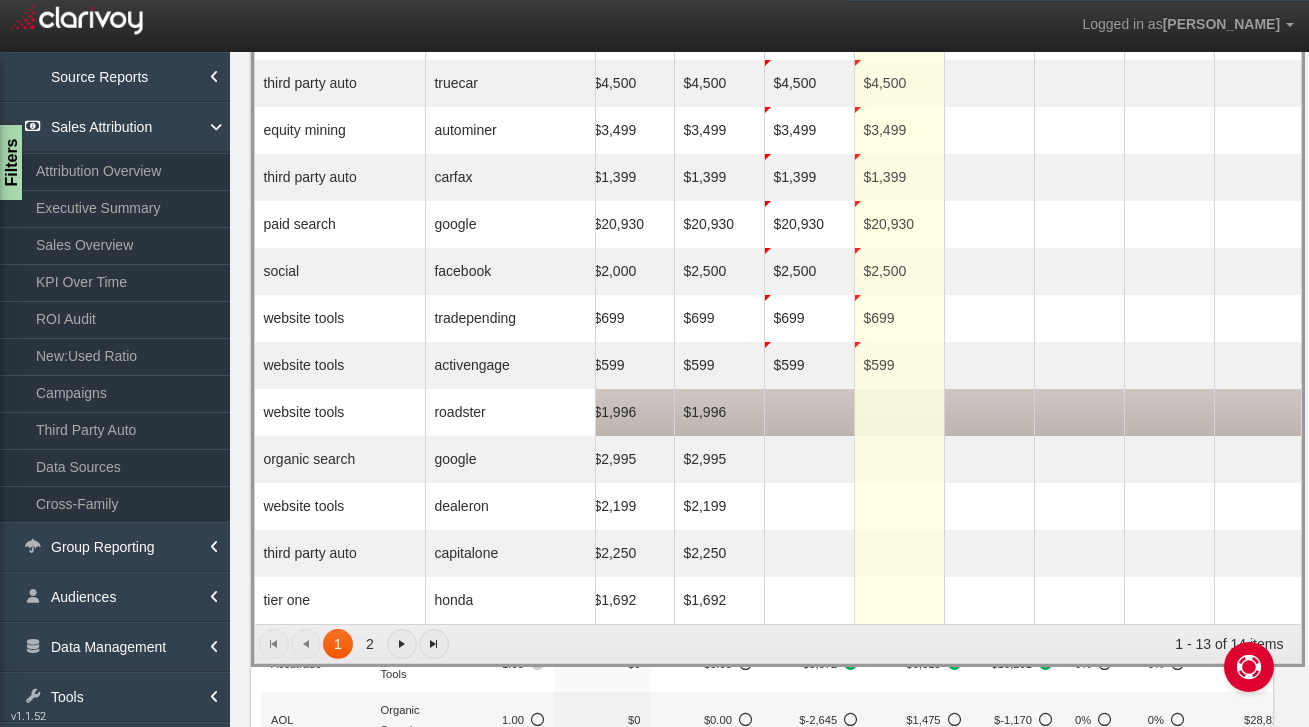 click on "$1,996" at bounding box center [719, 412] 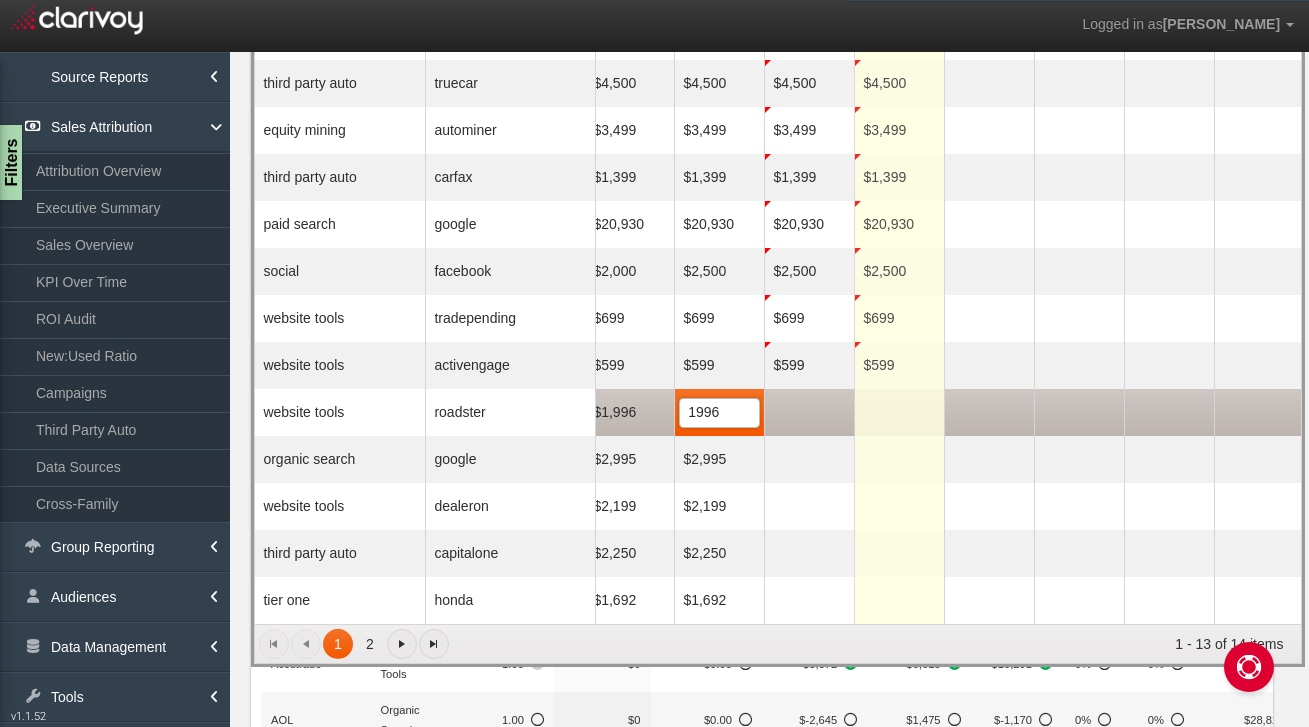 click at bounding box center (809, 412) 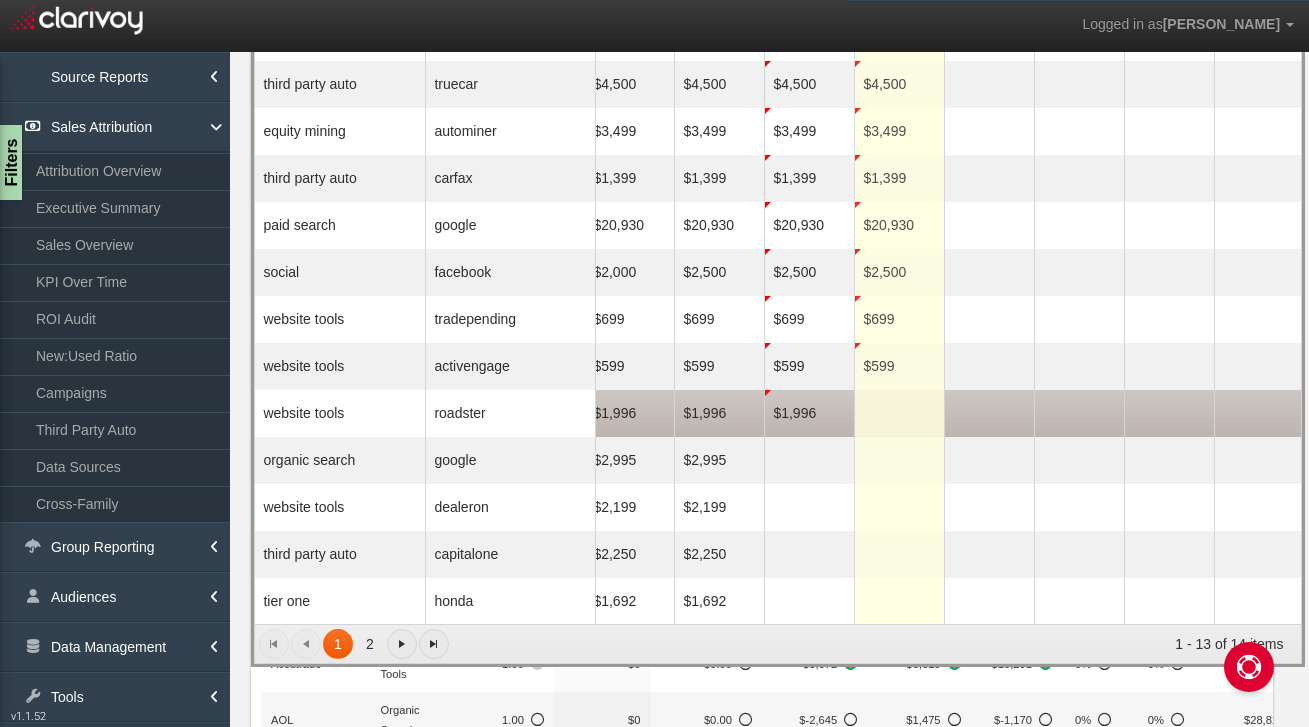 click at bounding box center [899, 413] 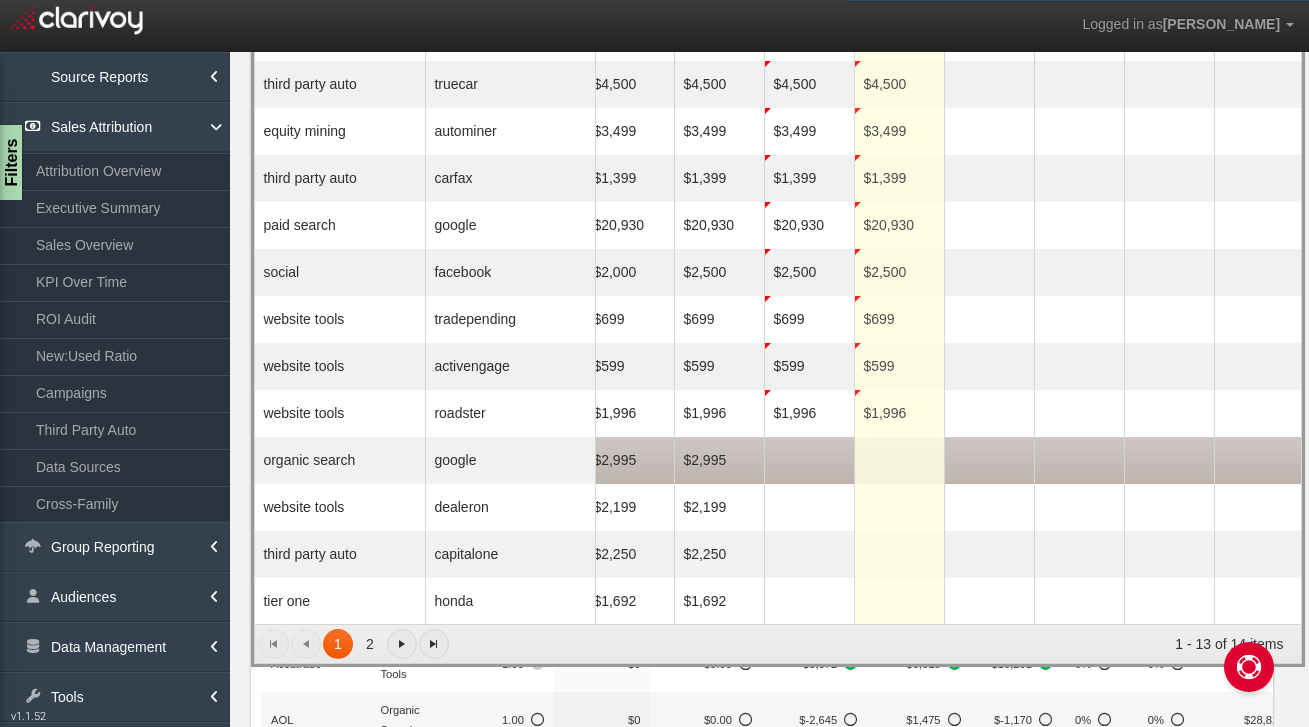 click on "$2,995" at bounding box center [719, 460] 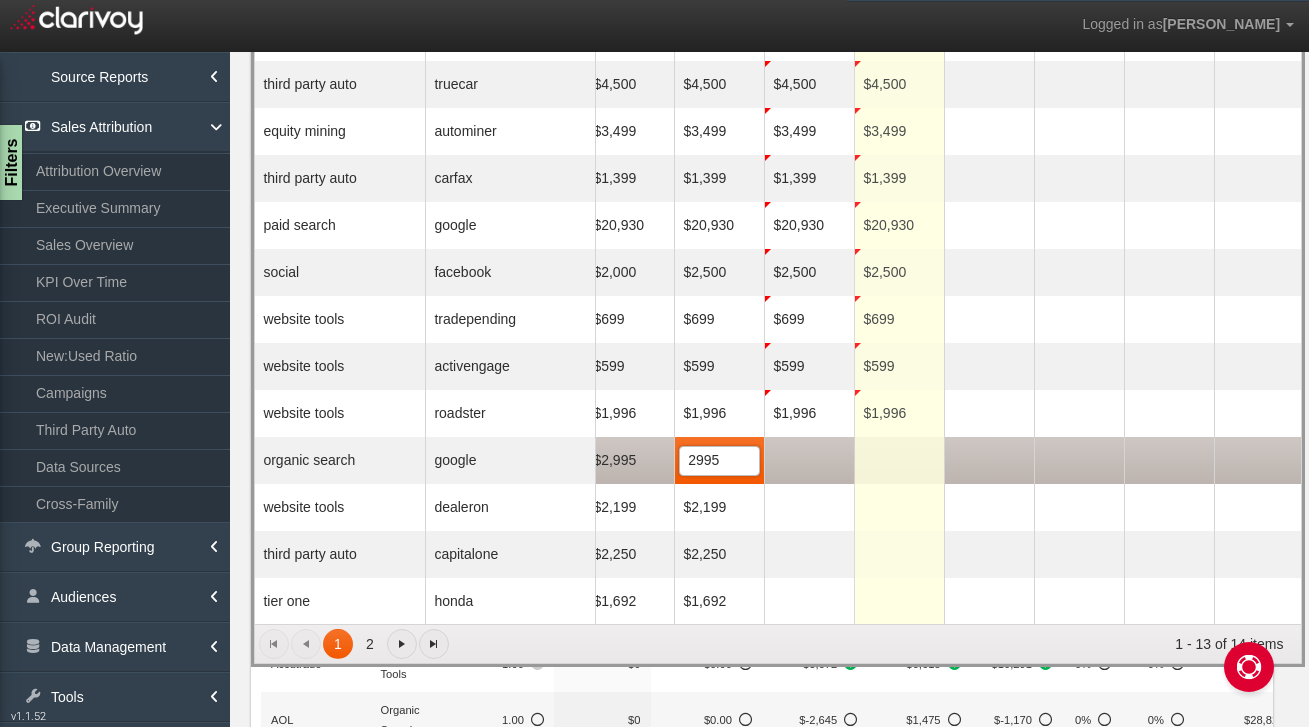 click at bounding box center (809, 460) 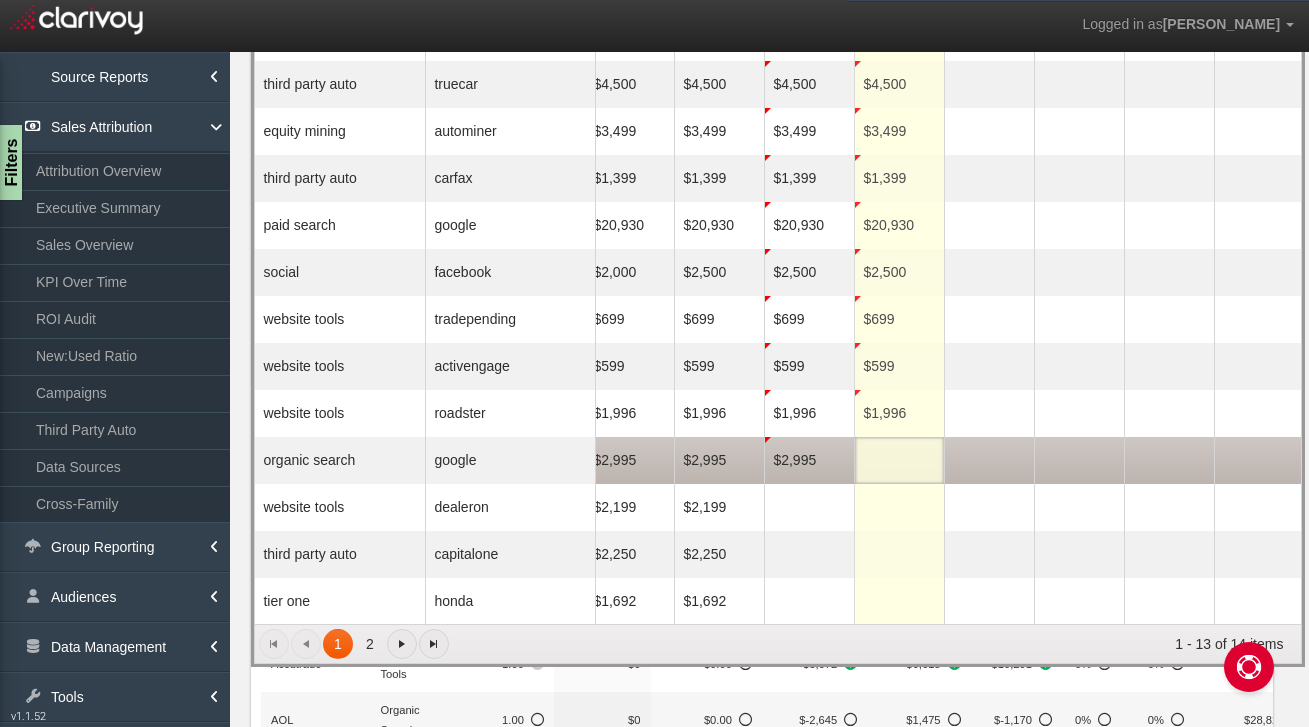 click at bounding box center [899, 460] 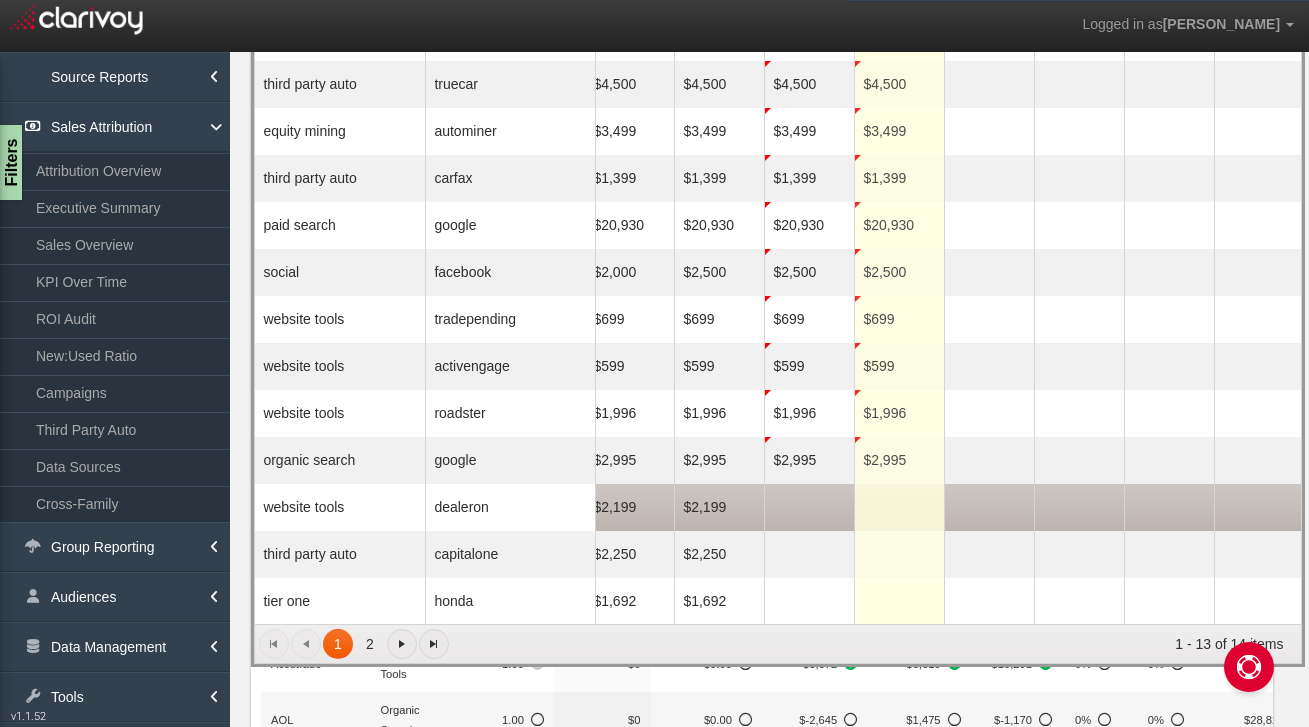 click on "$2,199" at bounding box center (719, 507) 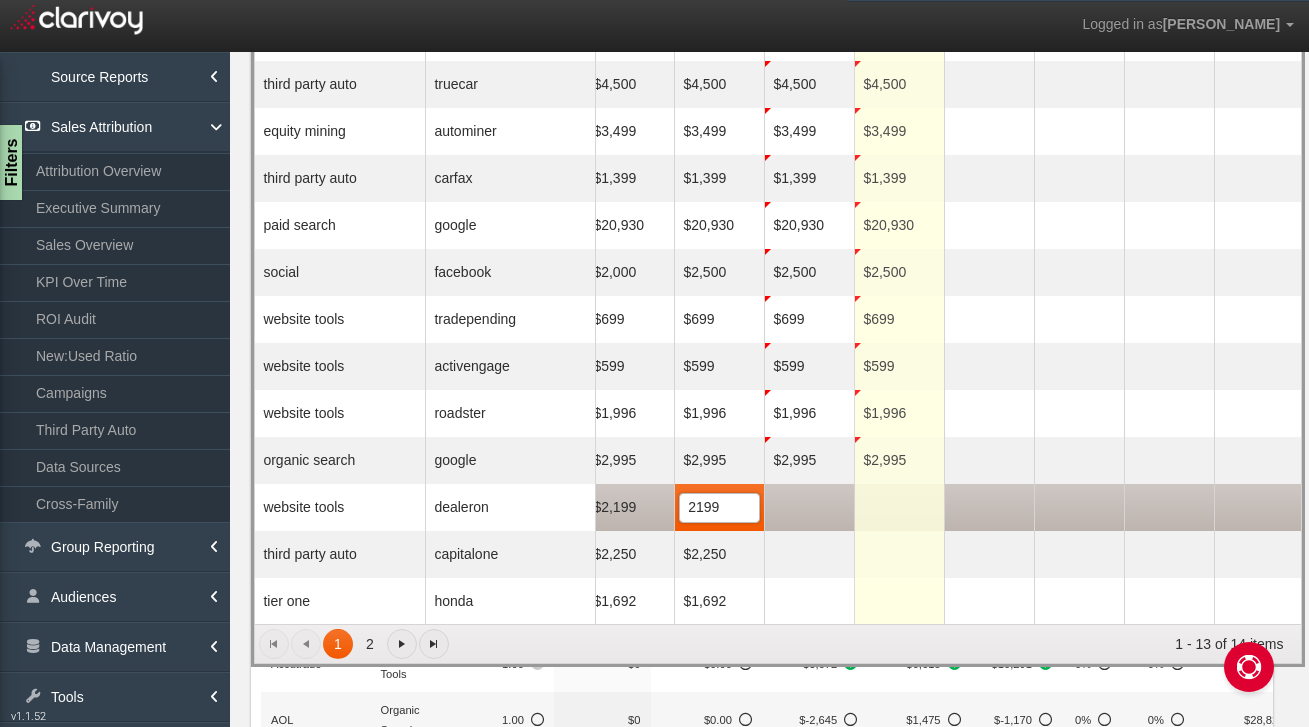 click at bounding box center (809, 507) 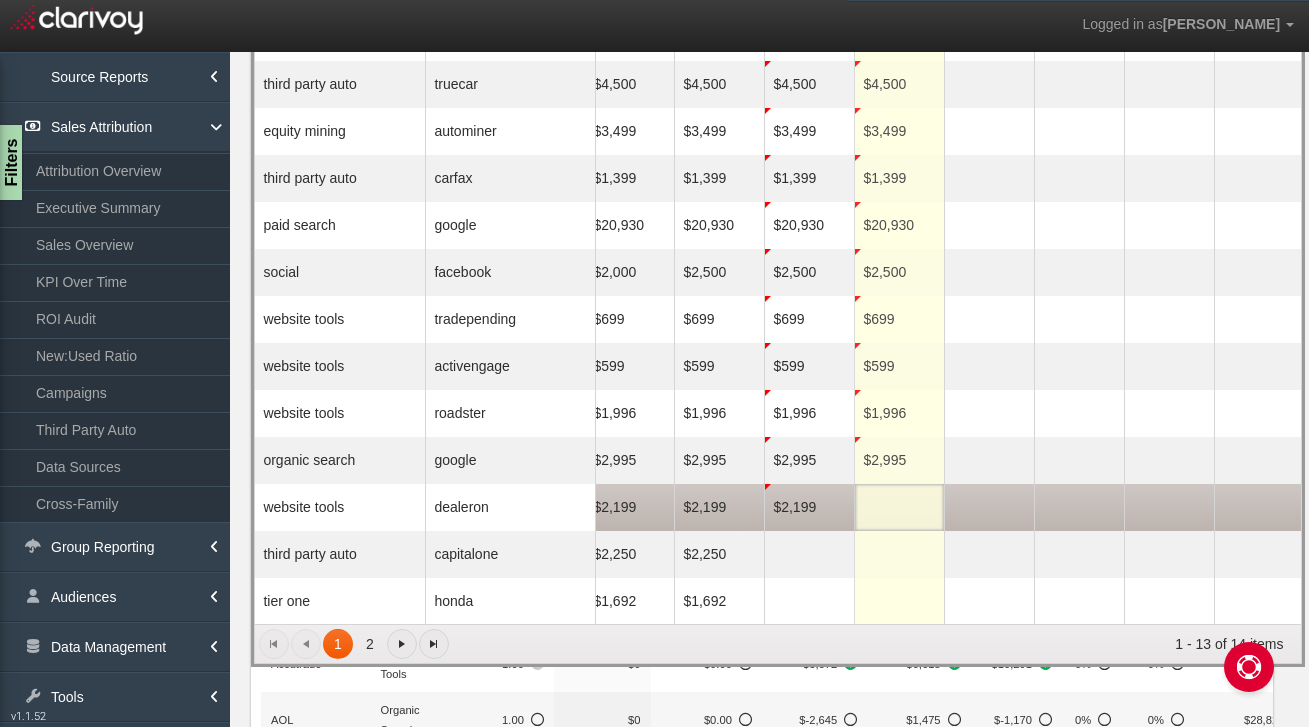 click at bounding box center (899, 507) 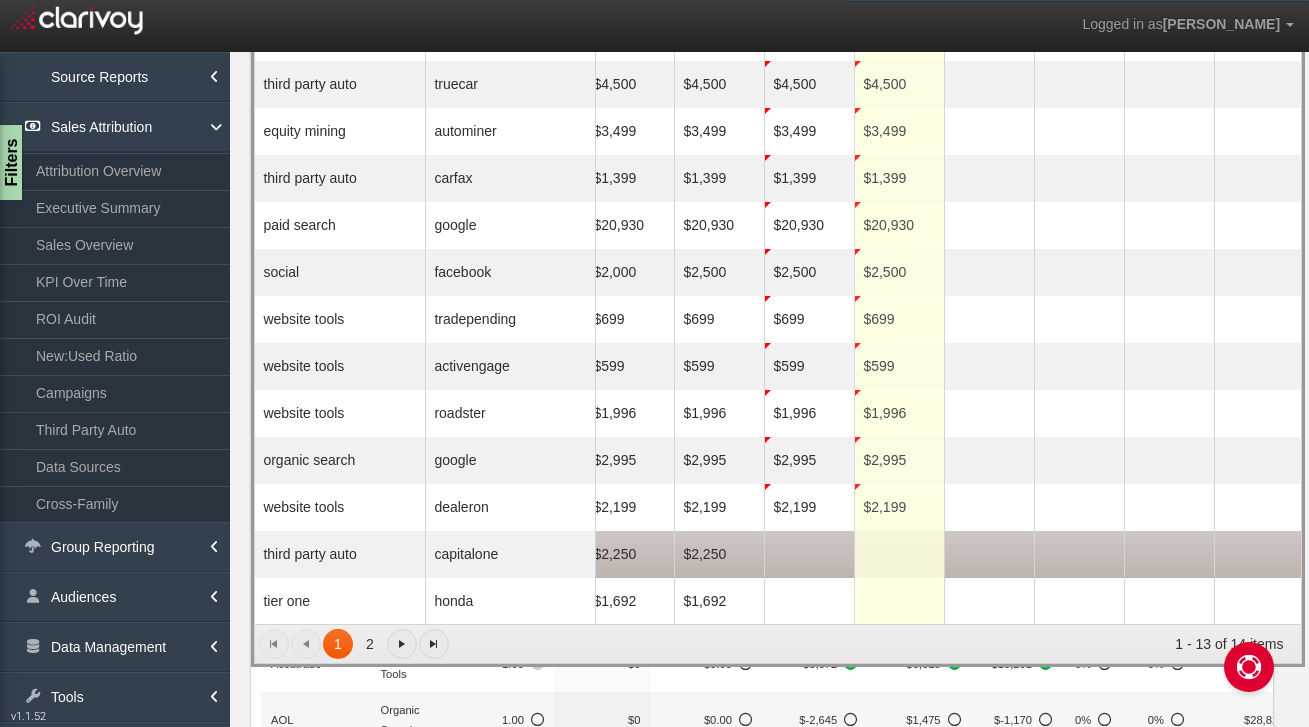 click on "$2,250" at bounding box center (719, 554) 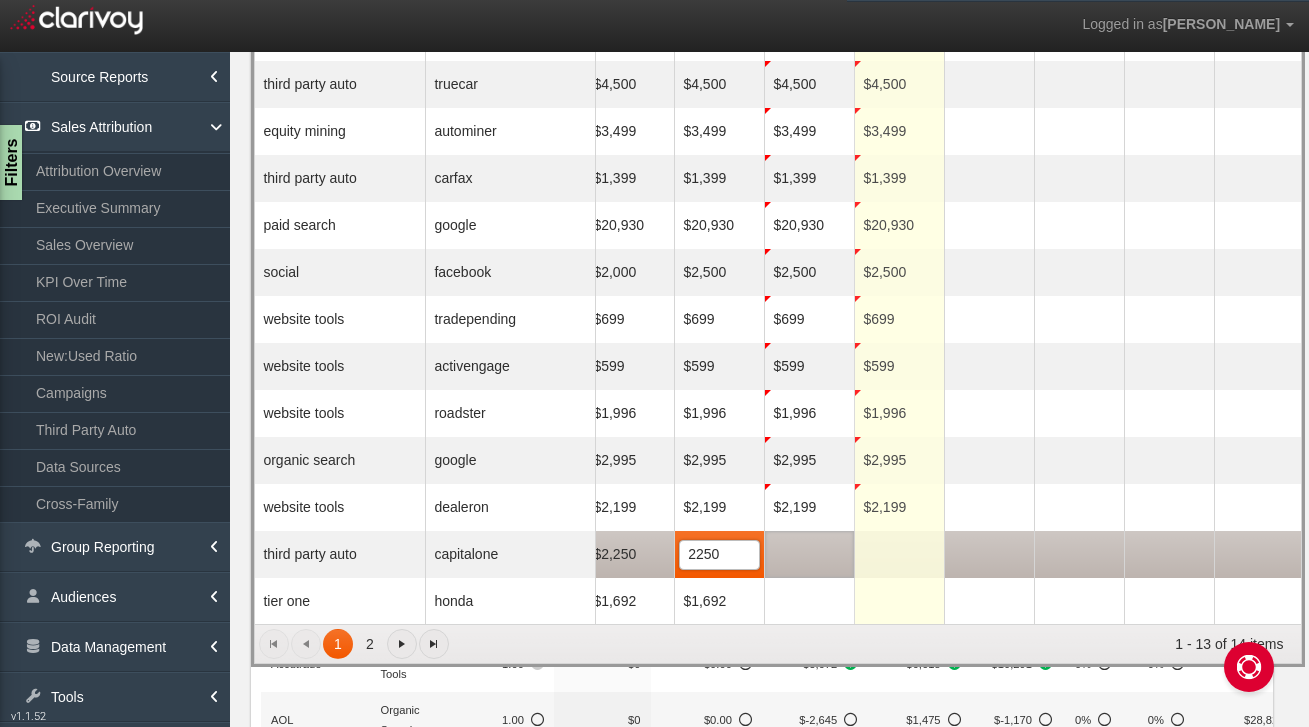 click at bounding box center [809, 554] 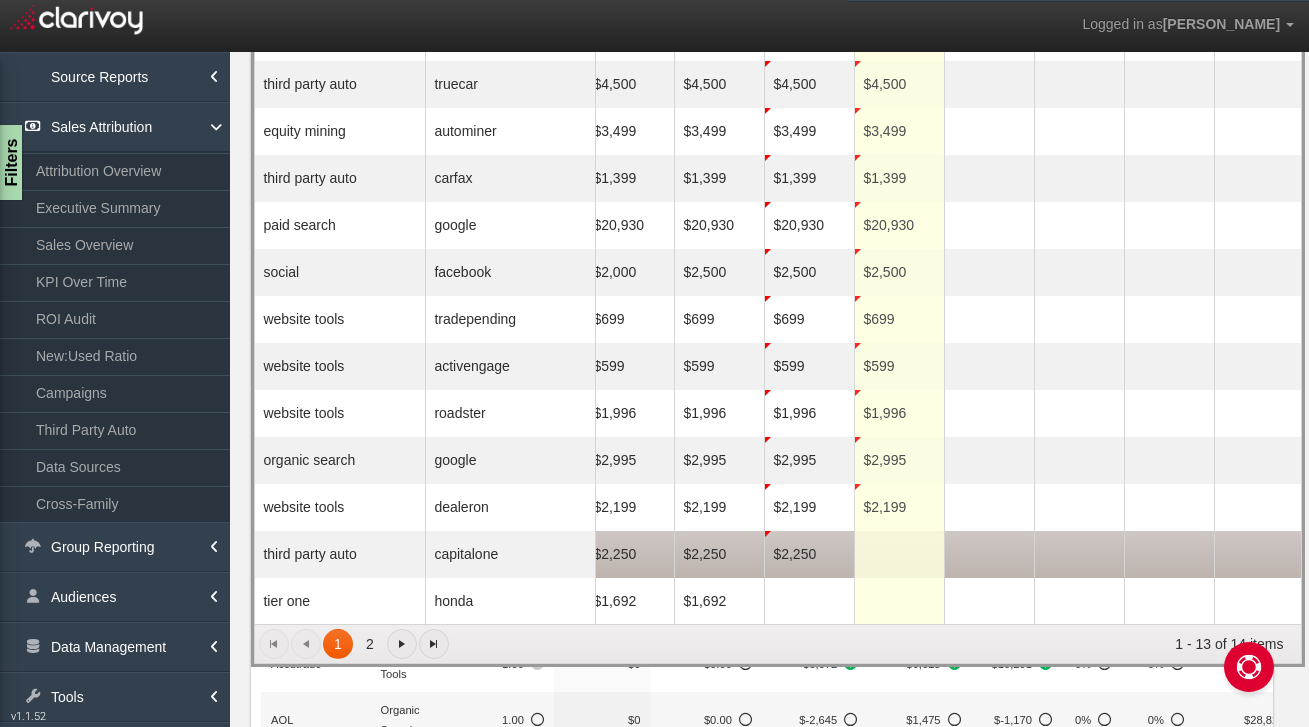 click at bounding box center (899, 554) 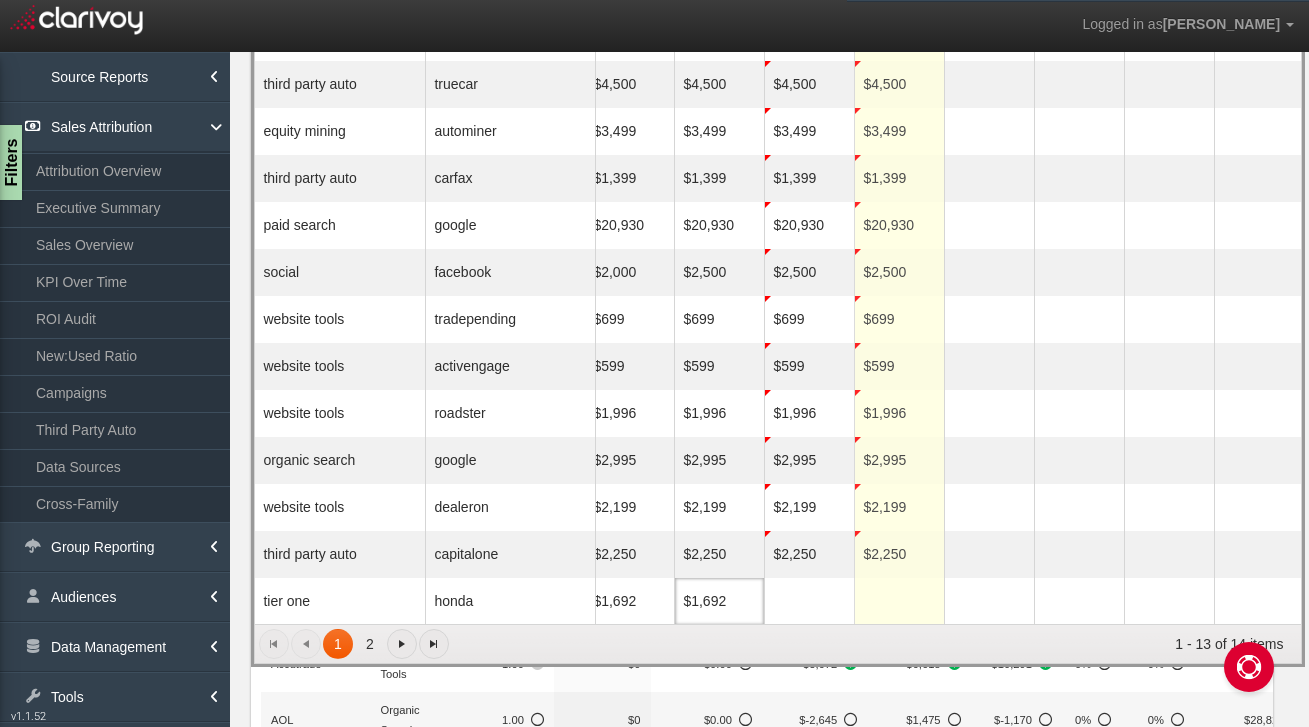 click on "$3,600 $3,600 $3,600 $3,600 $3,600 $3,600 $3,600 Delete $4,500 $4,500 $4,500 $4,500 $4,500 $4,500 $4,500 Delete $3,499 $3,499 $3,499 $3,499 $3,499 $3,499 $3,499 Delete $1,399 $1,399 $1,399 $1,399 $1,399 $1,399 $1,399 Delete $20,930 $20,930 $20,930 $20,930 $20,930 $20,930 $20,930 Delete $1,000 $1,000 $1,000 $2,000 $2,500 $2,500 $2,500 Delete $699 $699 $699 $699 $699 $699 $699 Delete $599 $599 $599 $599 $599 $599 $599 Delete $1,996 $1,996 $1,996 $1,996 $1,996 $1,996 $1,996 Delete $2,995 $2,995 $2,995 $2,995 $2,995 $2,995 $2,995 Delete $2,199 $2,199 $2,199 $2,199 $2,199 $2,199 $2,199 Delete $2,250 $2,250 $2,250 $2,250 $2,250 $2,250 $2,250 Delete $1,695 $1,692 $1,692 $1,692 $1,692 Delete" at bounding box center (948, 330) 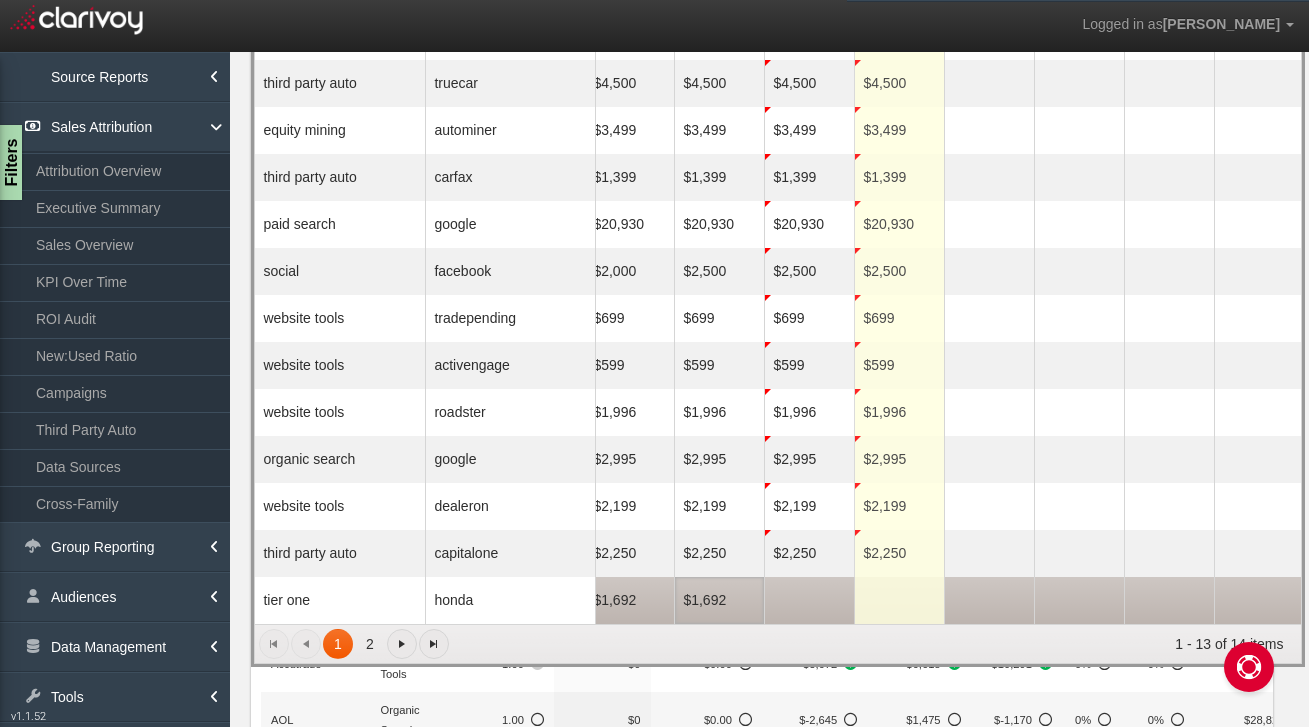 click on "$1,692" at bounding box center [719, 600] 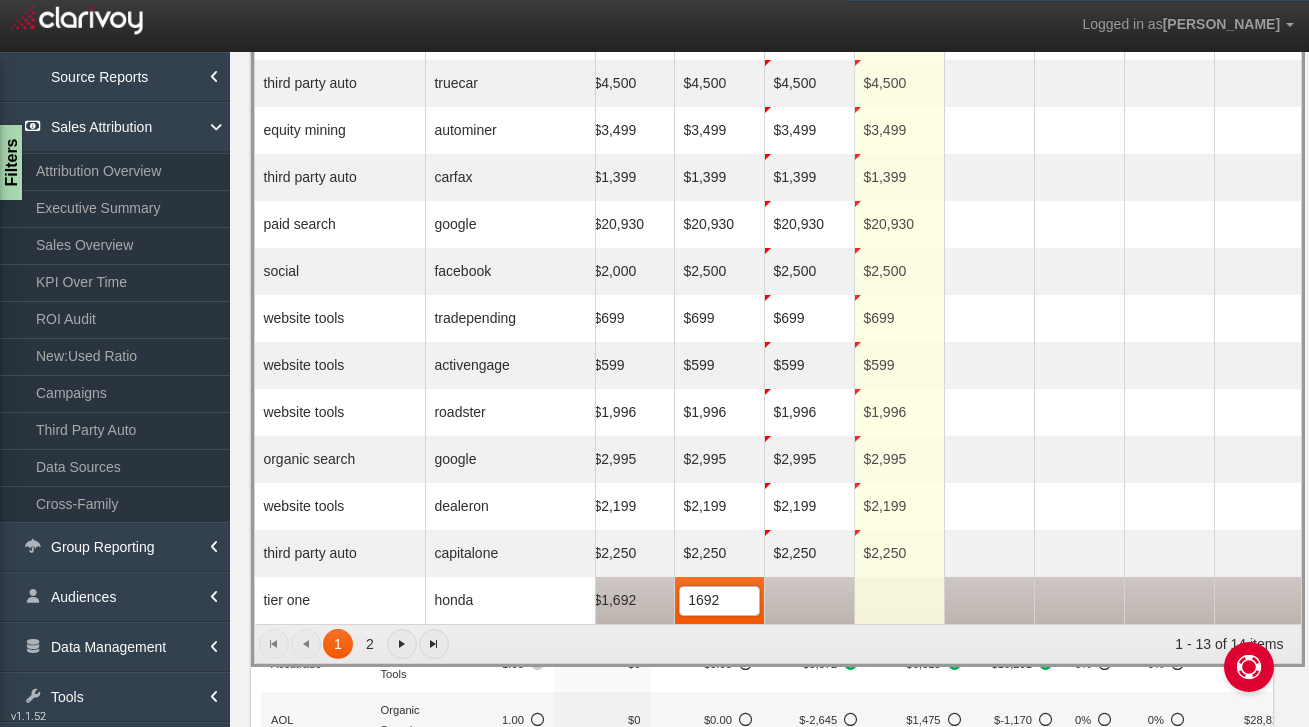 click at bounding box center (809, 600) 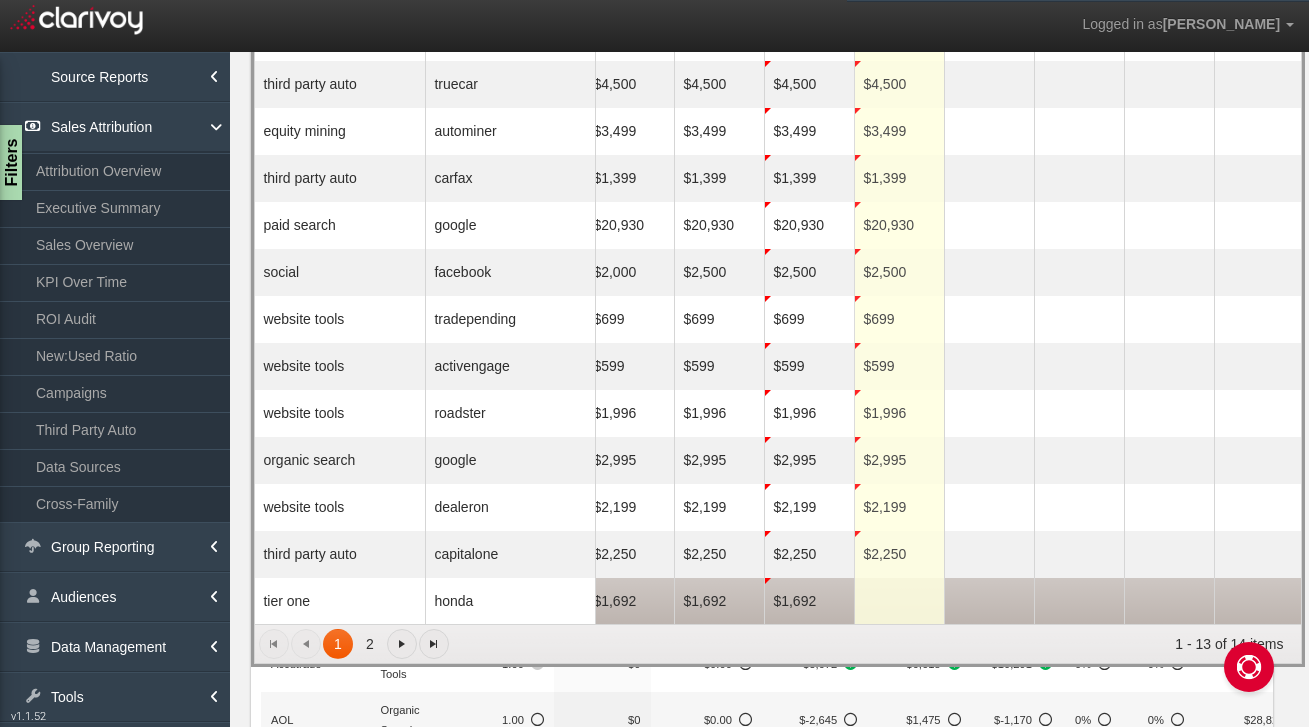 click at bounding box center [899, 601] 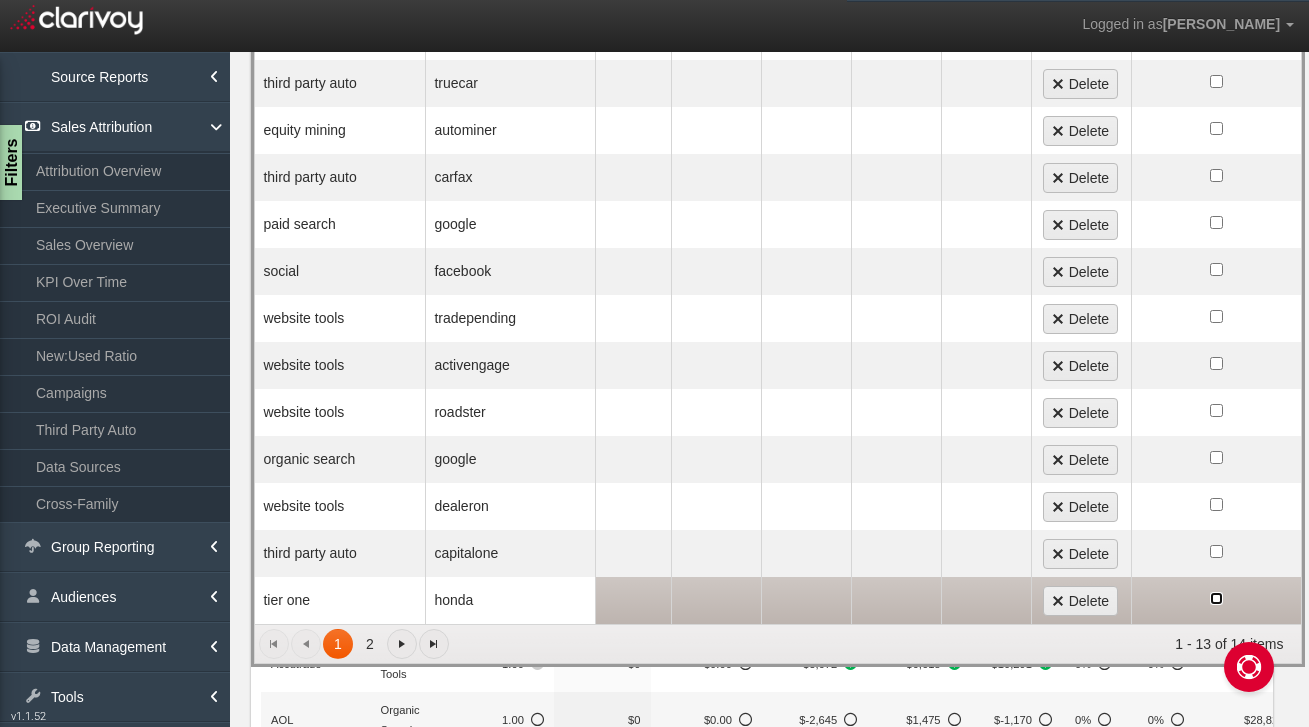 click at bounding box center (1216, 598) 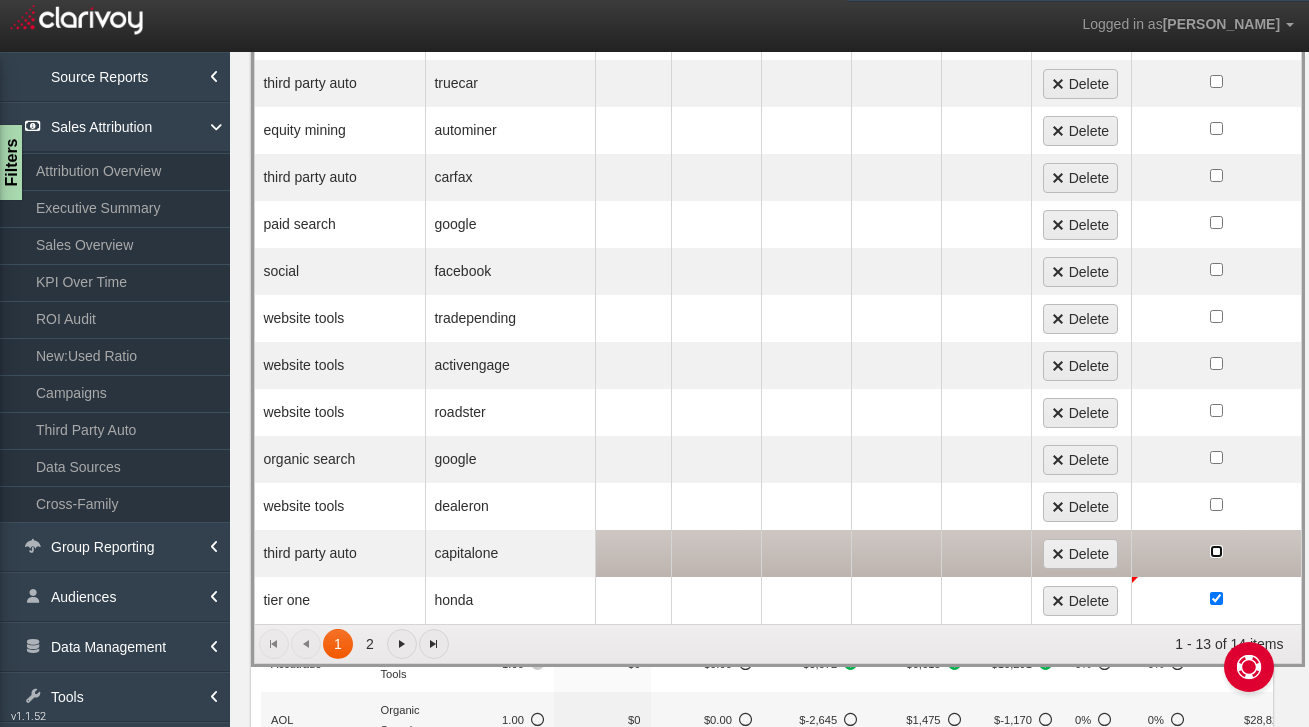 click at bounding box center [1216, 551] 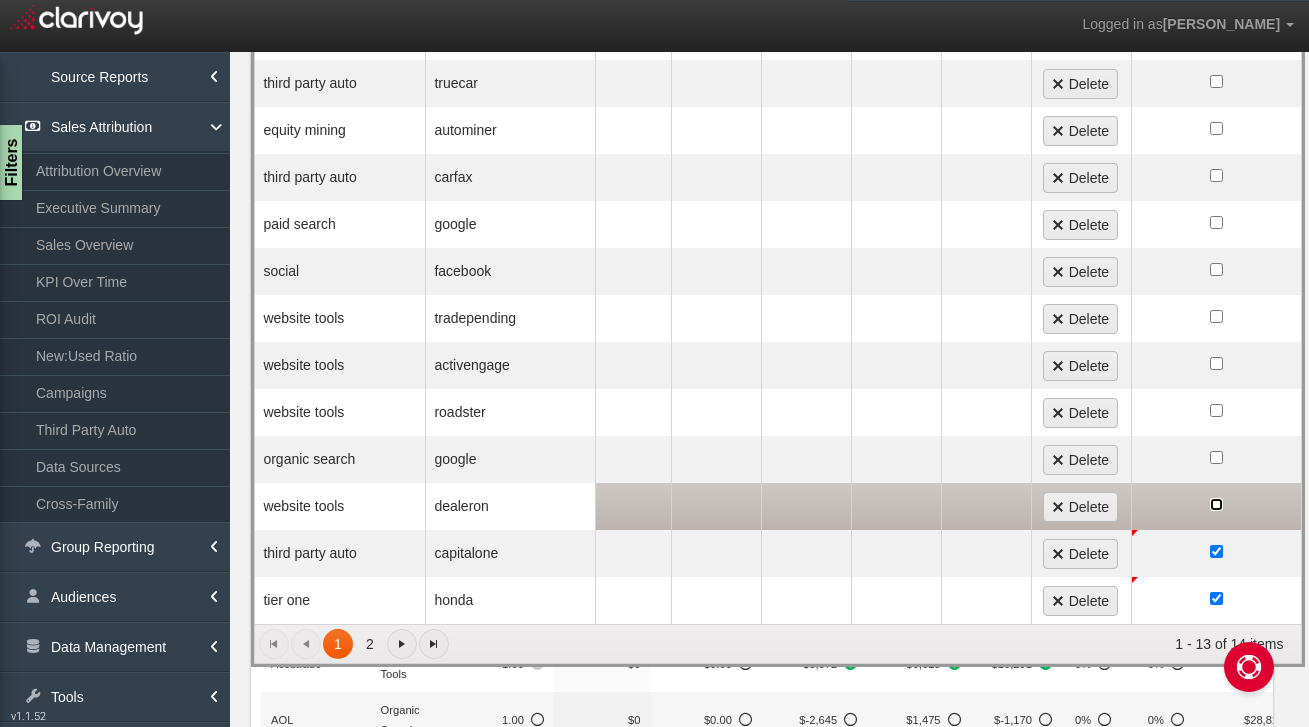 click at bounding box center (1216, 504) 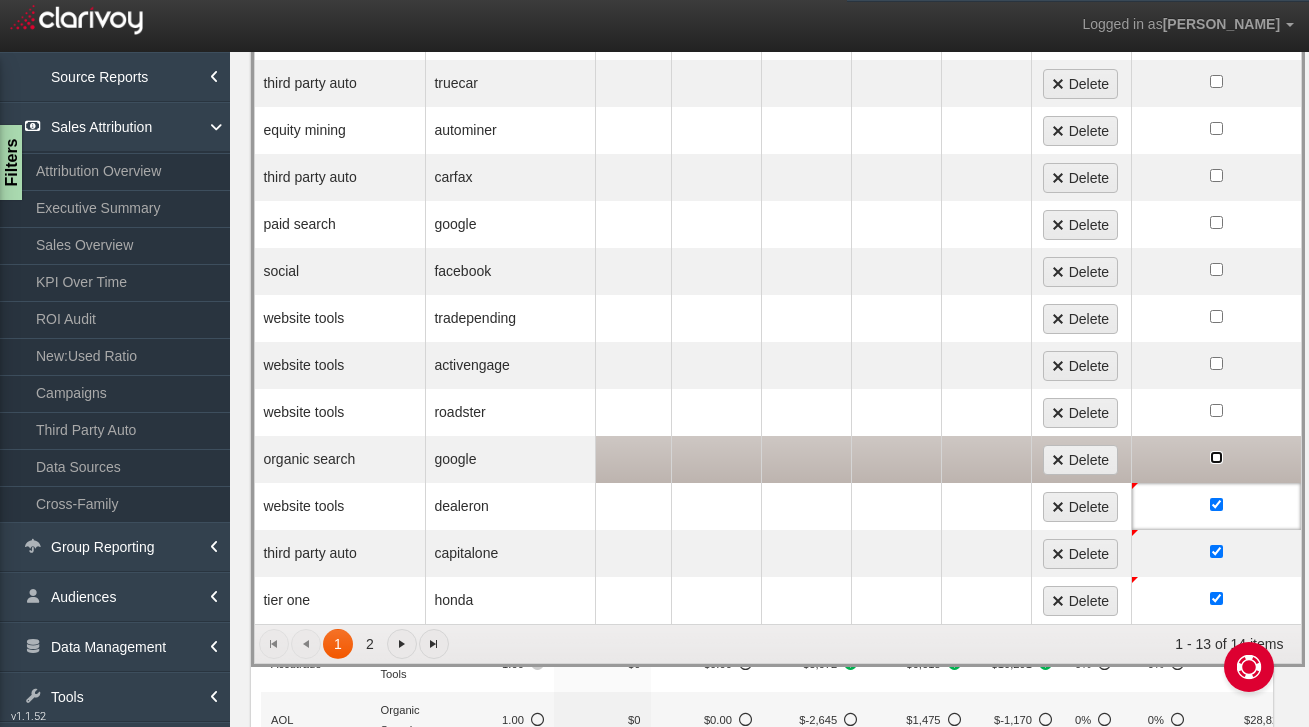 click at bounding box center (1216, 457) 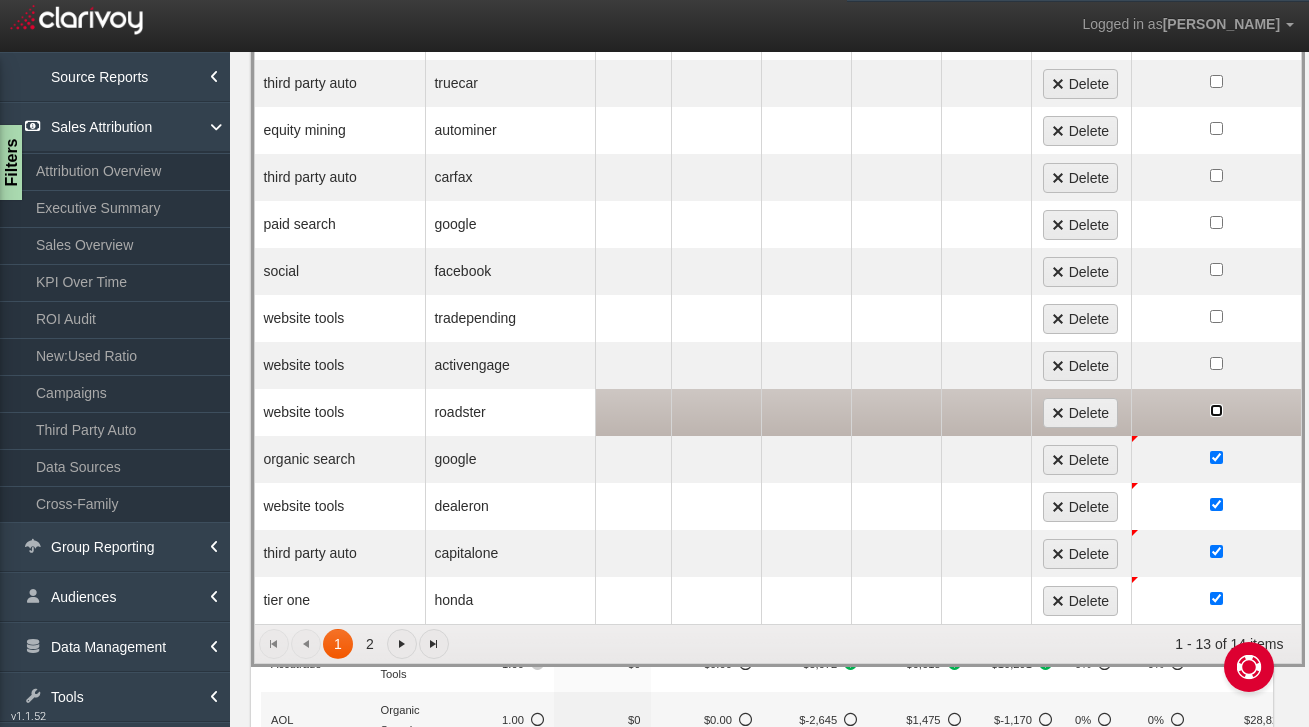 click at bounding box center (1216, 410) 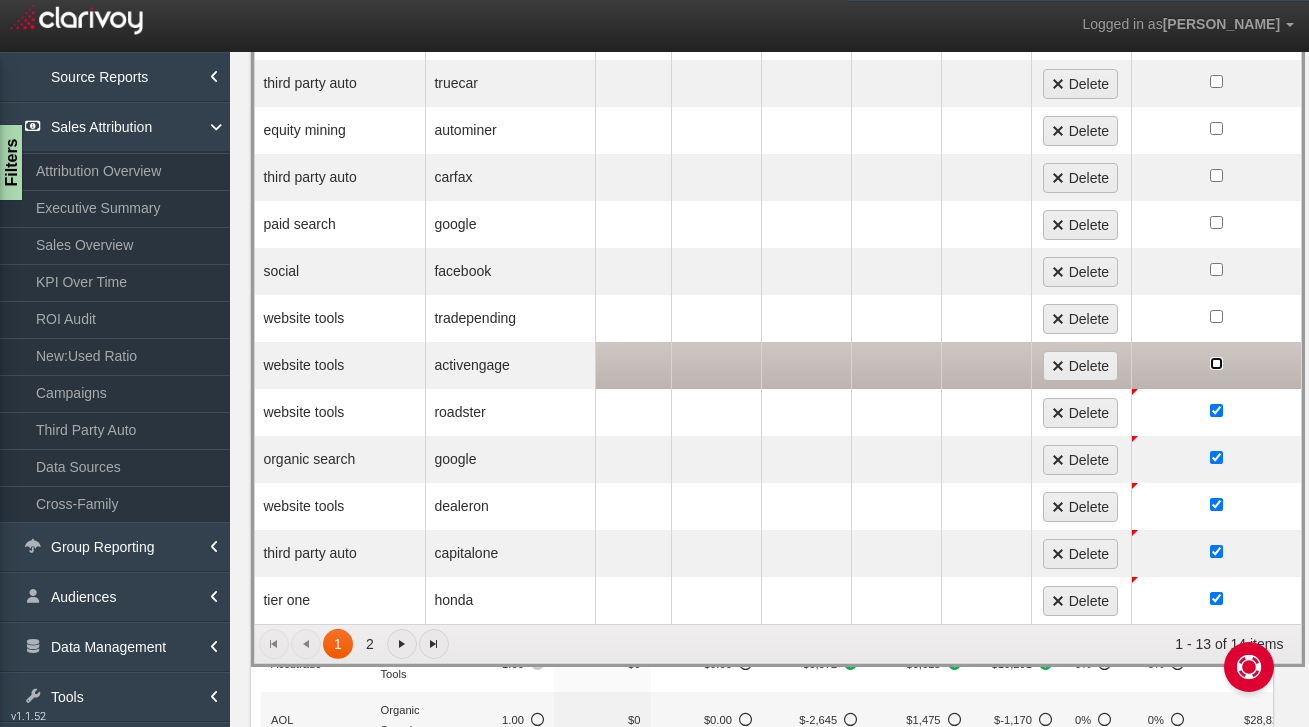 click at bounding box center [1216, 363] 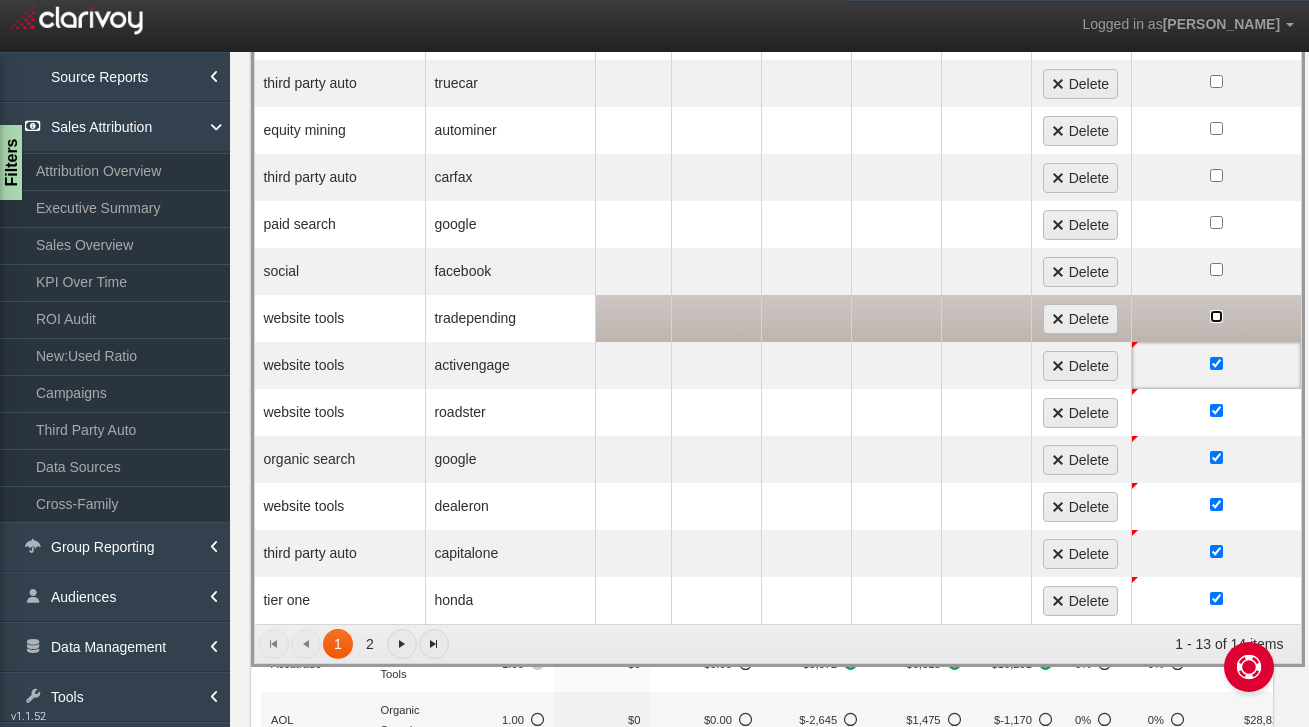 click at bounding box center (1216, 316) 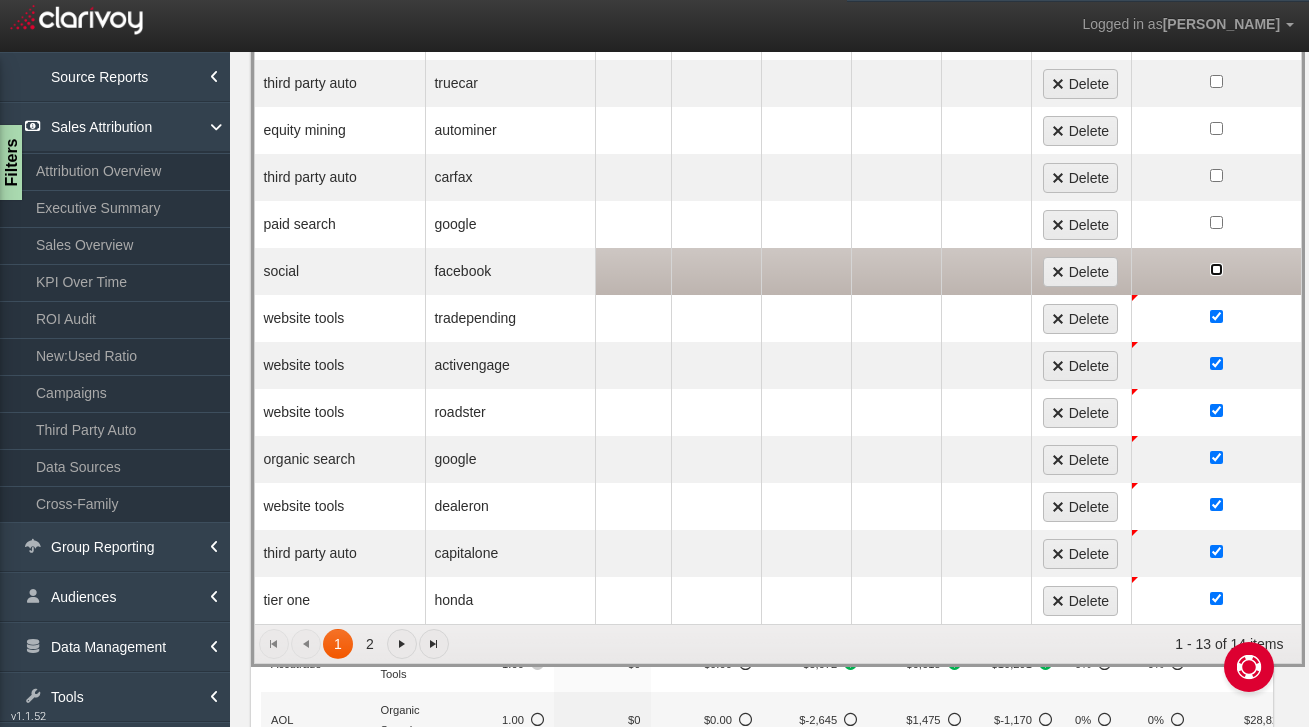click at bounding box center [1216, 269] 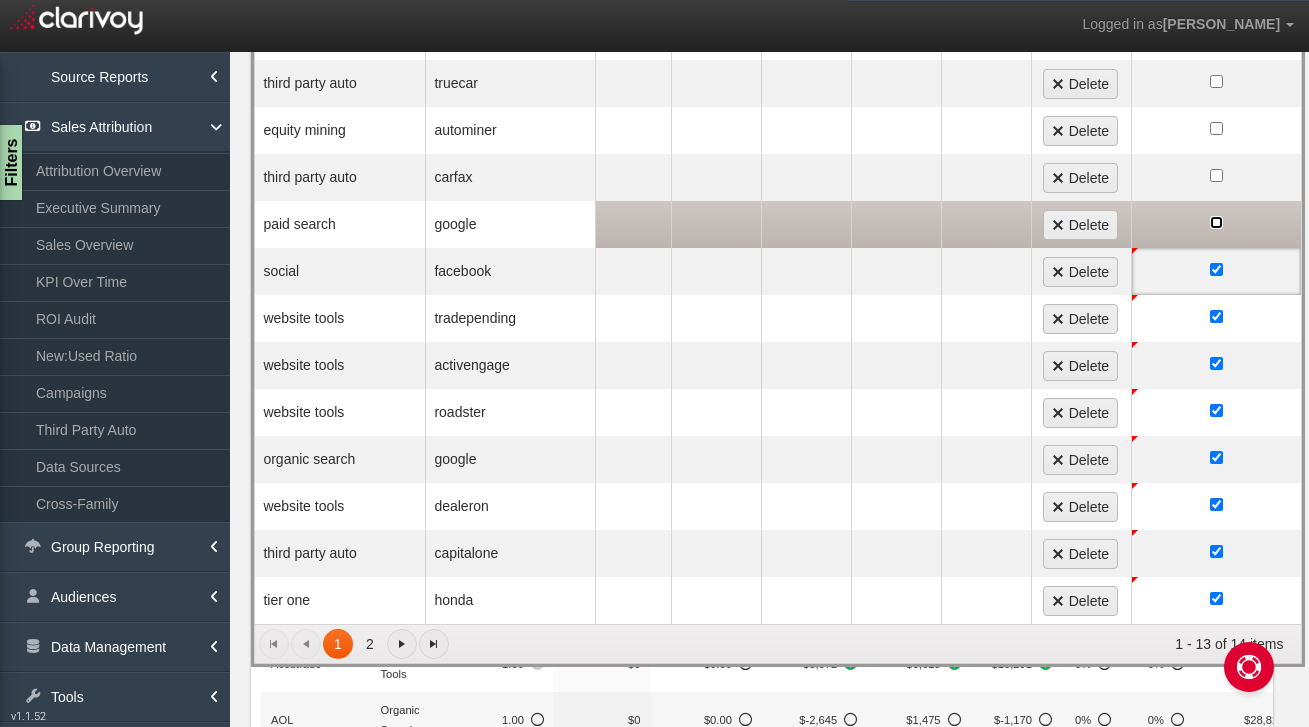 click at bounding box center [1216, 222] 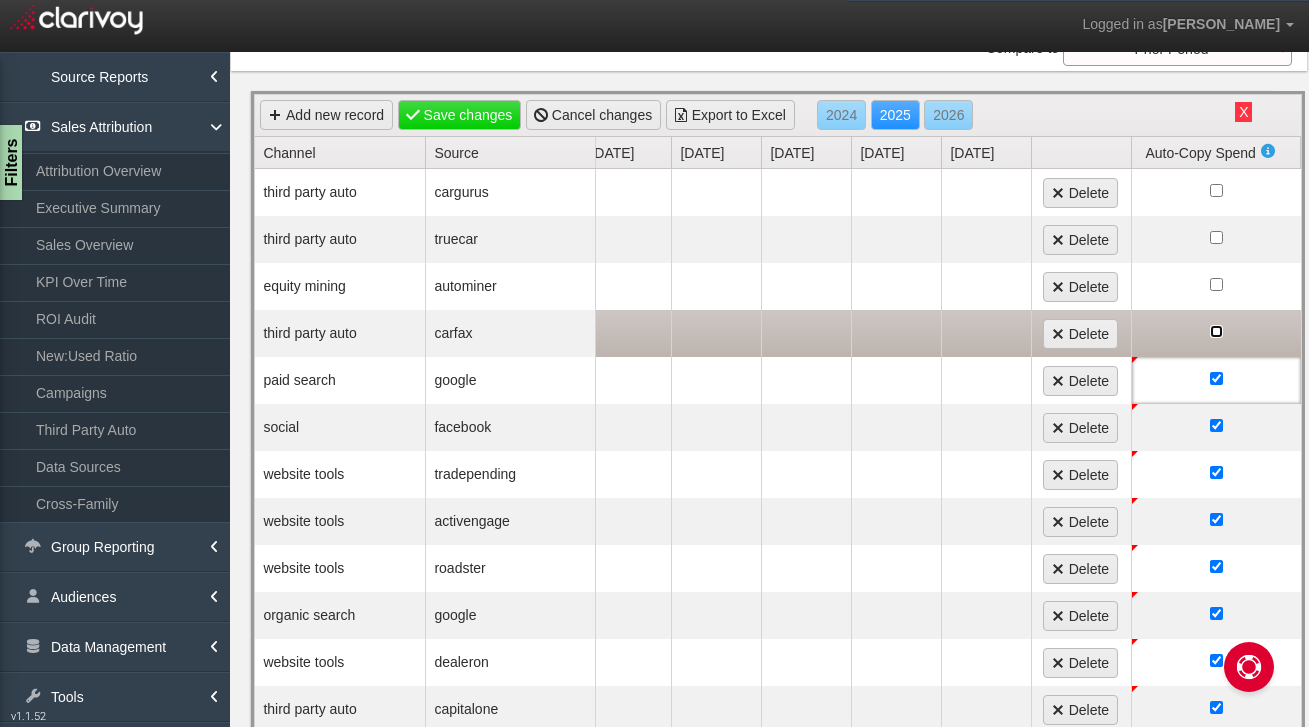 click at bounding box center (1216, 331) 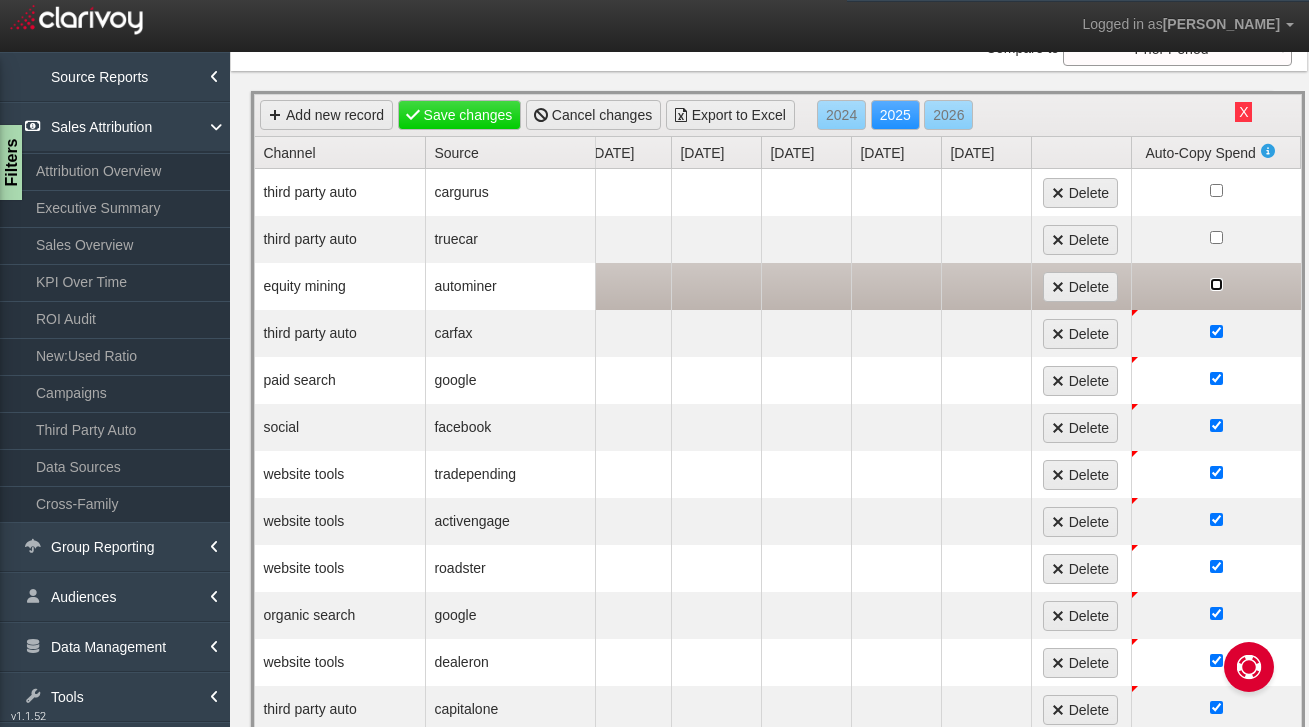 click at bounding box center (1216, 284) 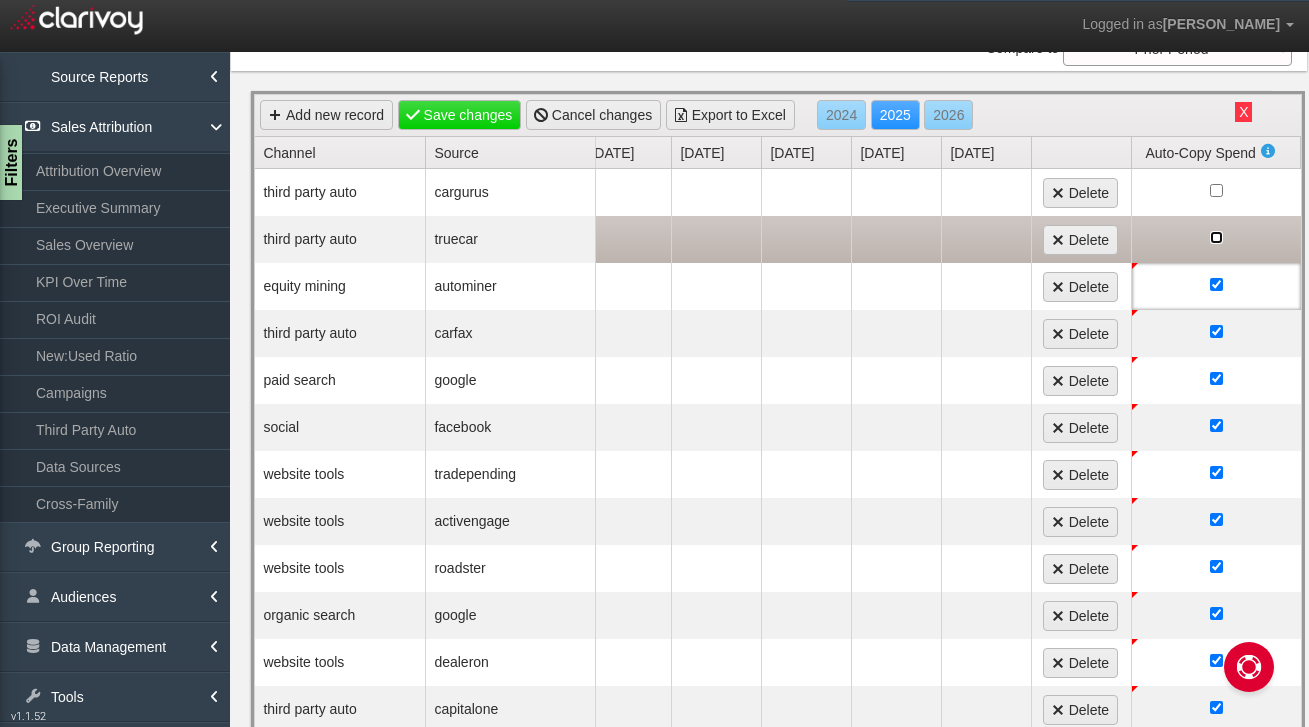 click at bounding box center [1216, 237] 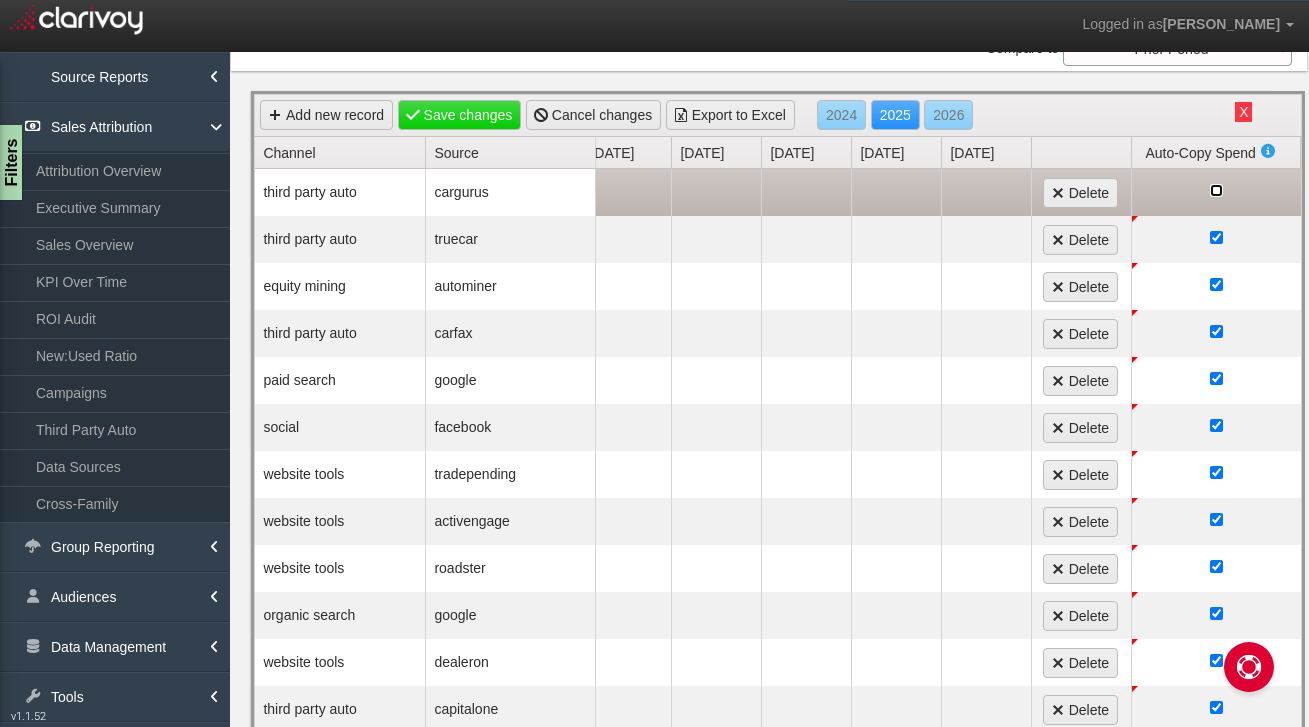 click at bounding box center [1216, 190] 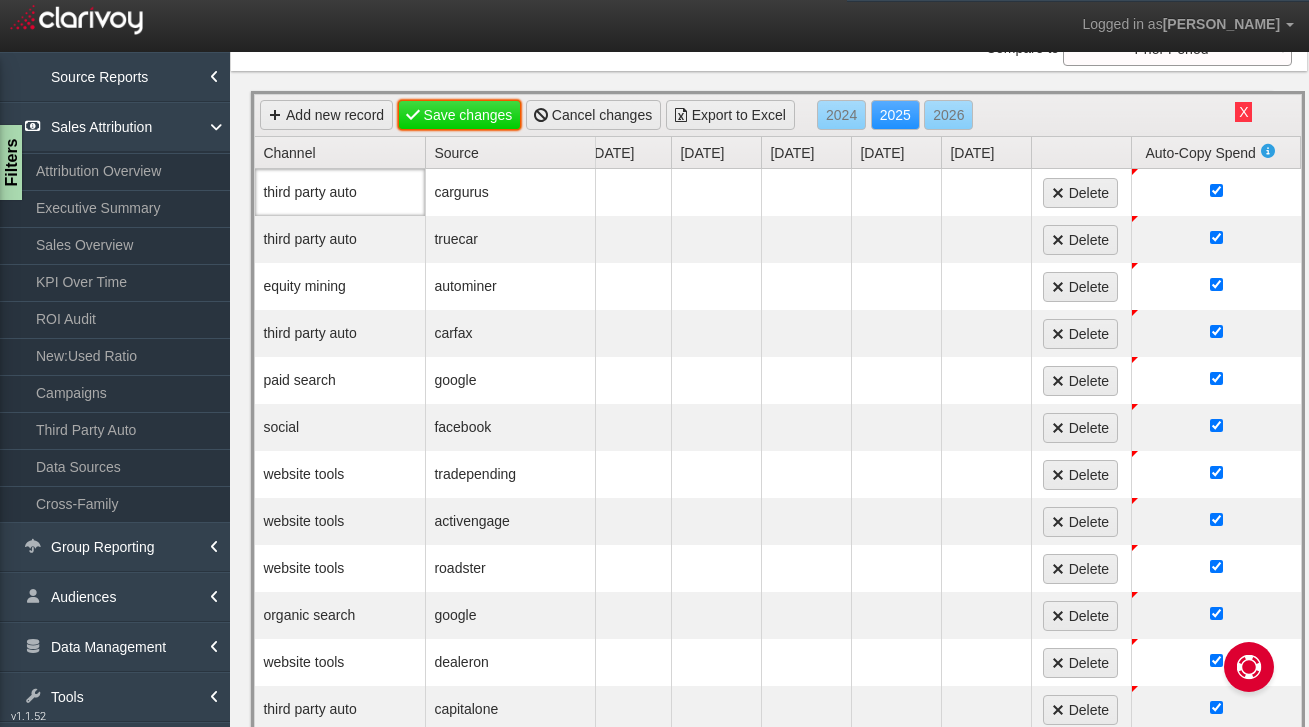 click on "Save changes" at bounding box center (460, 115) 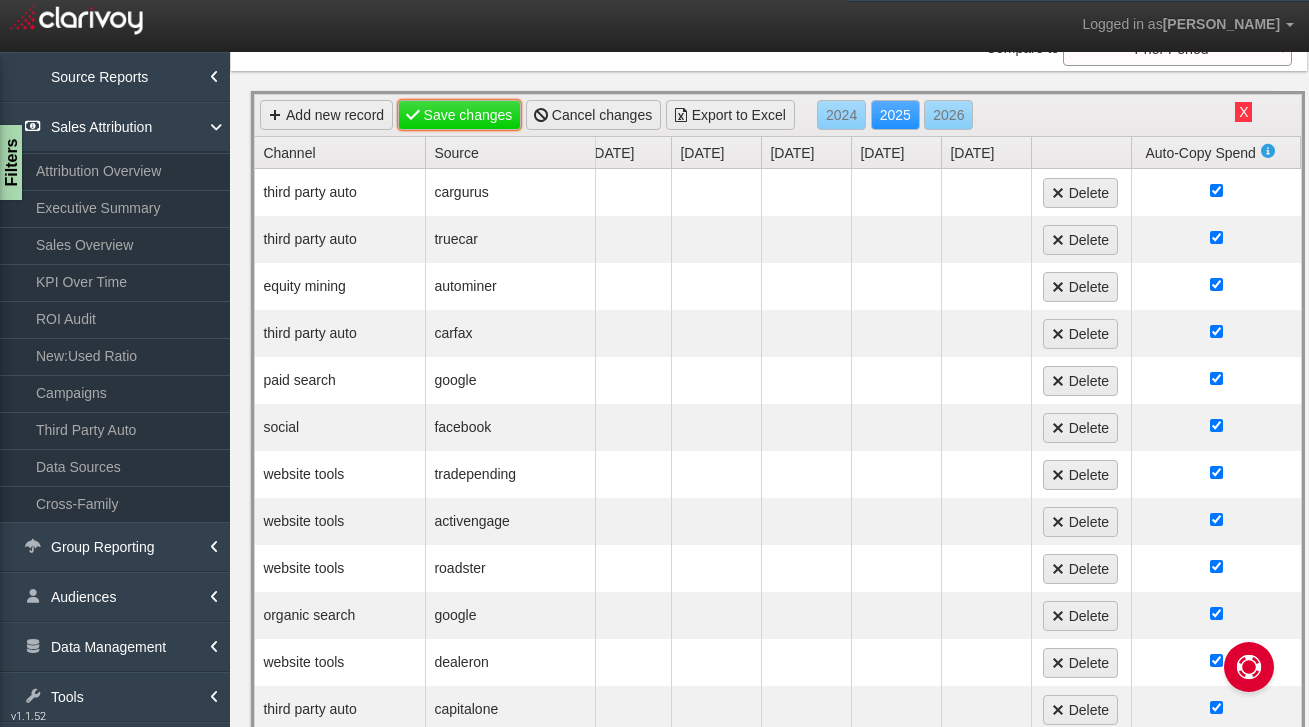 scroll, scrollTop: 24, scrollLeft: 645, axis: both 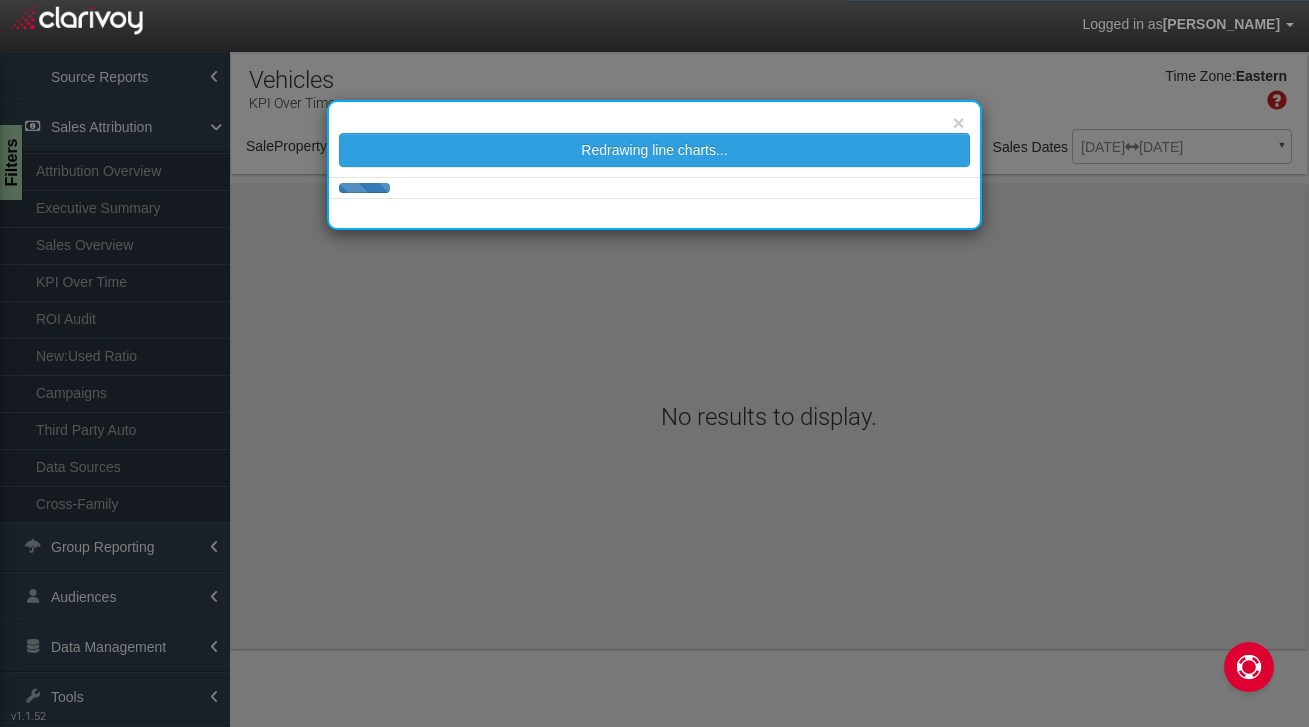 select on "object:15717" 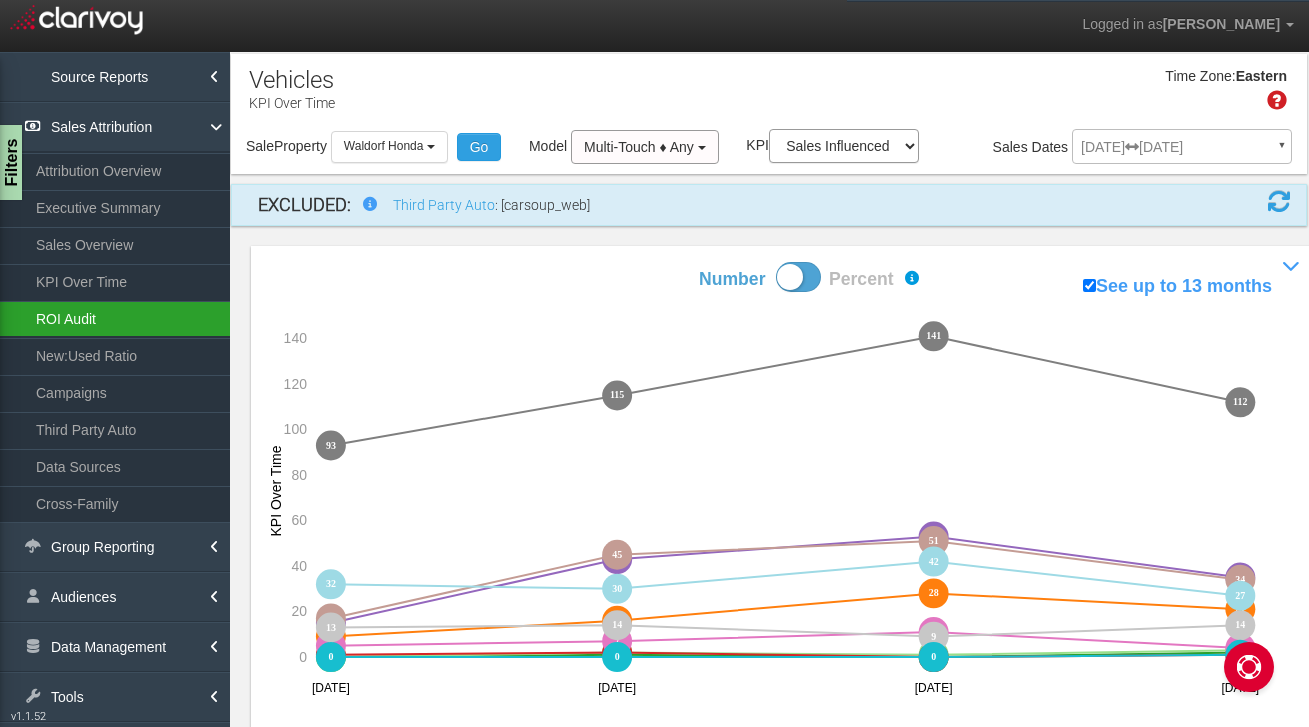 click on "ROI Audit" at bounding box center [115, 319] 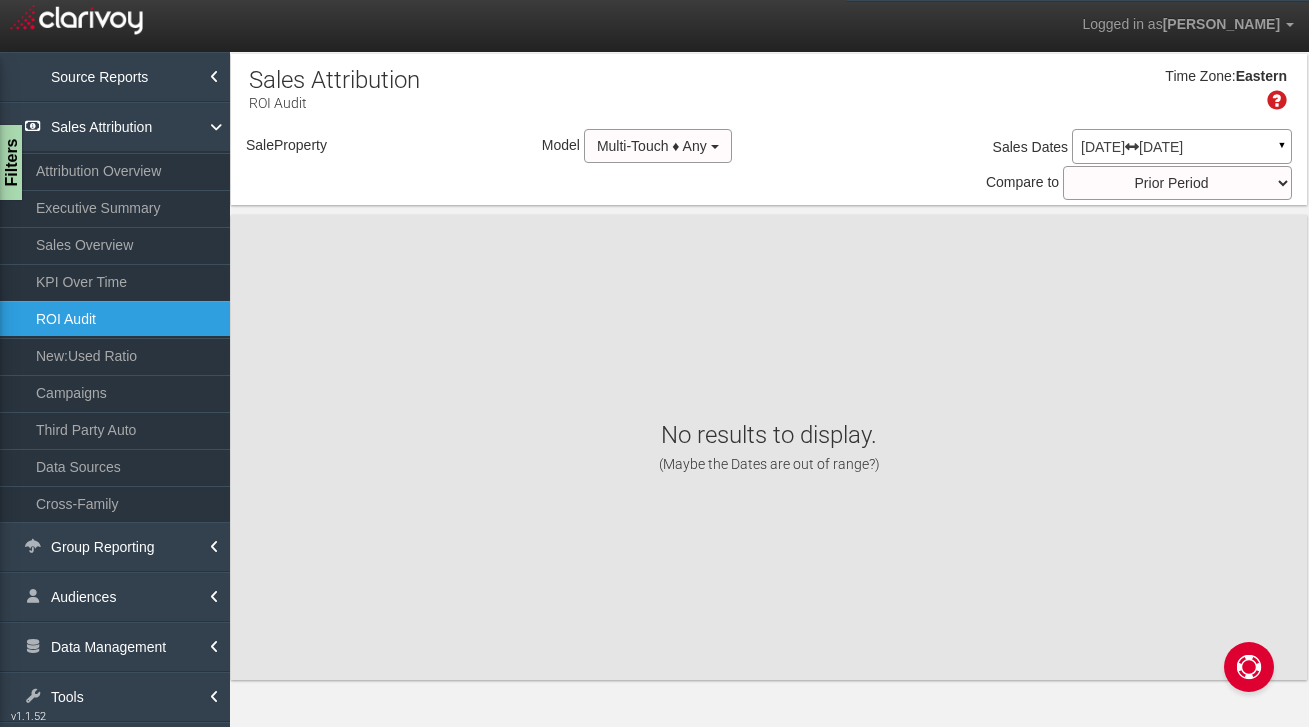 select on "object:18381" 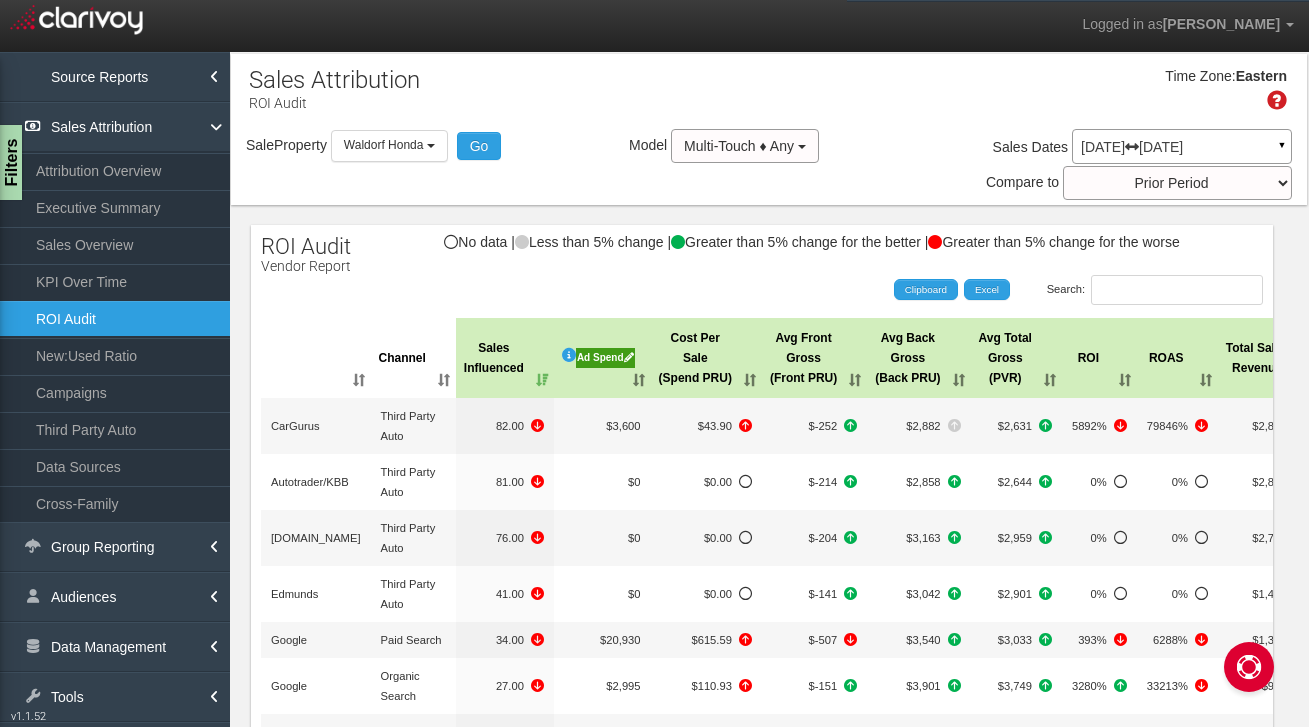 click on "Ad Spend" at bounding box center (605, 358) 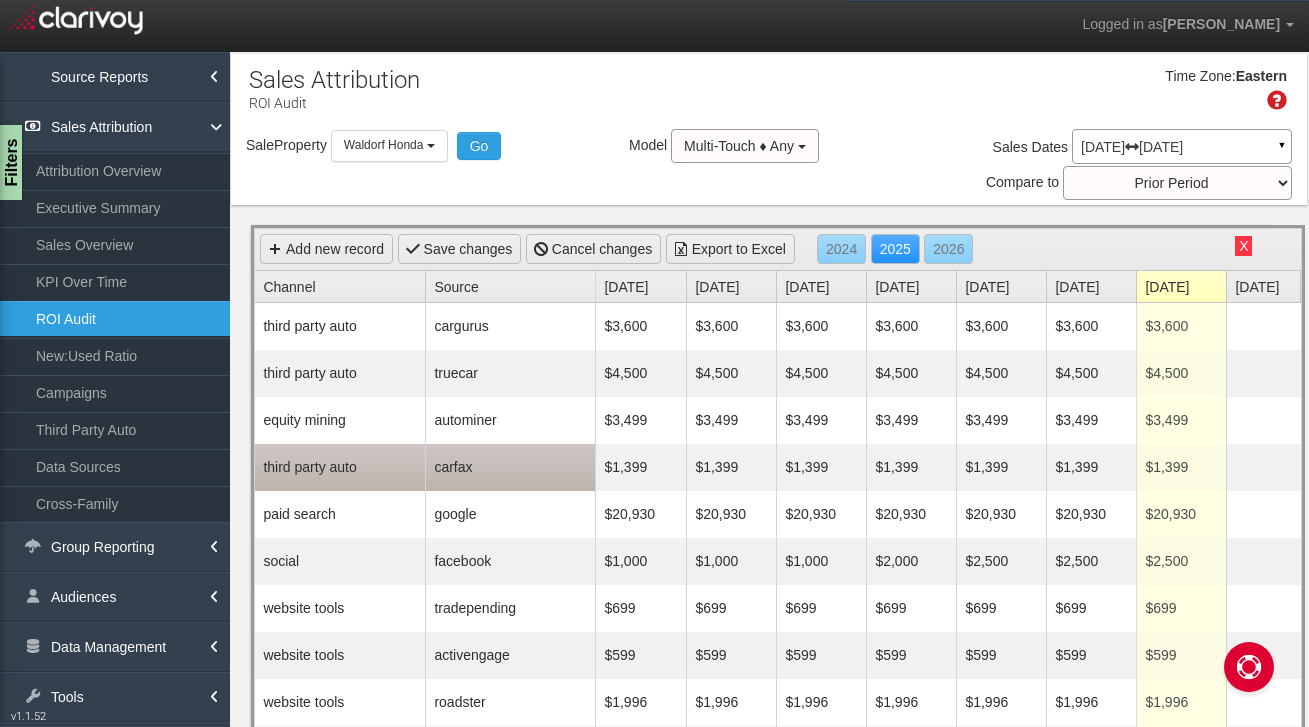 scroll, scrollTop: 24, scrollLeft: 0, axis: vertical 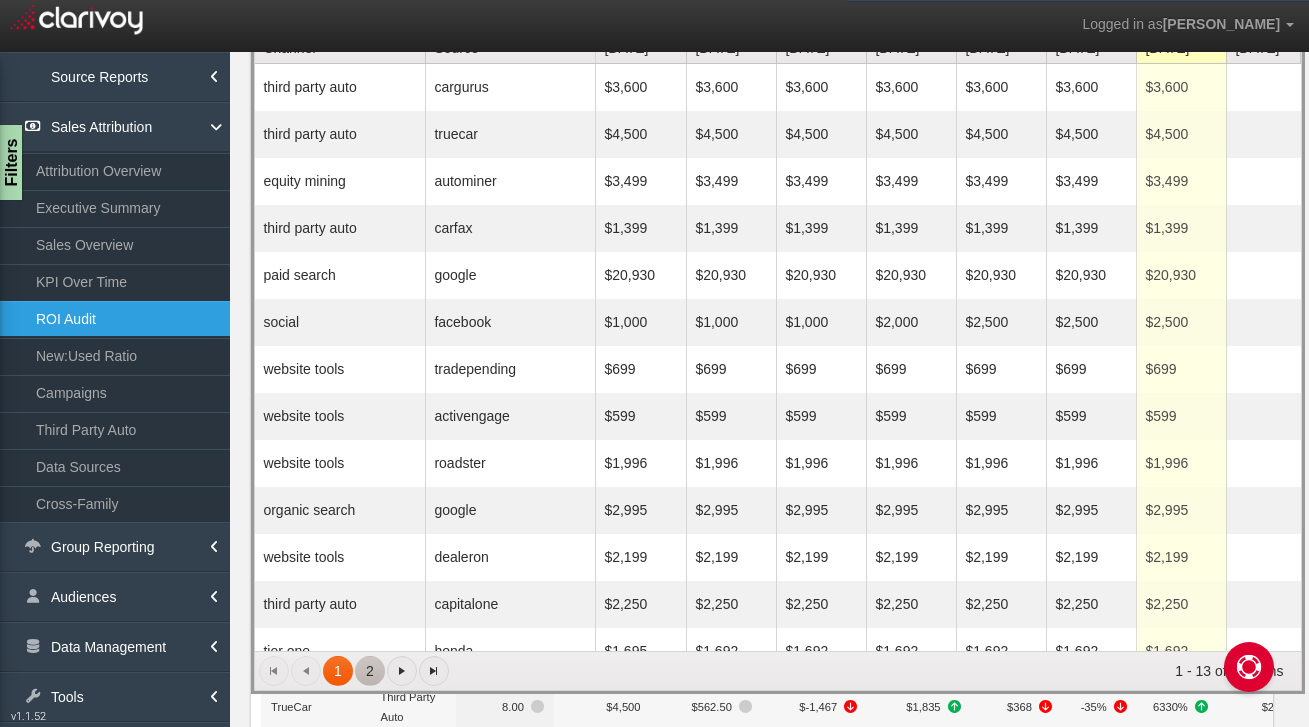 click on "2" at bounding box center [370, 671] 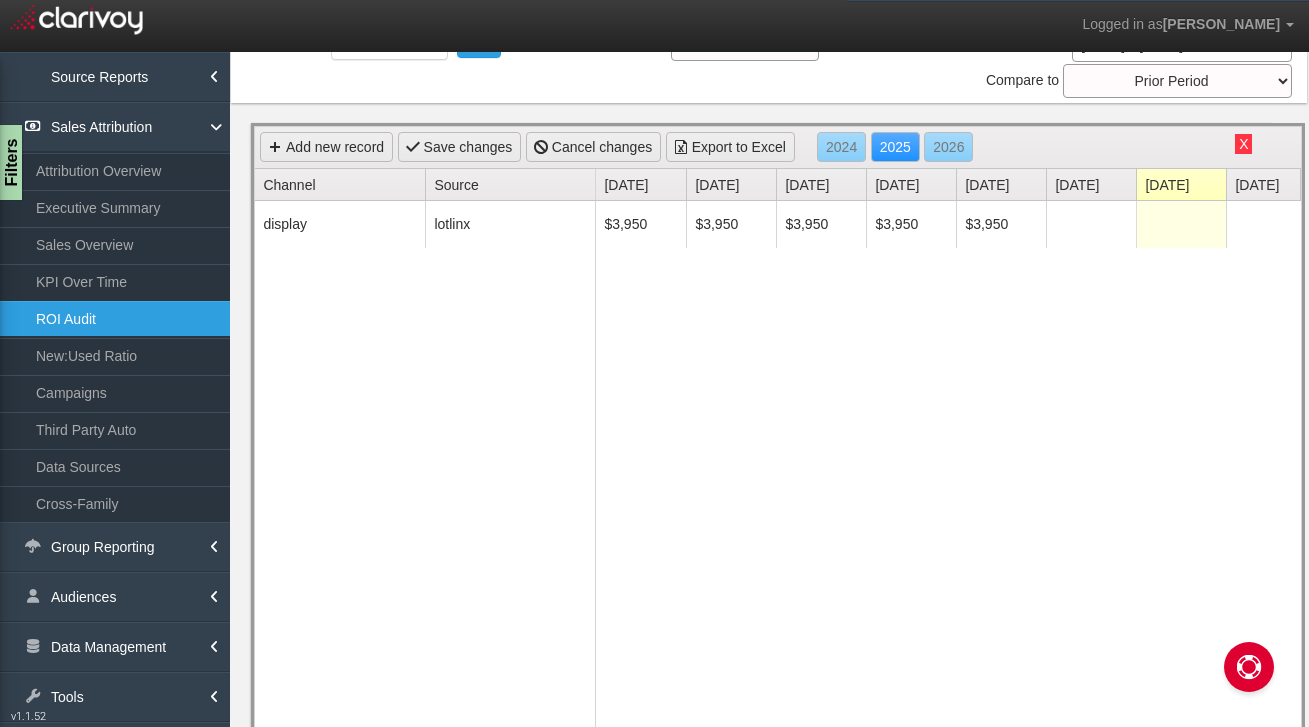 scroll, scrollTop: 91, scrollLeft: 0, axis: vertical 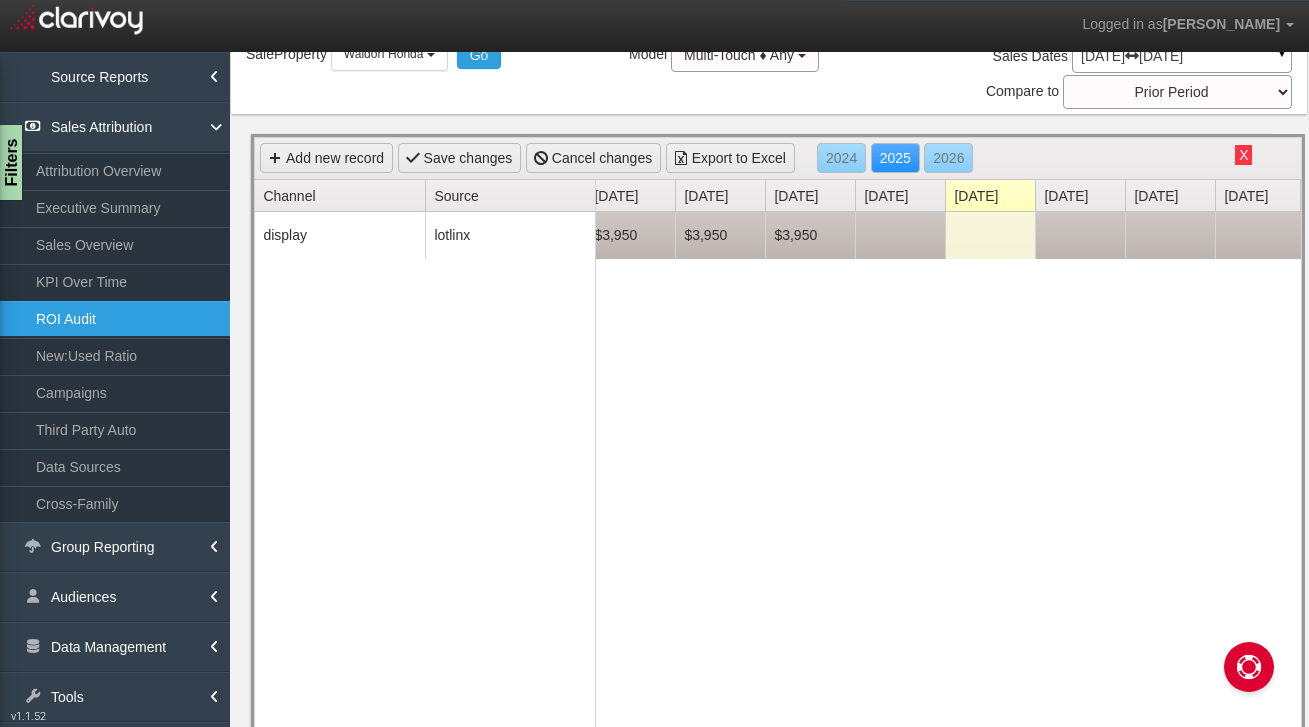 click on "$3,950" at bounding box center [810, 235] 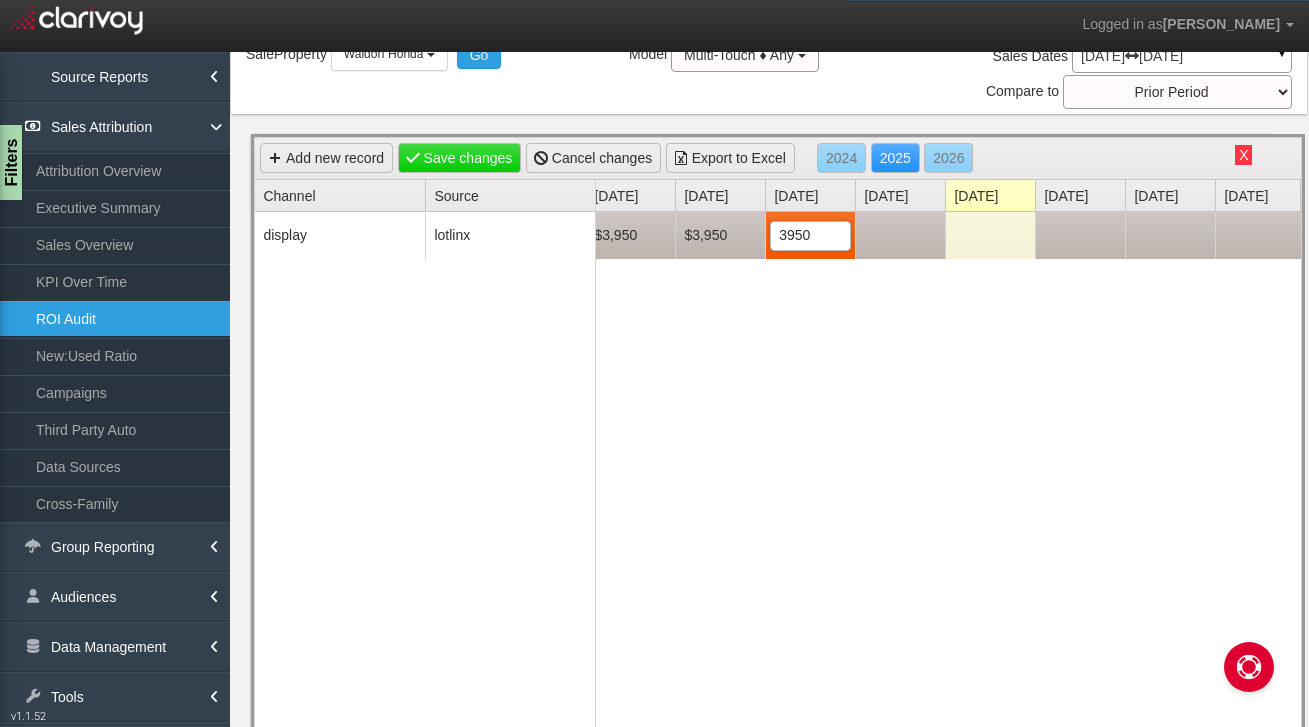 click at bounding box center [900, 235] 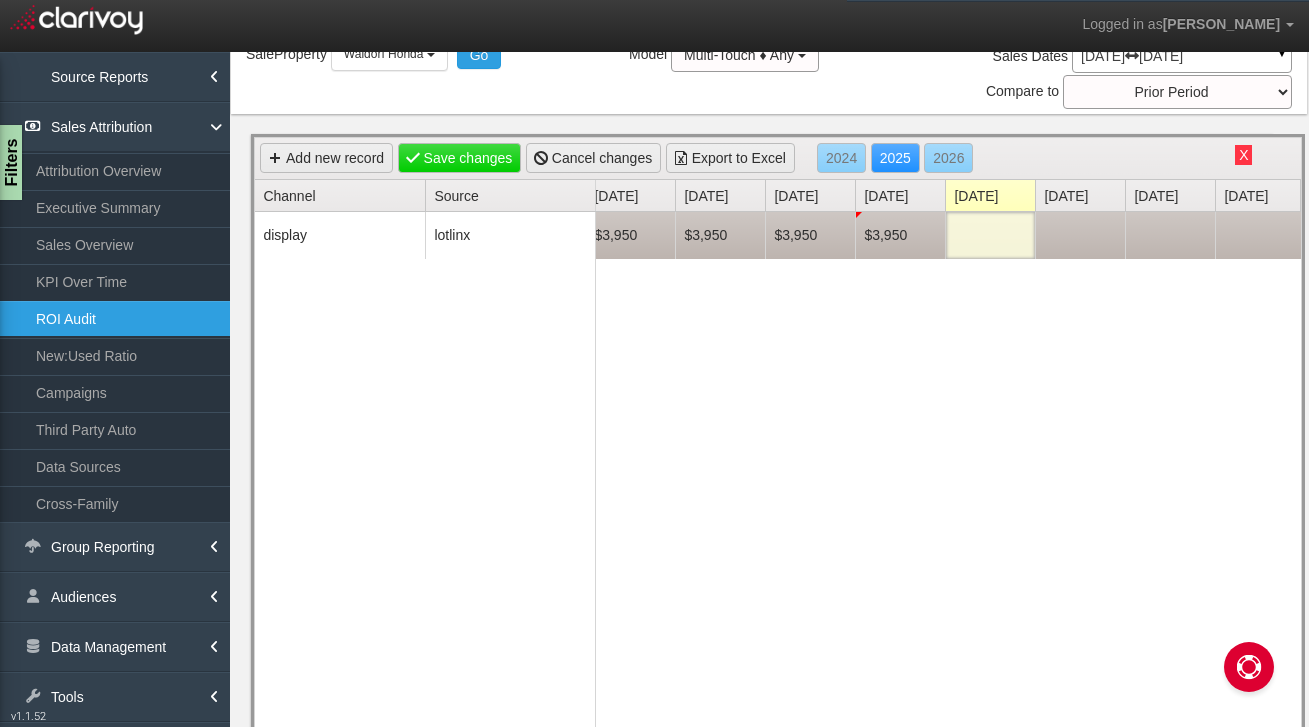 click at bounding box center [990, 235] 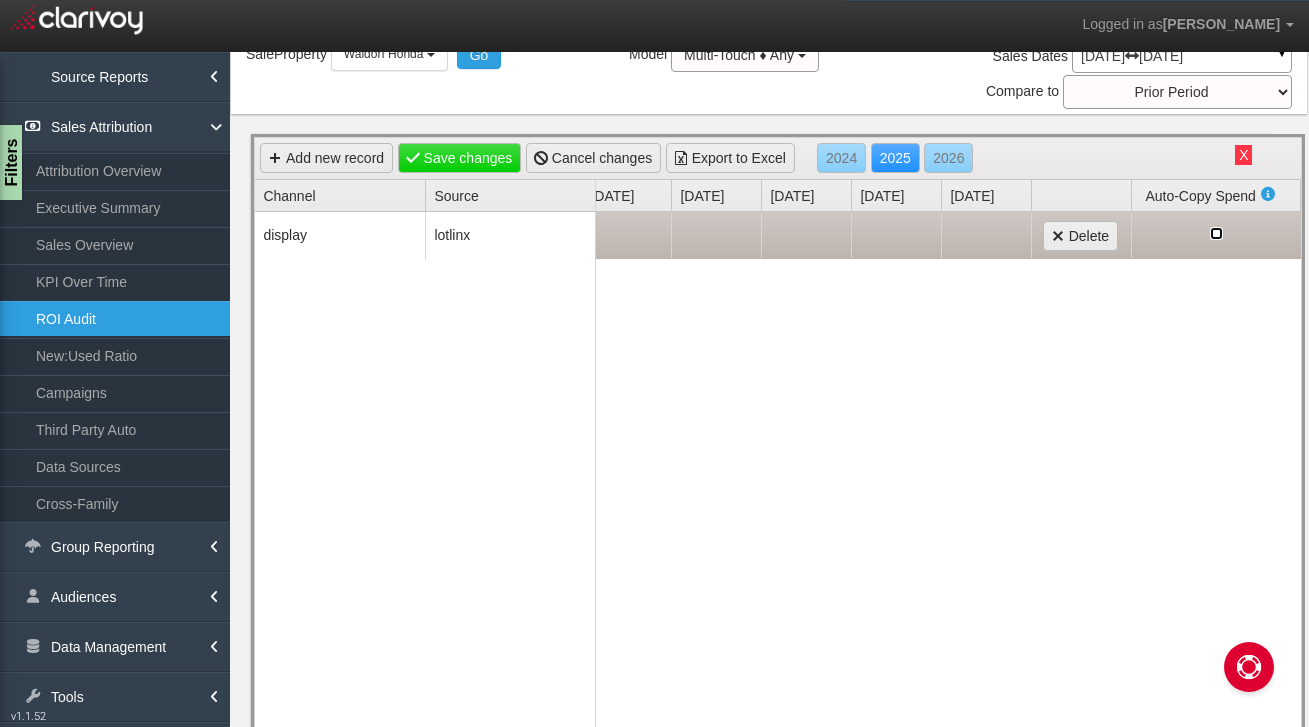 click at bounding box center [1216, 233] 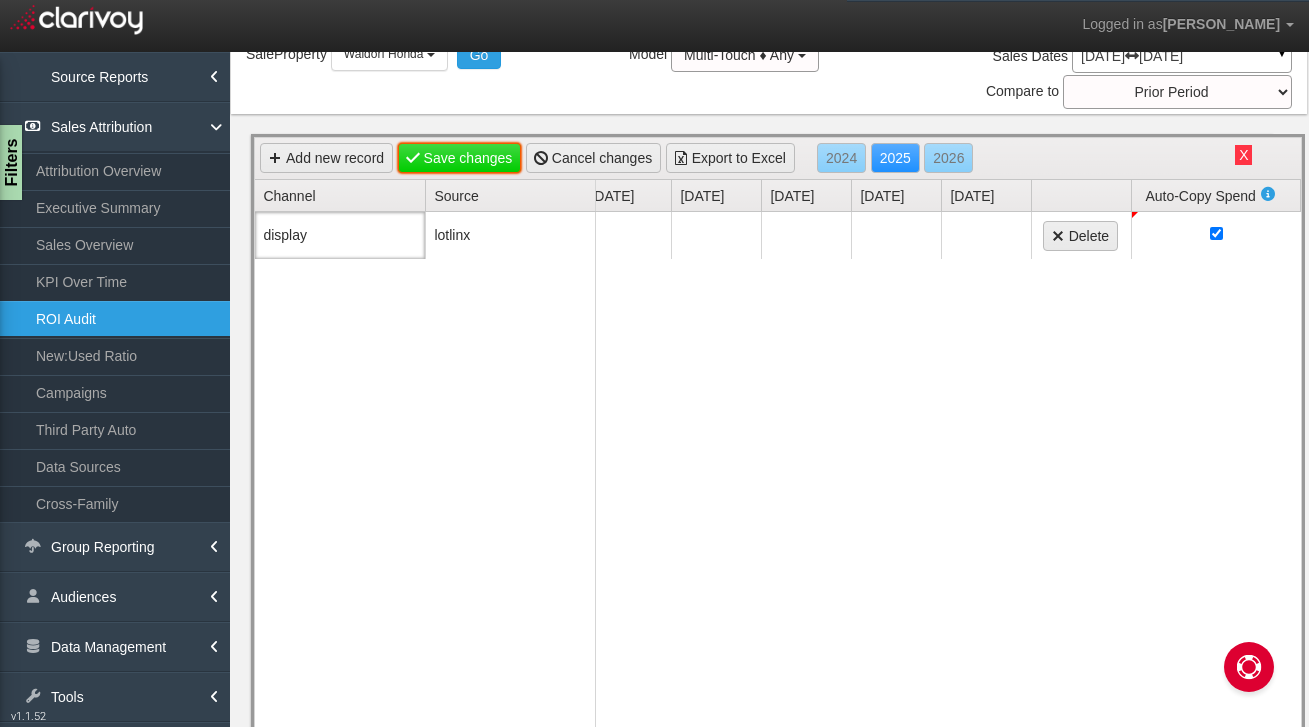 click on "Save changes" at bounding box center (460, 158) 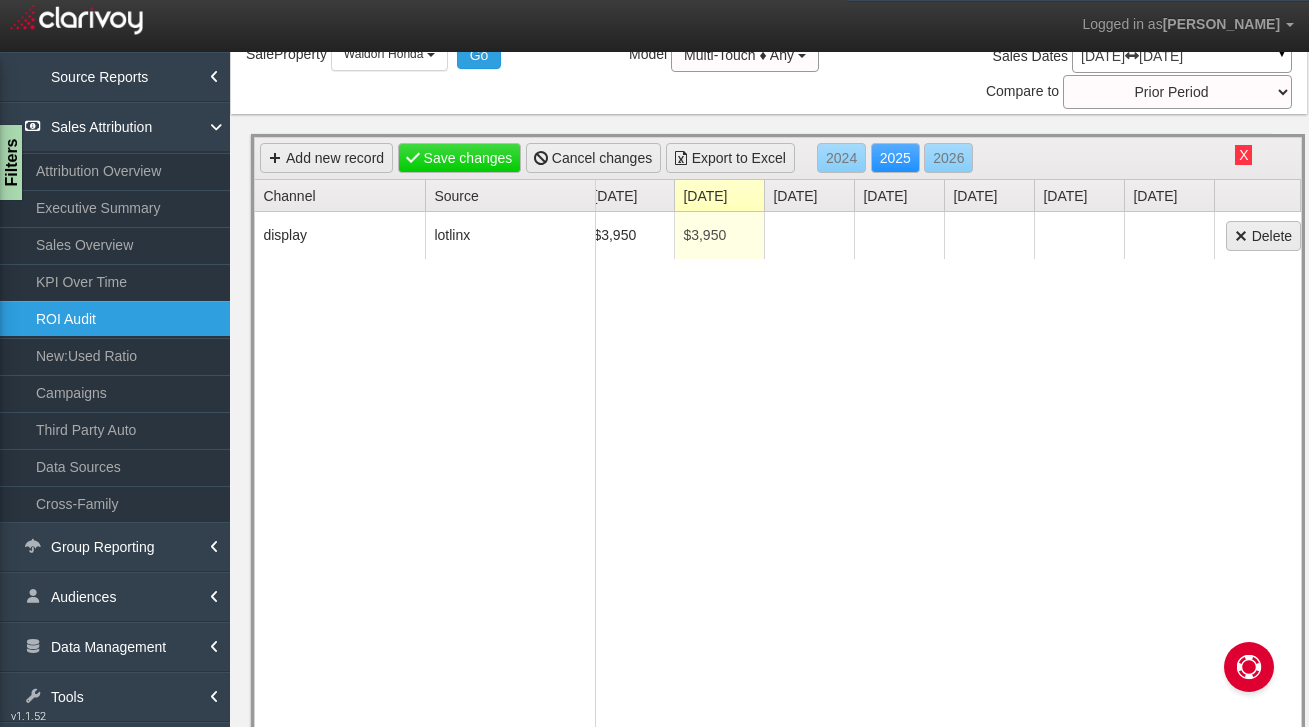 click on "X" at bounding box center (1243, 155) 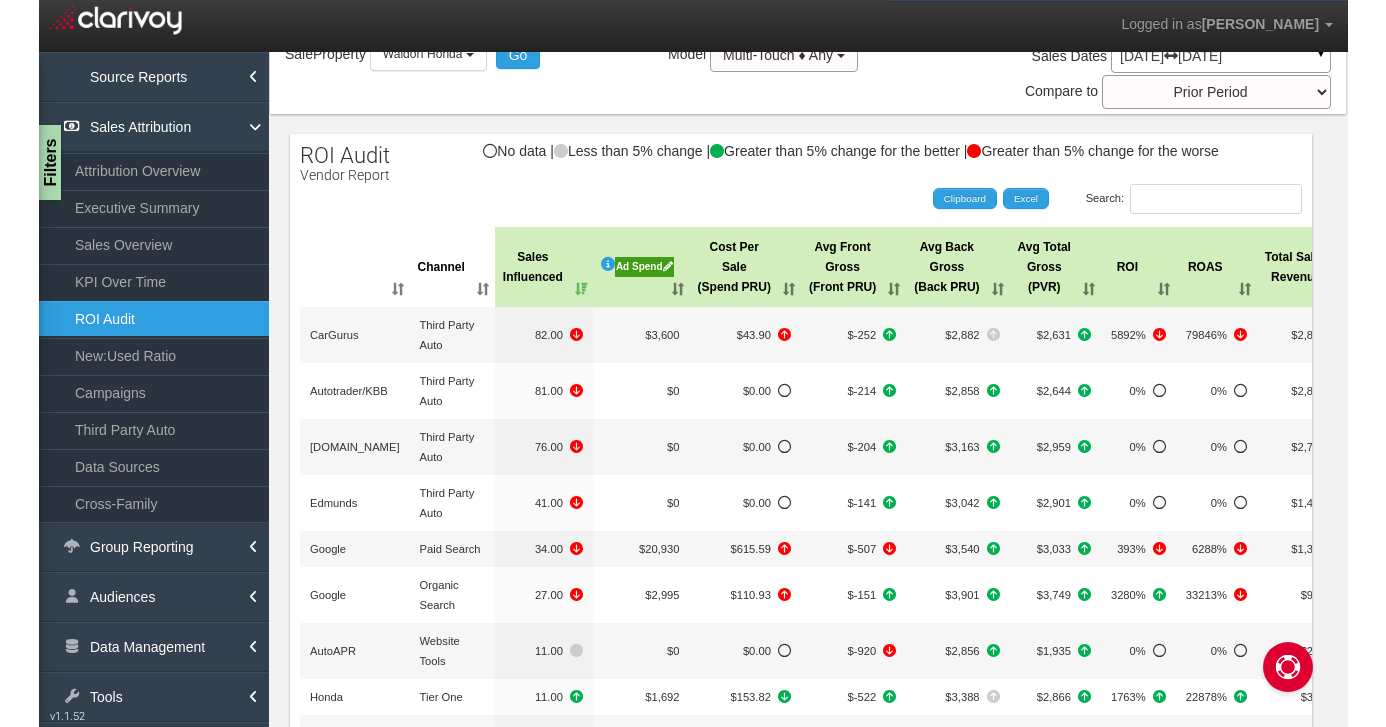 scroll, scrollTop: 64, scrollLeft: 0, axis: vertical 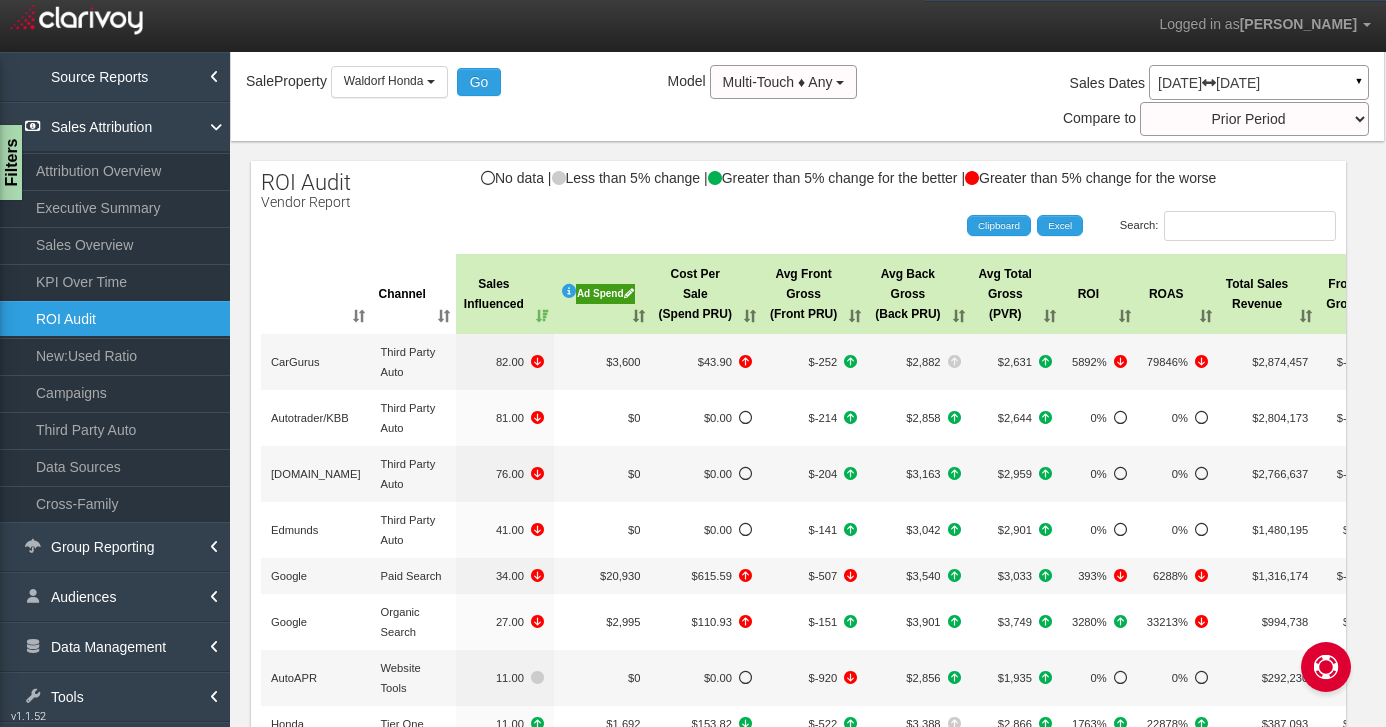 click on "Sale  Property
Loading
1st Gear Motorsports 24 Auto Group - Parent [DEMOGRAPHIC_DATA] Ford of Easton 24 Infiniti of Plymouth Chrysler Jeep Dodge Ram 24 Dartmouth Nissan Nissan 24 Route 9 Nissan Stateline Chrysler Dodge Jeep Ram Stateline Nissan Stateline Subaru Station Chrysler Jeep of Mansfield 503 Autos AAA [US_STATE] ABZ Motors ASOTU [PERSON_NAME] Automotive Group - [PERSON_NAME] CDJR [PERSON_NAME] [PERSON_NAME] of Escondido [PERSON_NAME] of Lake Elsinore [PERSON_NAME] of Poway Accurate Automotive of [GEOGRAPHIC_DATA] Acura [PERSON_NAME] Auto Group Advantage Ford Lincoln Adventure Subaru Airport Ford [PERSON_NAME] Ford CDJR [PERSON_NAME] CDJR Work Truck Solutions Akins Ford Work Truck Solutions [PERSON_NAME] Heavy Duty Work Truck Solutions [PERSON_NAME] Work Truck Solutions [PERSON_NAME] Chevrolet Alamo Toyota [PERSON_NAME] Auto Group-Parent [PERSON_NAME] Buick GMC of [PERSON_NAME] CDJR of Westboro Marlboro Nissan Milford Nissan Woburn Toyota [PERSON_NAME] GMC Cadillac All American Ford All Star CDJR of Muskogee Honda of Muskogee" at bounding box center (807, 103) 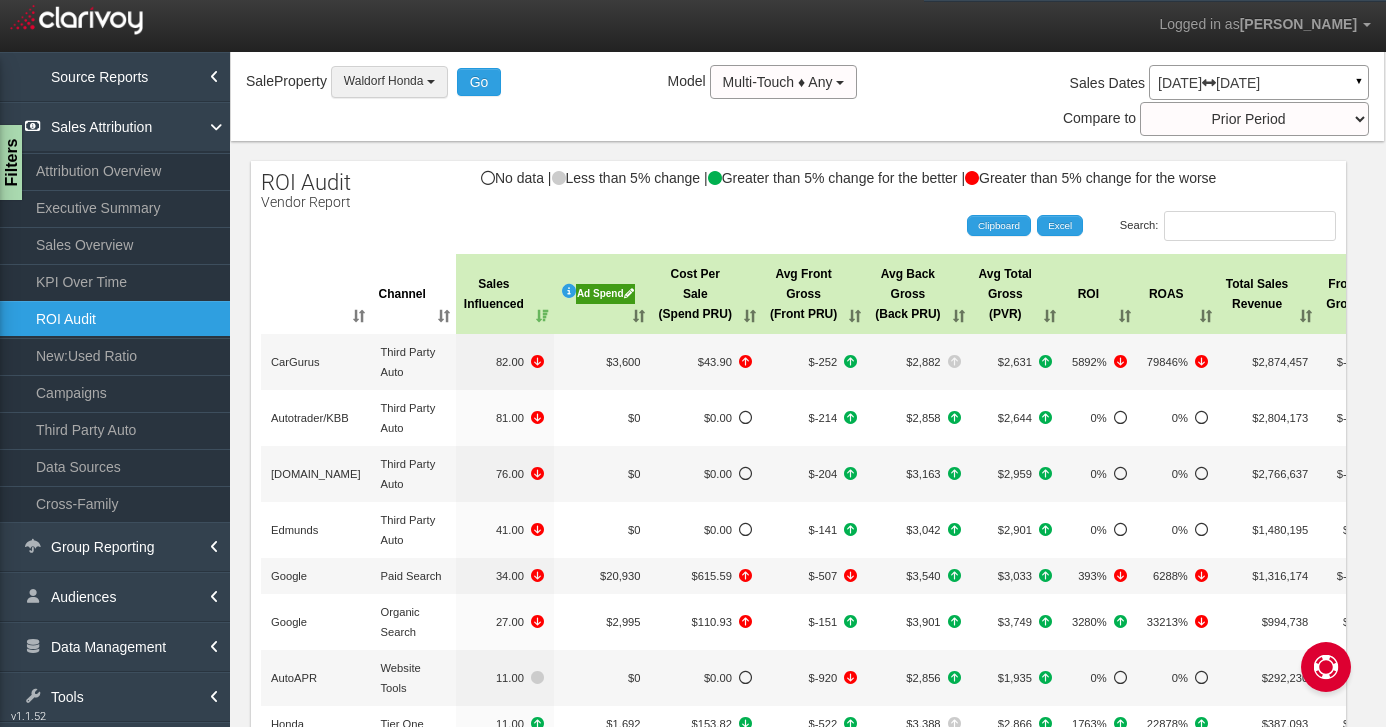 click on "Waldorf Honda" at bounding box center [384, 81] 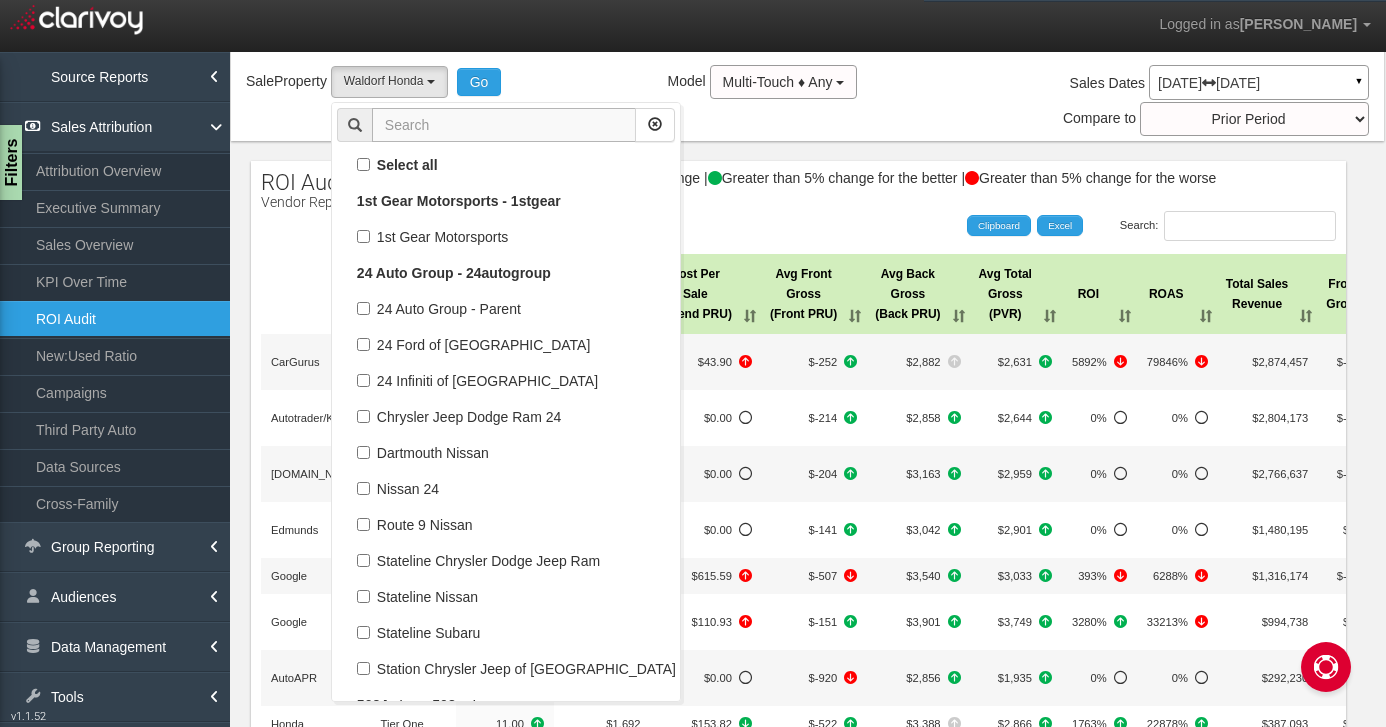 scroll, scrollTop: 109368, scrollLeft: 0, axis: vertical 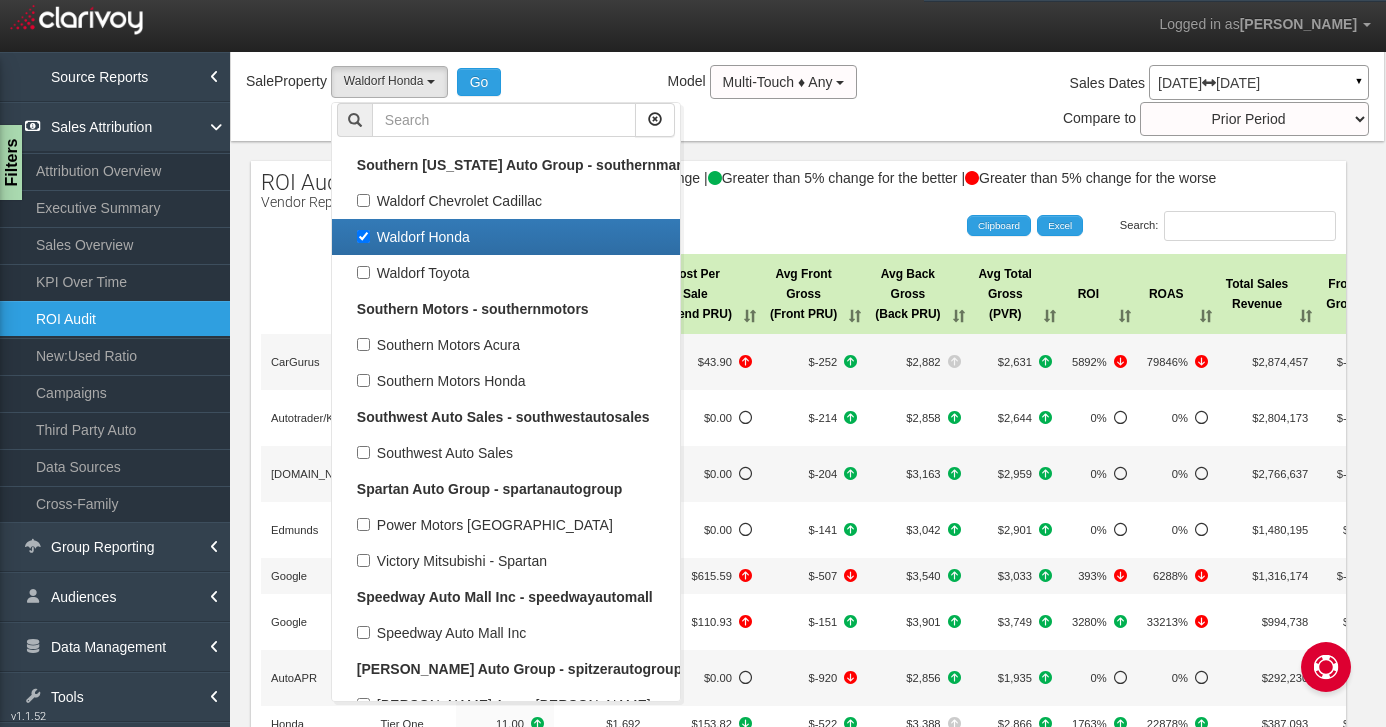 click on "Search:   Clipboard   Excel" at bounding box center [788, 226] 